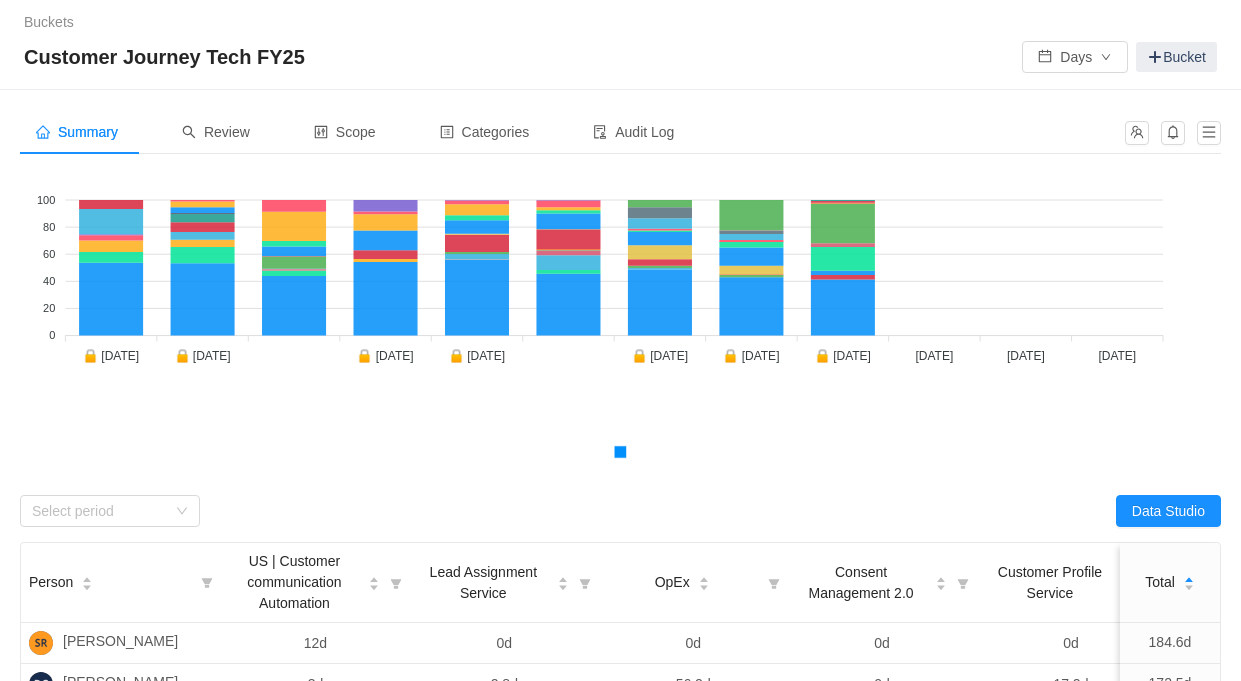 scroll, scrollTop: 0, scrollLeft: 0, axis: both 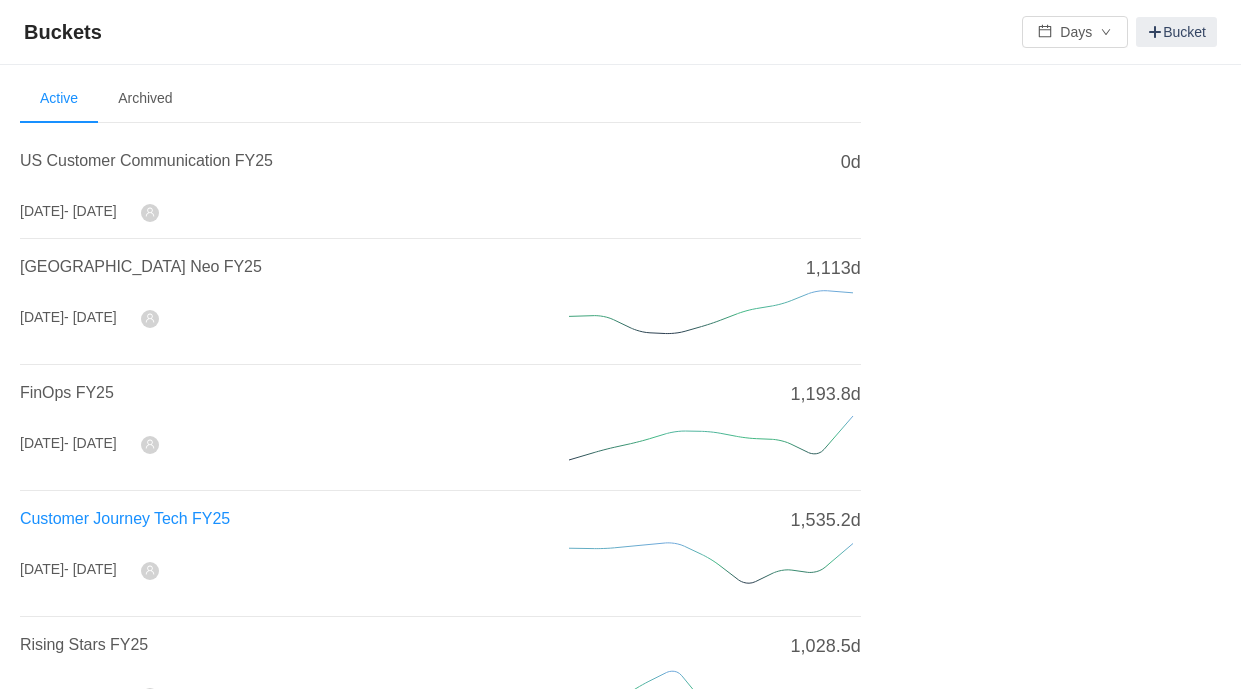 click on "Customer Journey Tech FY25" at bounding box center (125, 518) 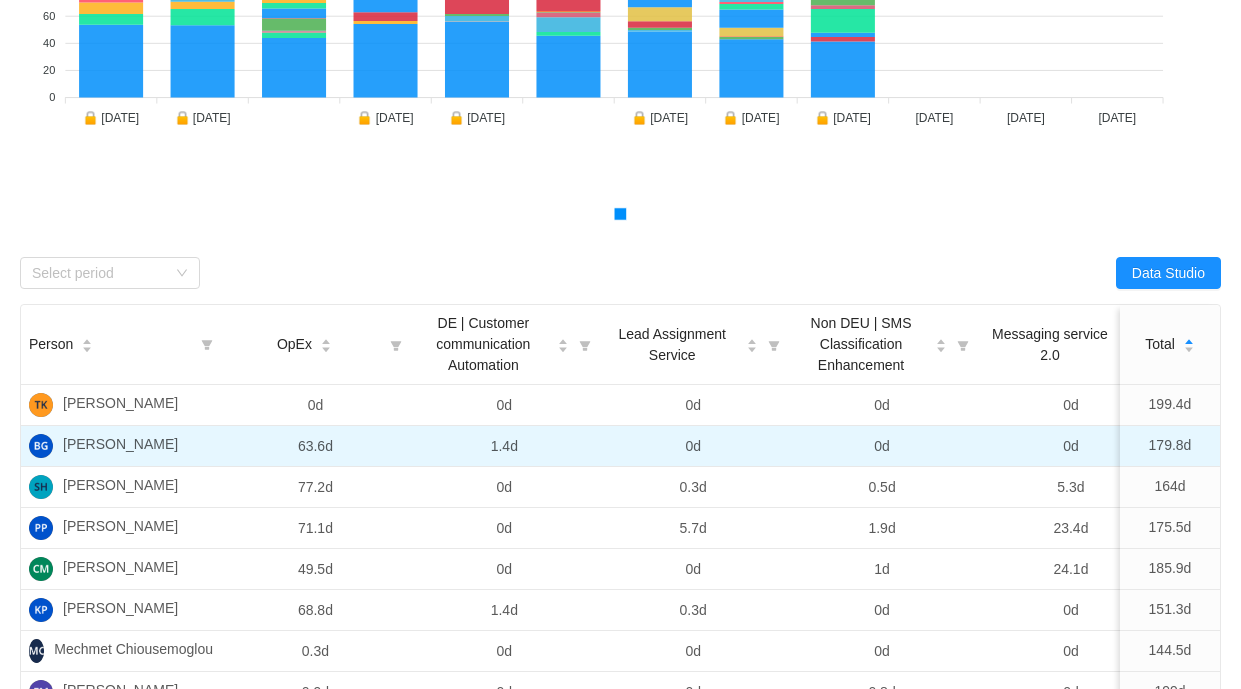 scroll, scrollTop: 0, scrollLeft: 0, axis: both 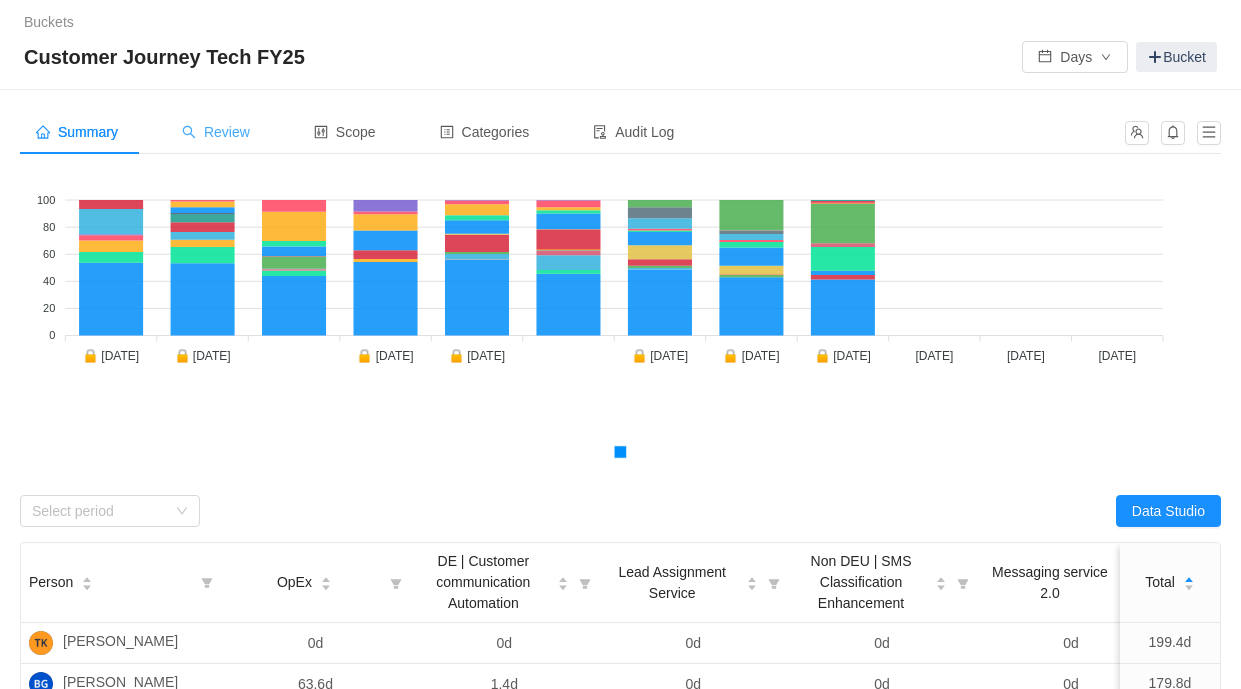 click on "Review" at bounding box center (216, 132) 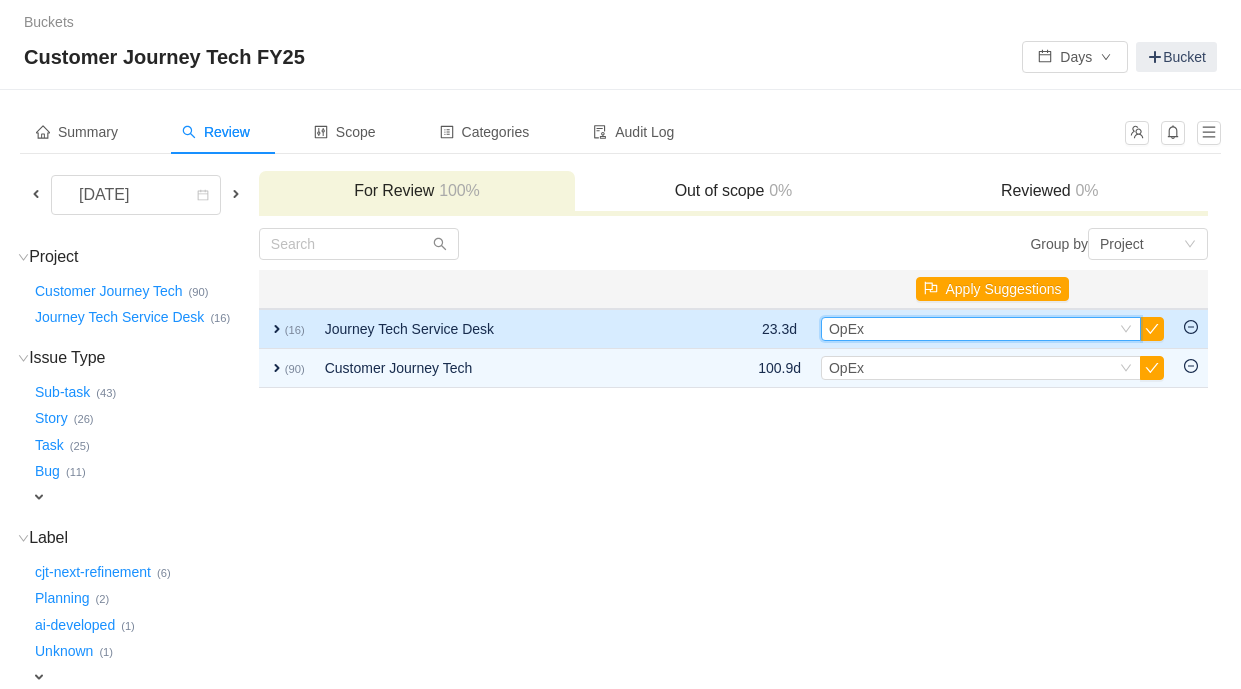 click on "Select  OpEx" at bounding box center (972, 329) 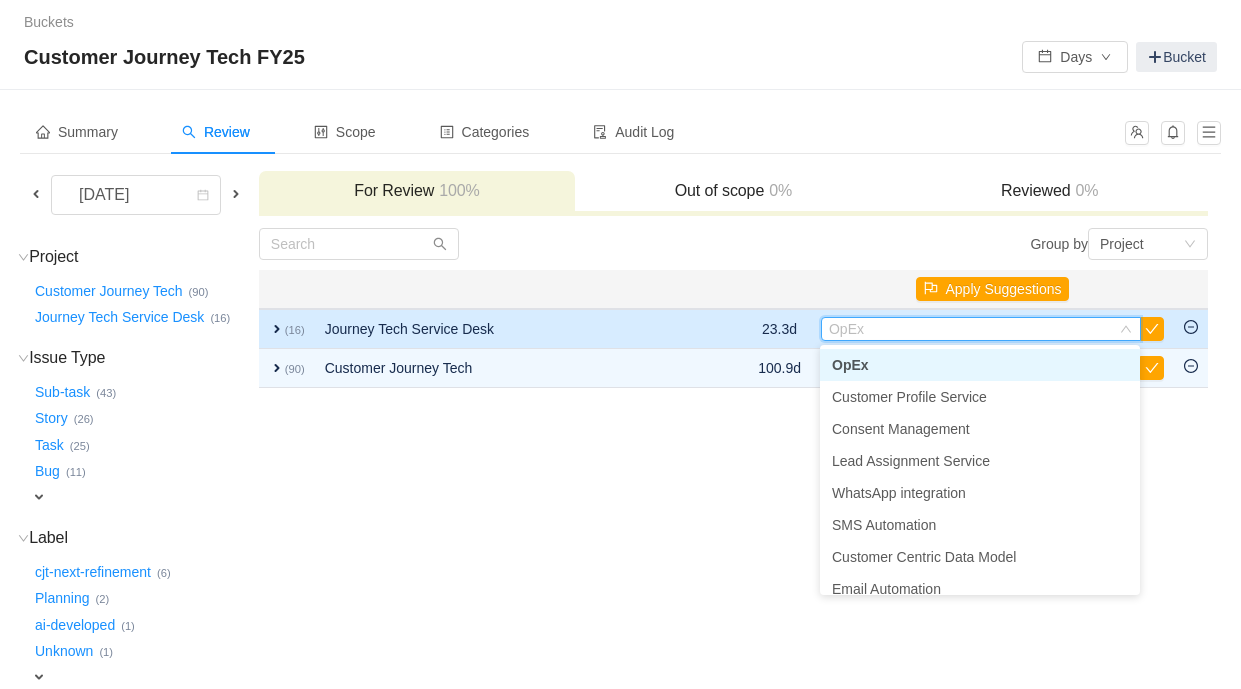 click on "23.3d" at bounding box center [779, 329] 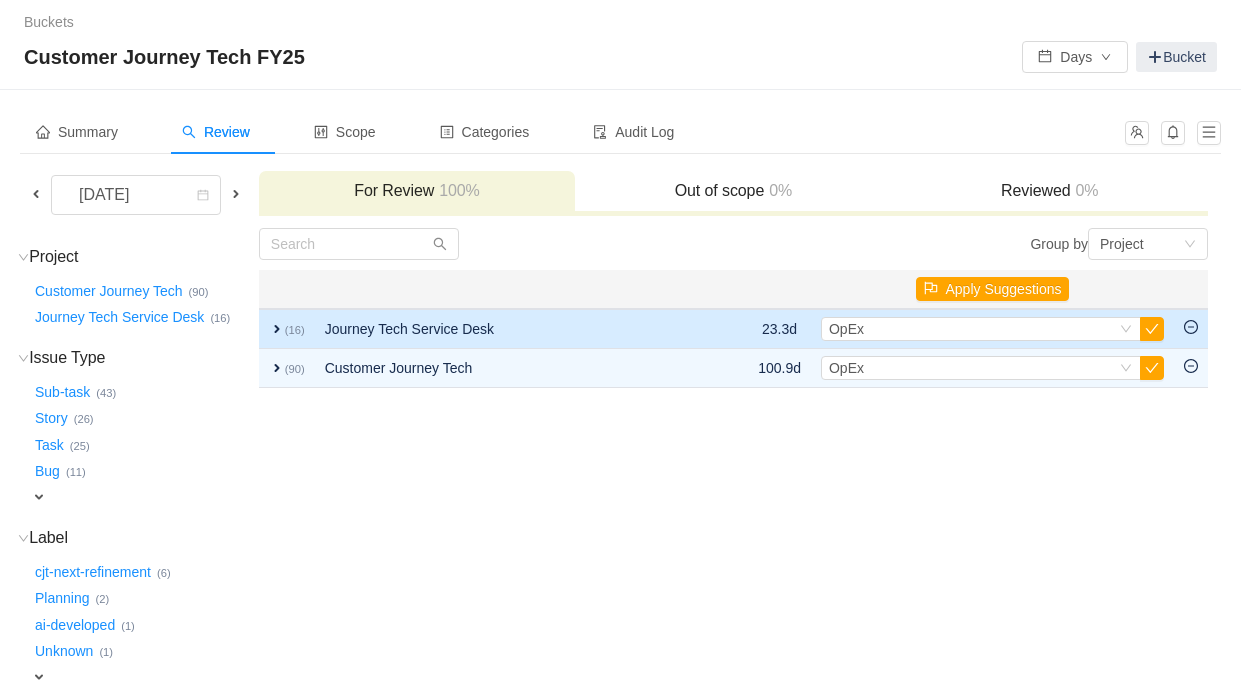 click on "expand" at bounding box center [277, 329] 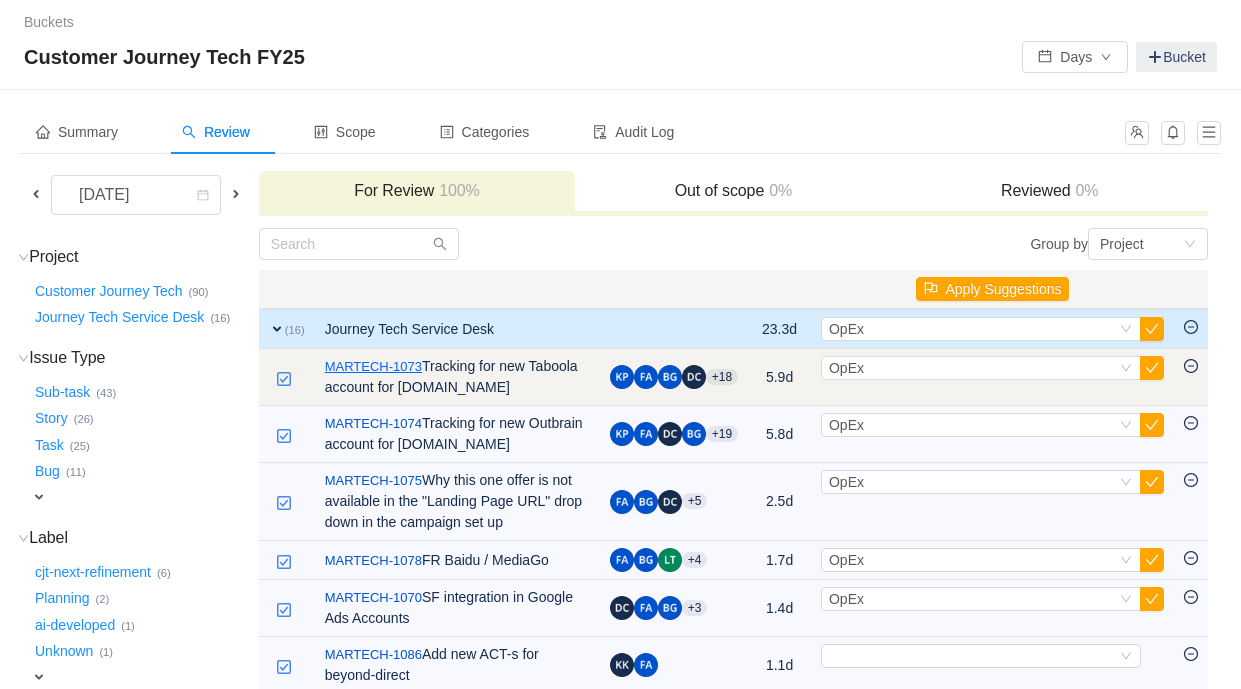 scroll, scrollTop: 5, scrollLeft: 0, axis: vertical 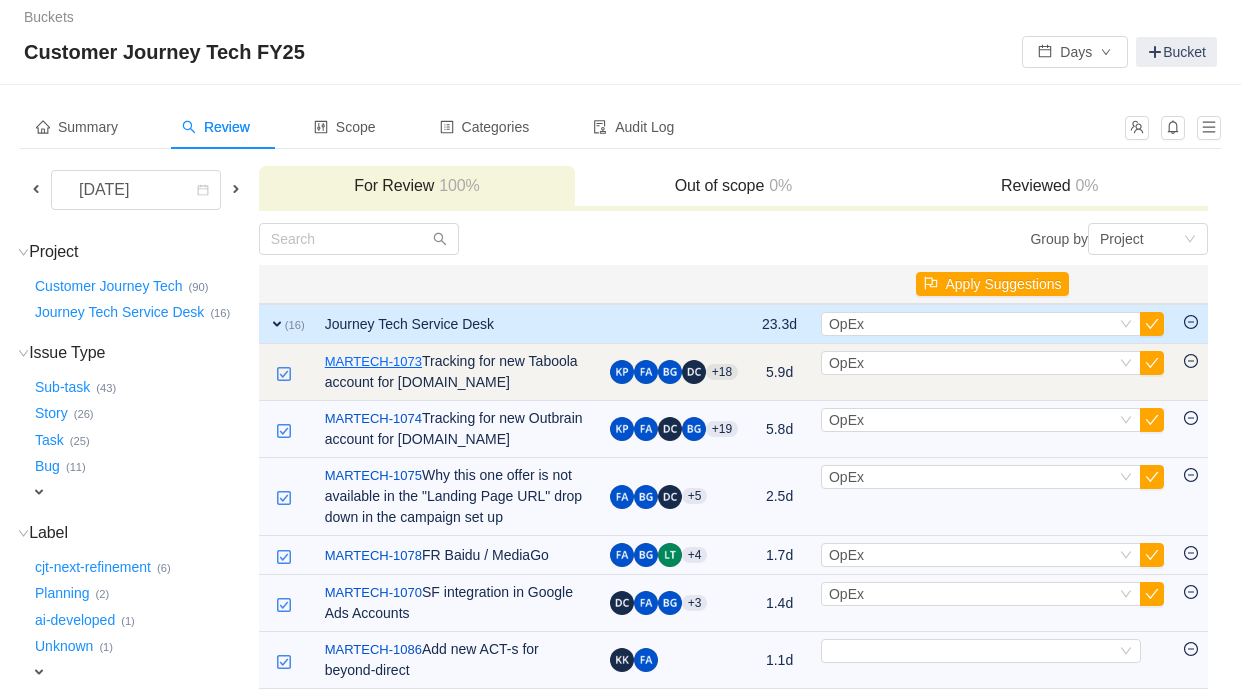 click on "MARTECH-1073" at bounding box center (373, 362) 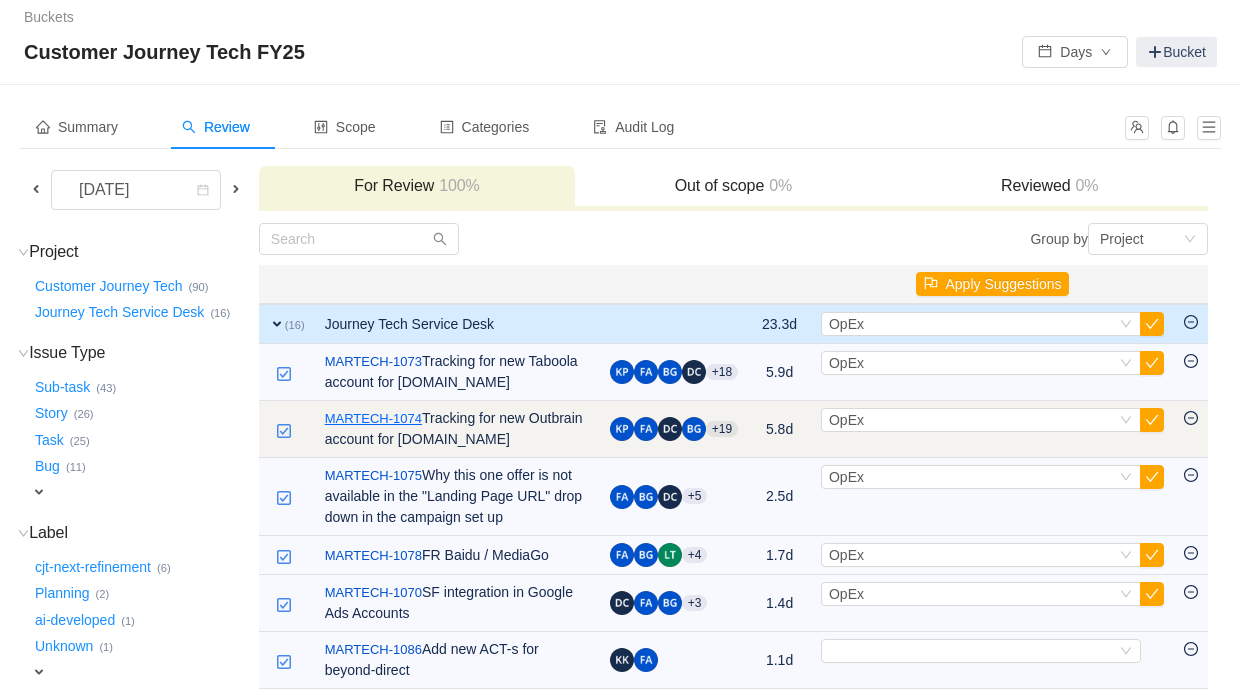 click on "MARTECH-1074" at bounding box center [373, 419] 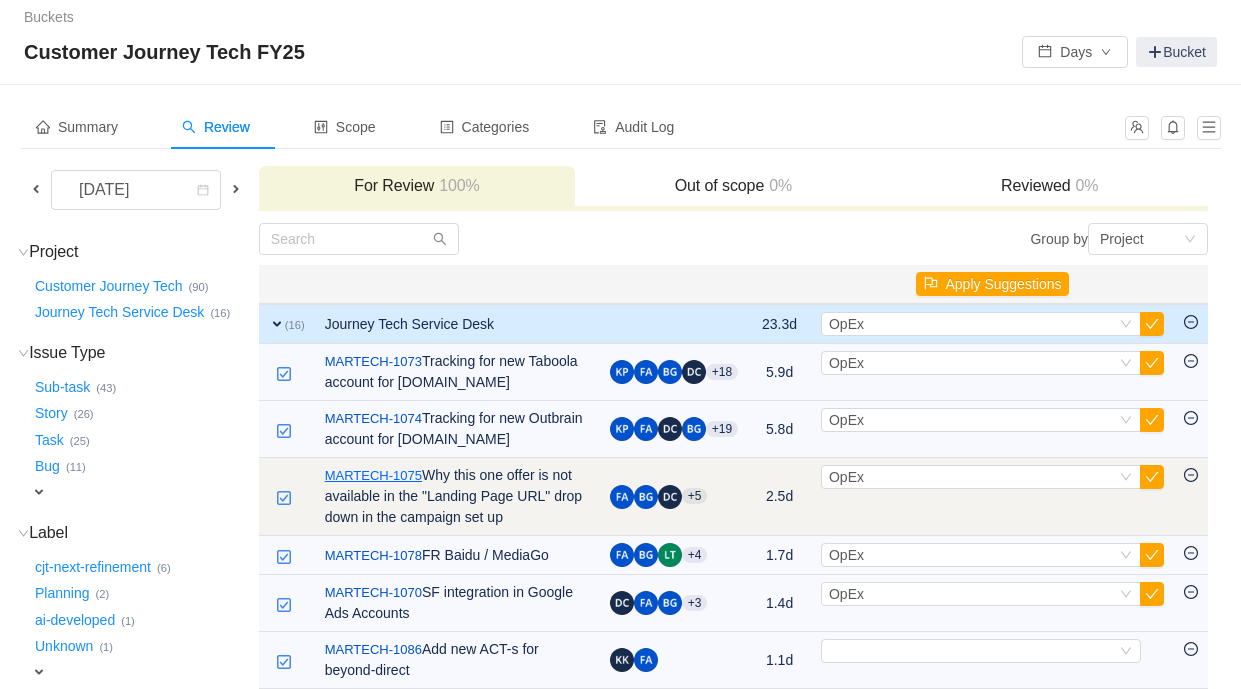 click on "MARTECH-1075" at bounding box center (373, 476) 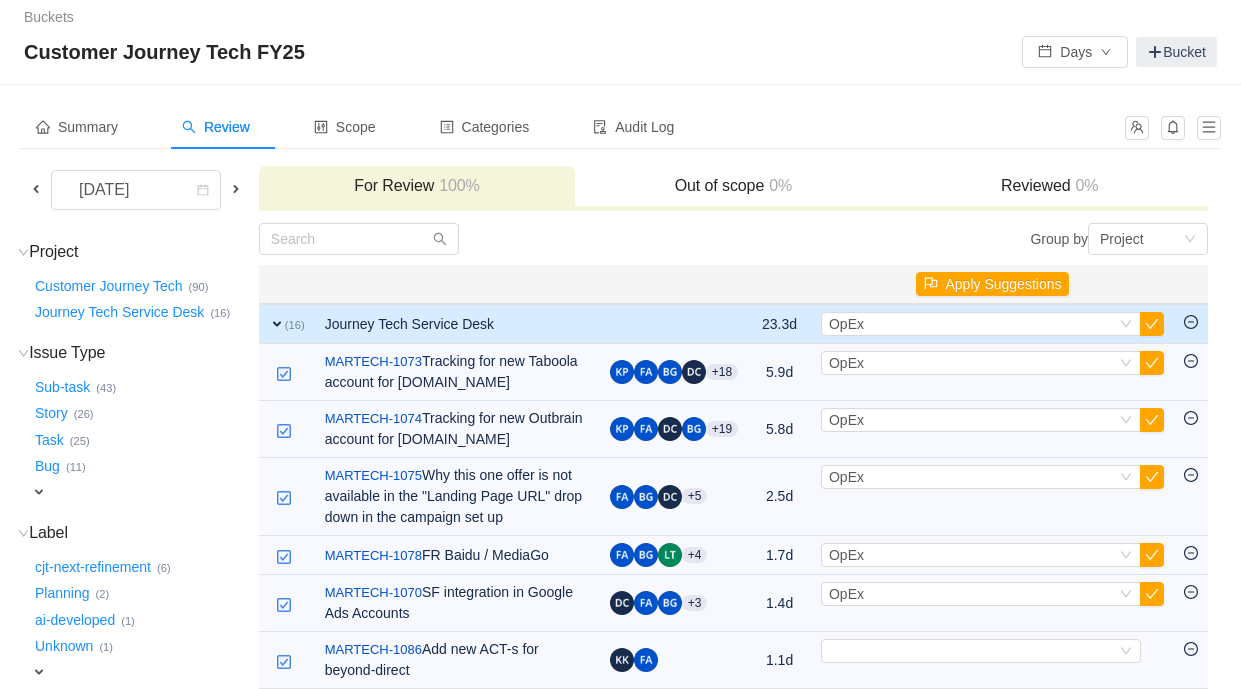 click on "expand" at bounding box center [277, 324] 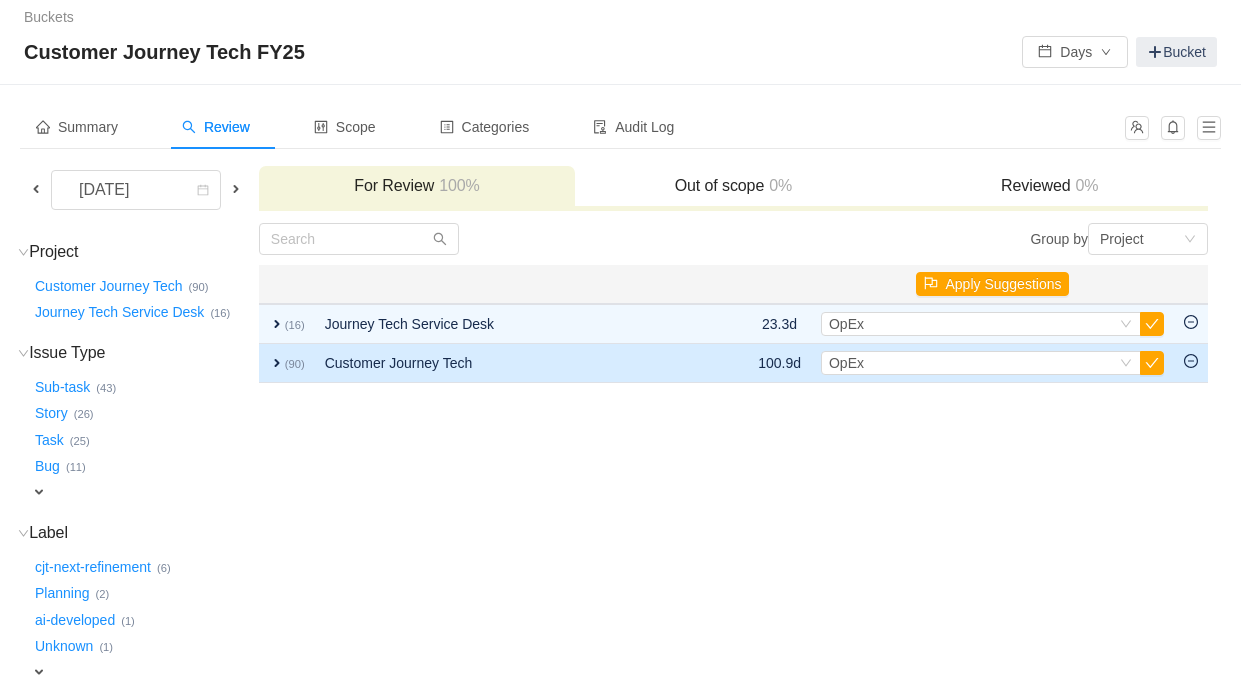click on "expand" at bounding box center [277, 363] 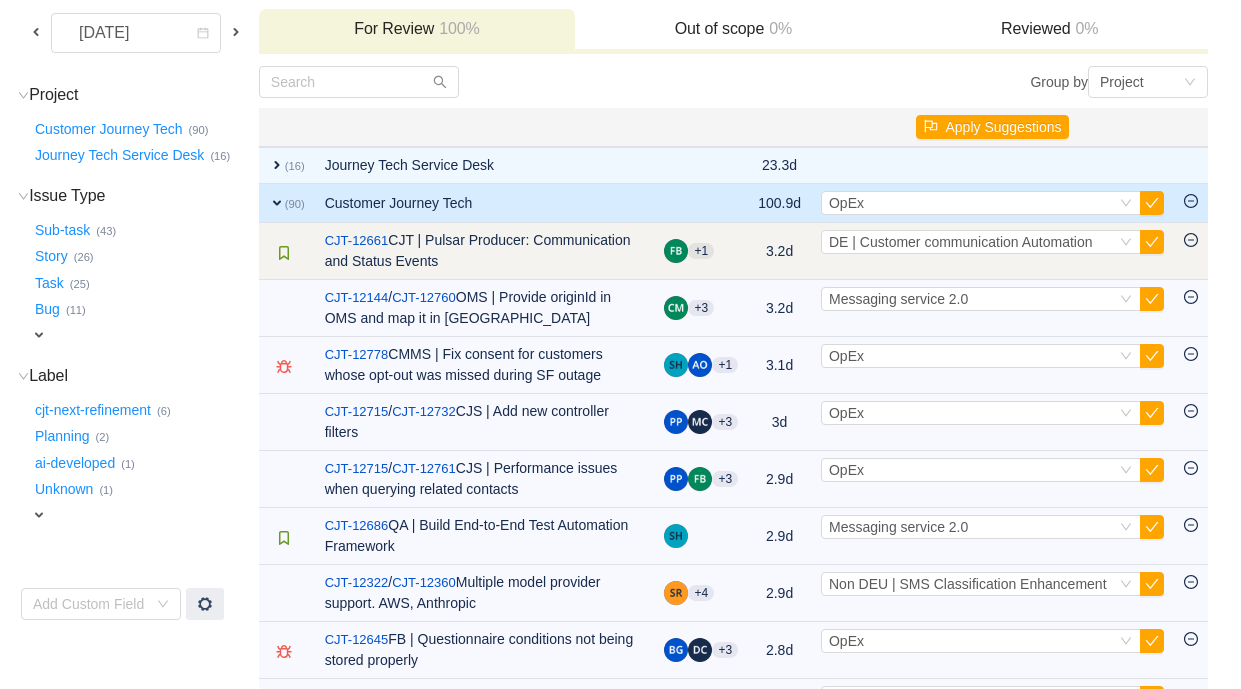 scroll, scrollTop: 172, scrollLeft: 0, axis: vertical 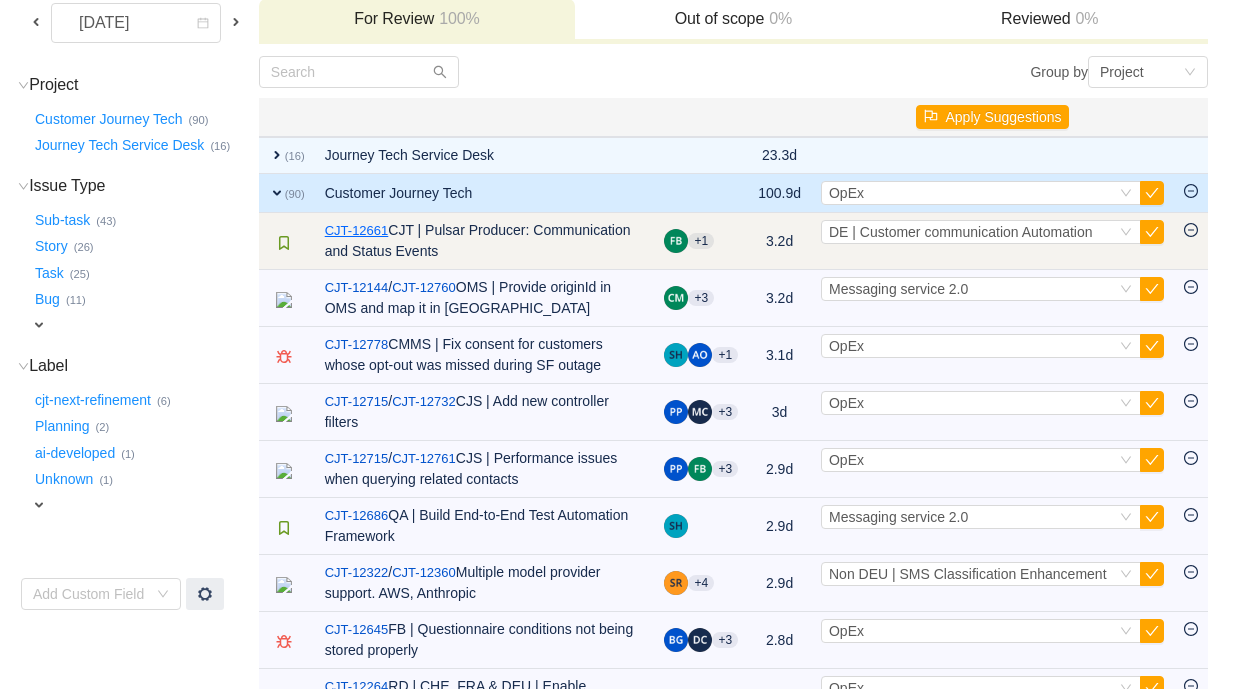 click on "CJT-12661" at bounding box center [357, 231] 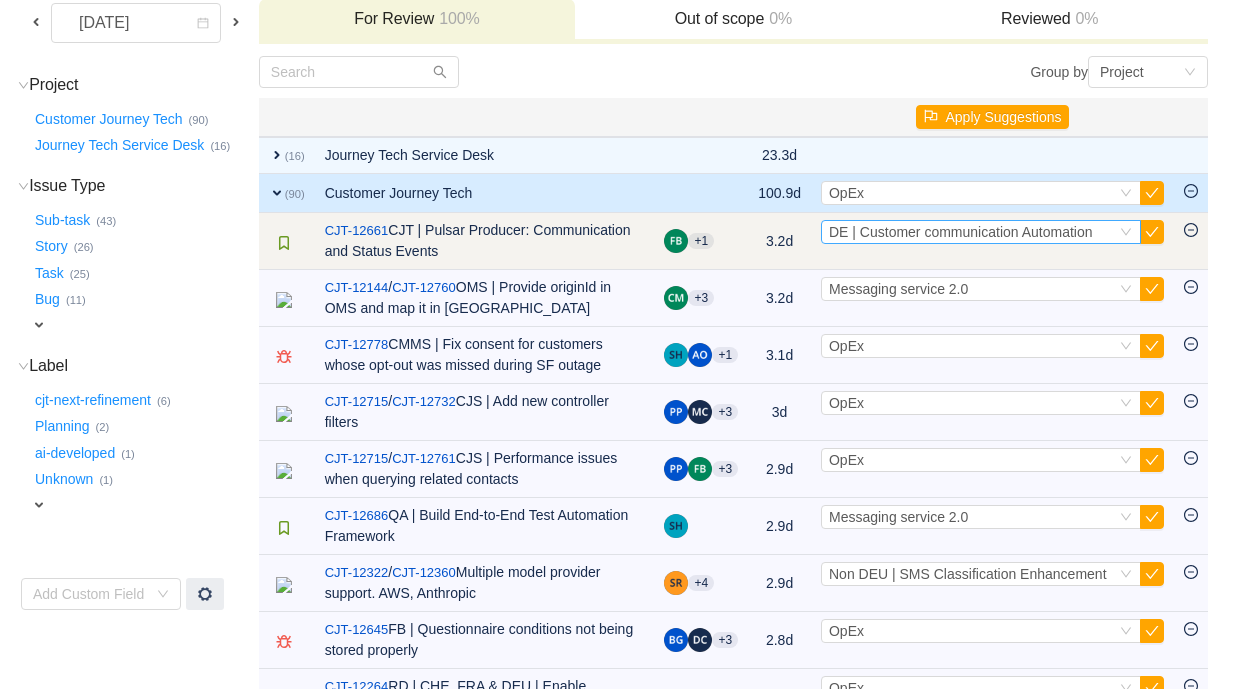click on "DE | Customer communication Automation" at bounding box center [961, 232] 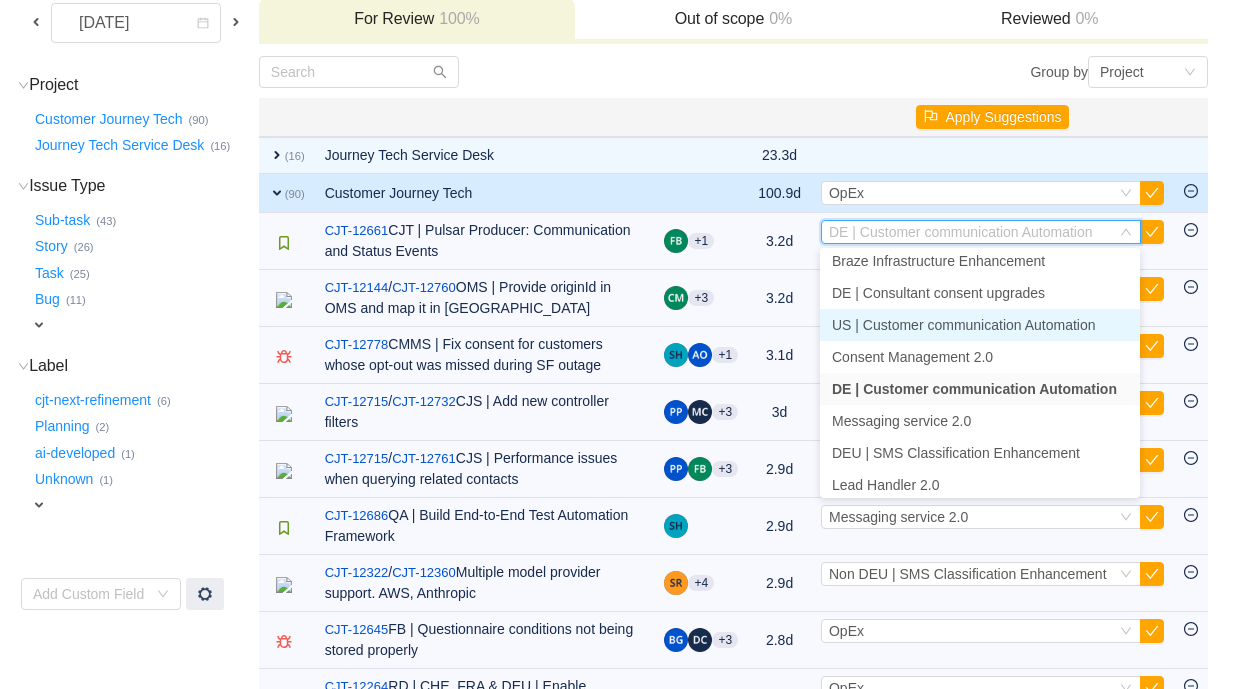scroll, scrollTop: 622, scrollLeft: 0, axis: vertical 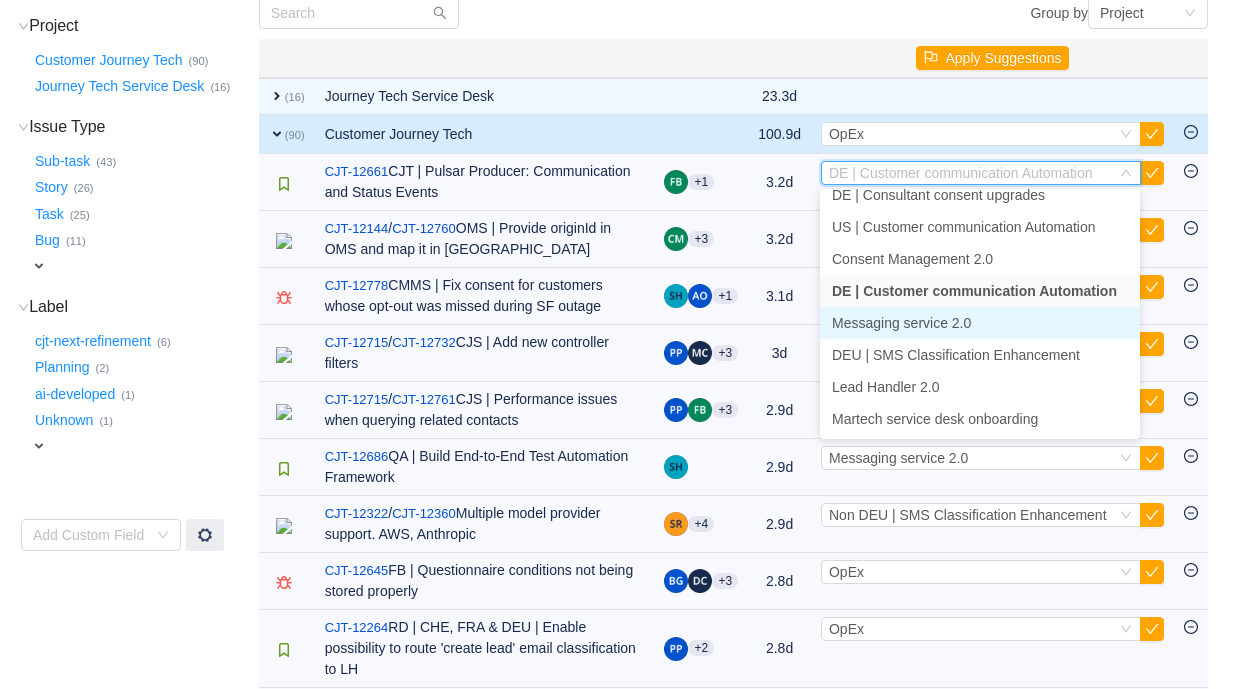 click on "Messaging service 2.0" at bounding box center [901, 323] 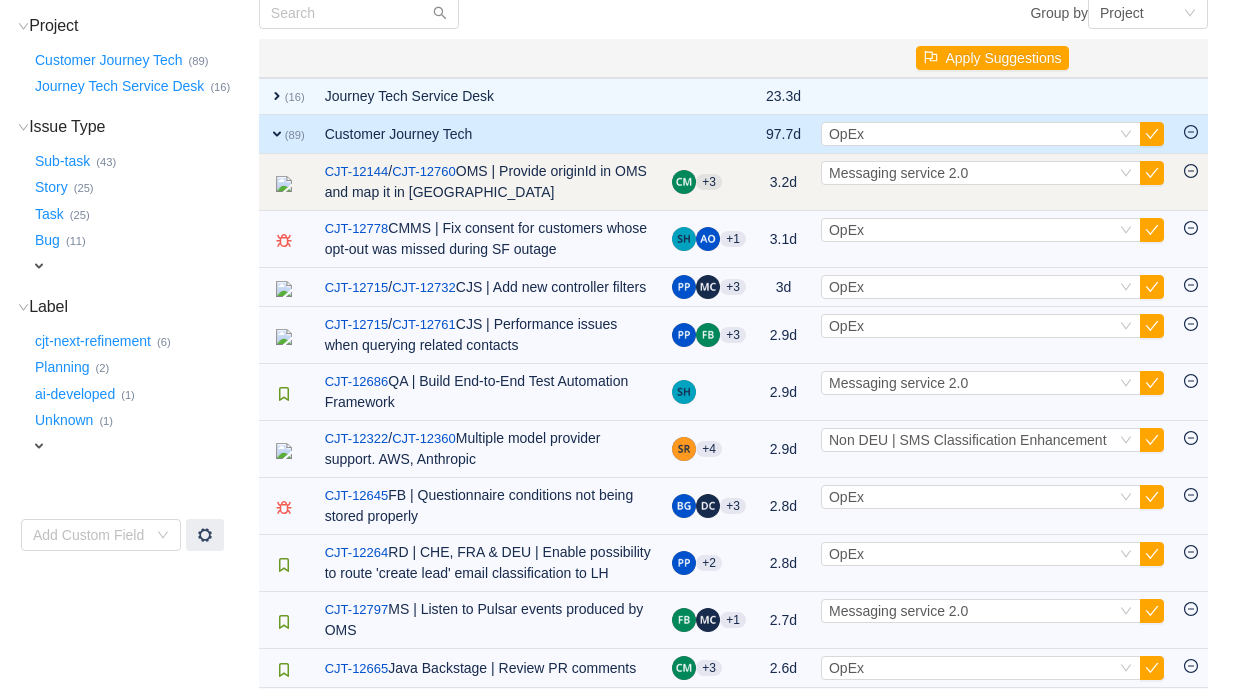 click on "CJT-12144  /" at bounding box center [358, 171] 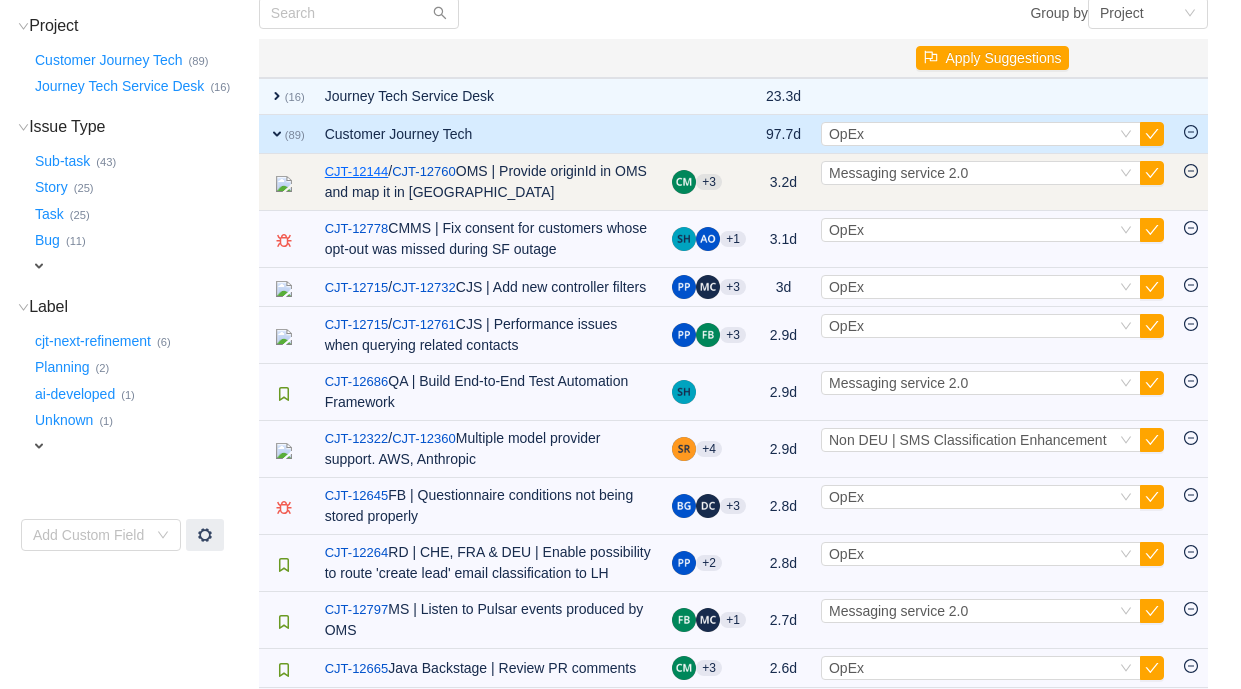 click on "CJT-12144" at bounding box center (357, 172) 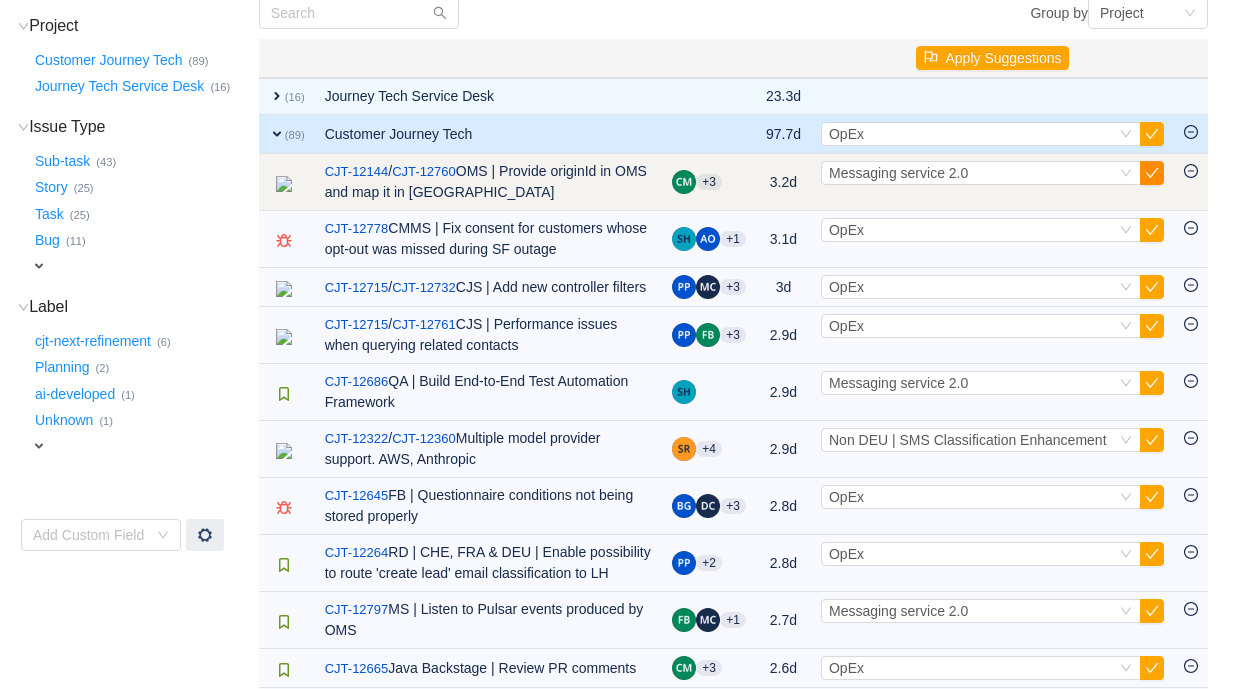 click at bounding box center (1152, 173) 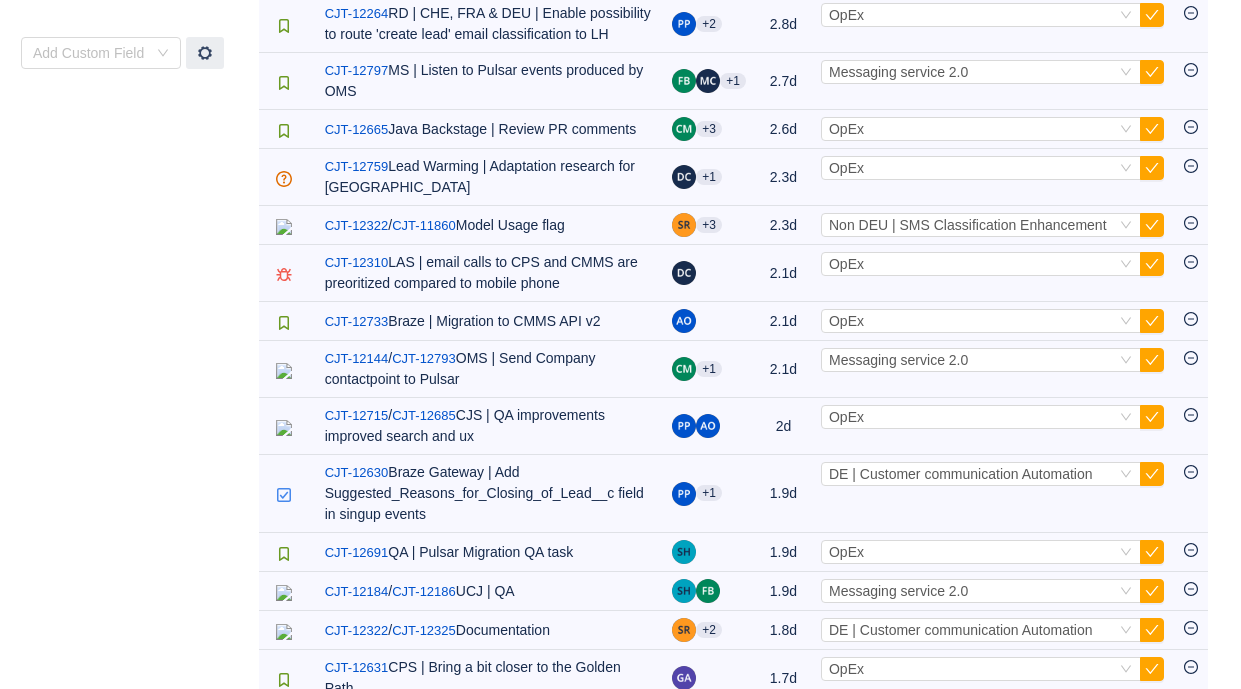 scroll, scrollTop: 750, scrollLeft: 0, axis: vertical 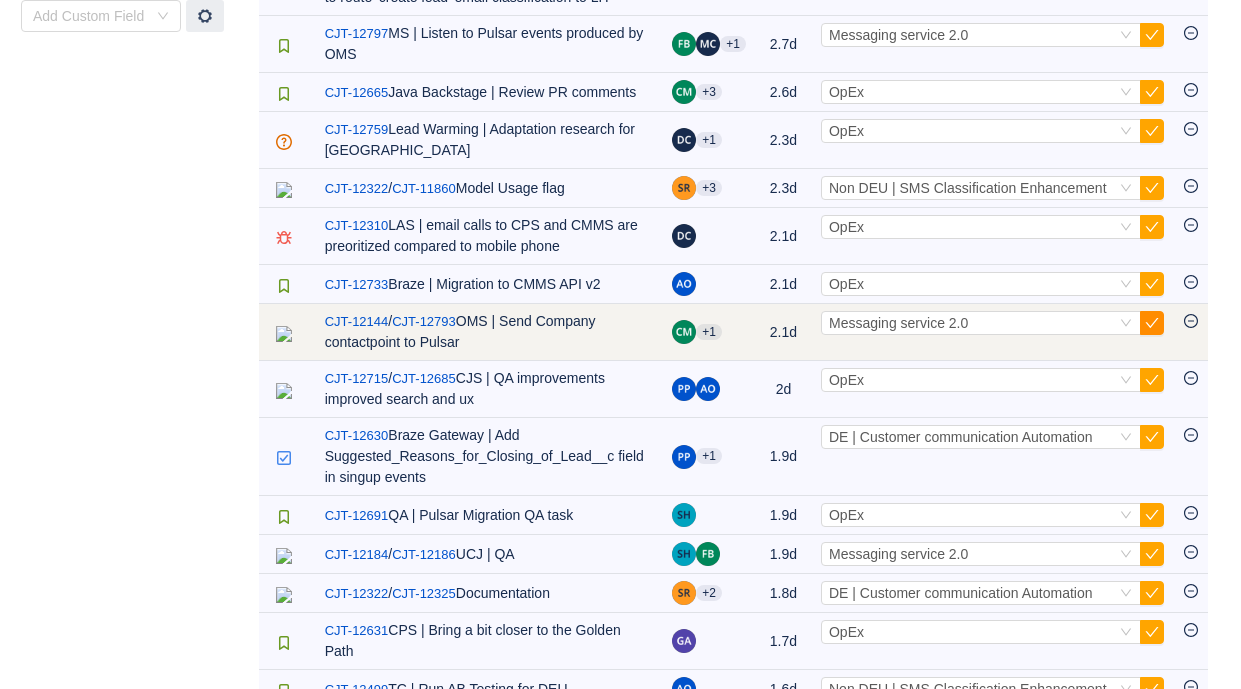 click at bounding box center [1152, 323] 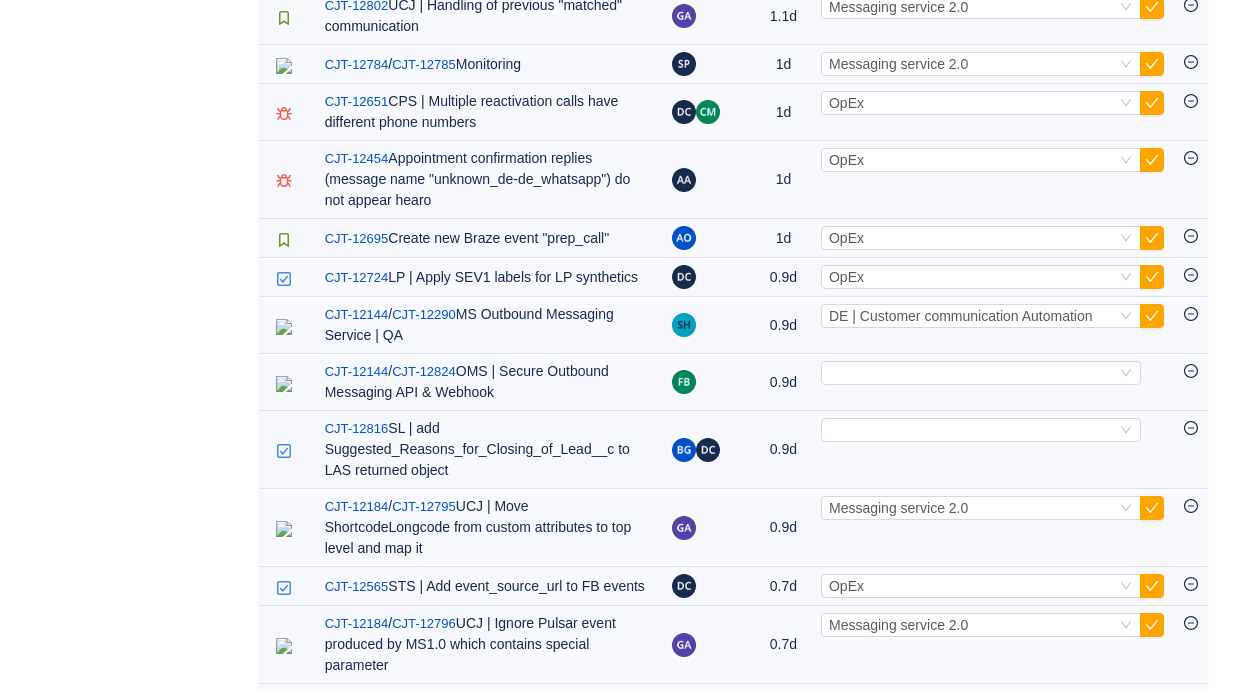 scroll, scrollTop: 2072, scrollLeft: 0, axis: vertical 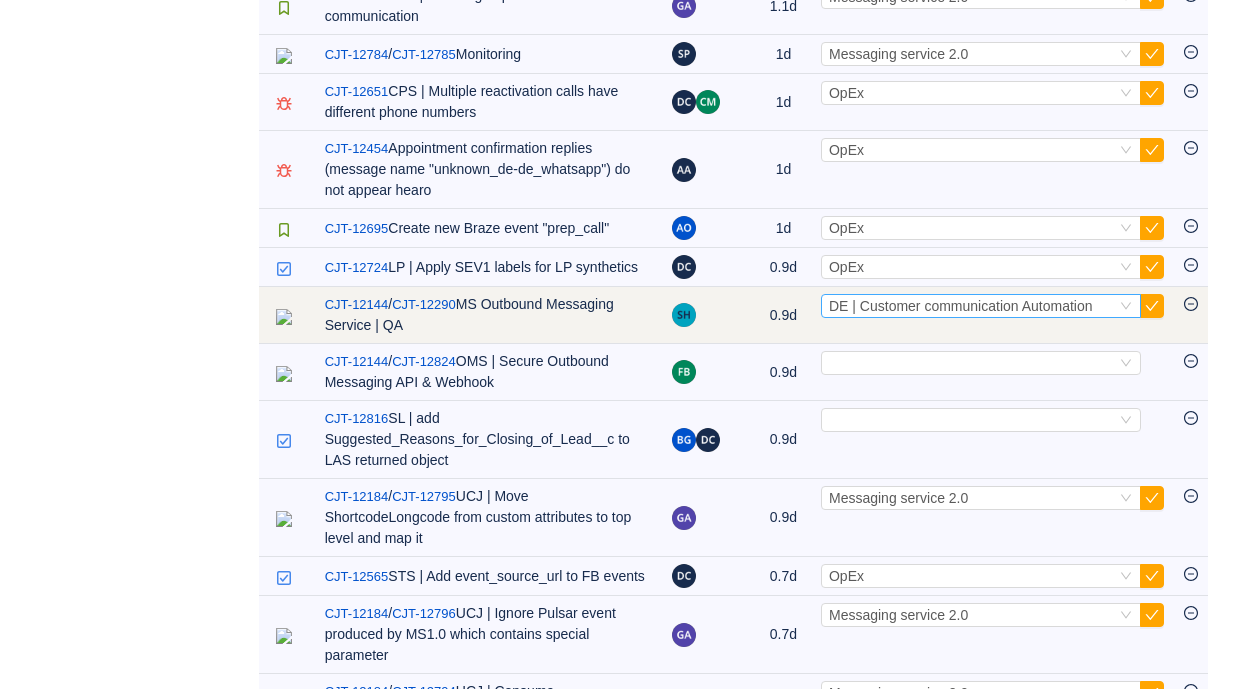 click on "DE | Customer communication Automation" at bounding box center [961, 306] 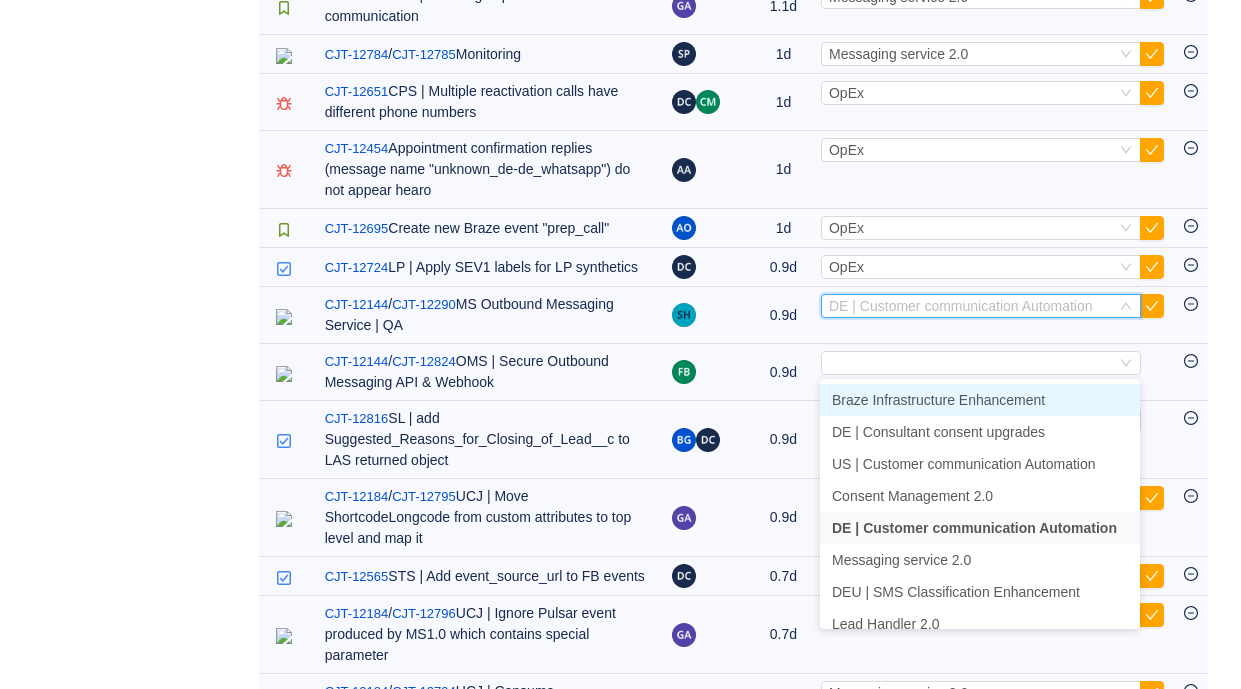 scroll, scrollTop: 622, scrollLeft: 0, axis: vertical 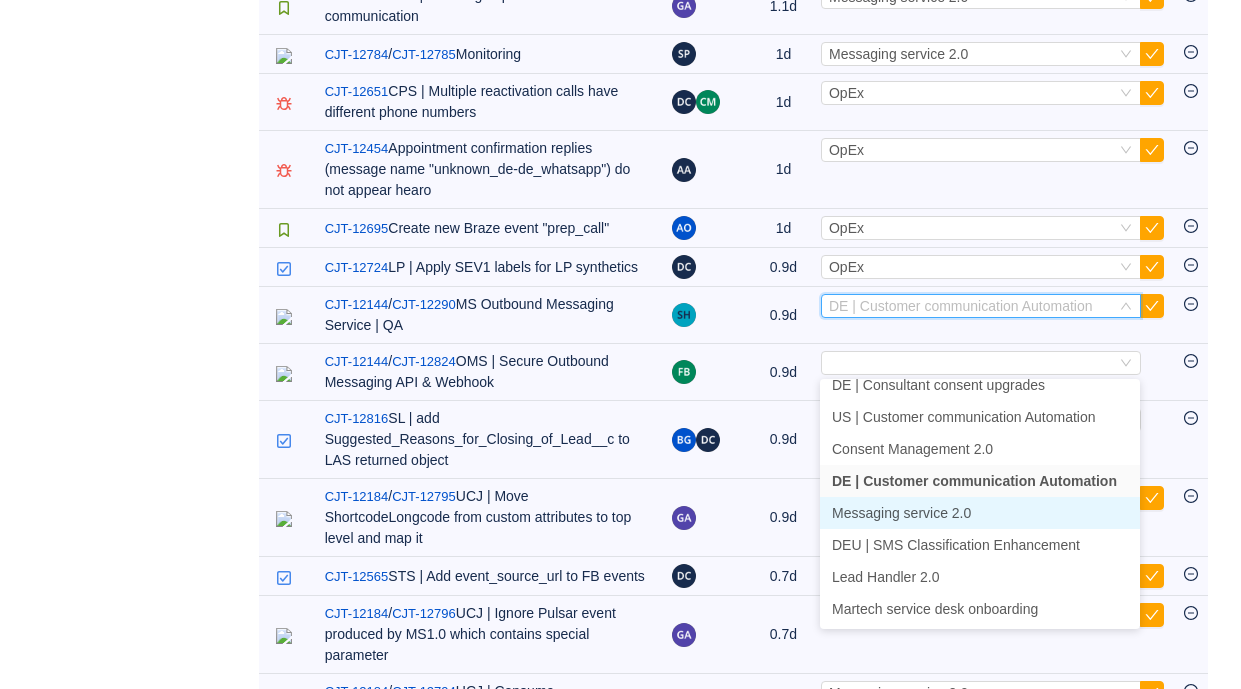 click on "Messaging service 2.0" at bounding box center (980, 513) 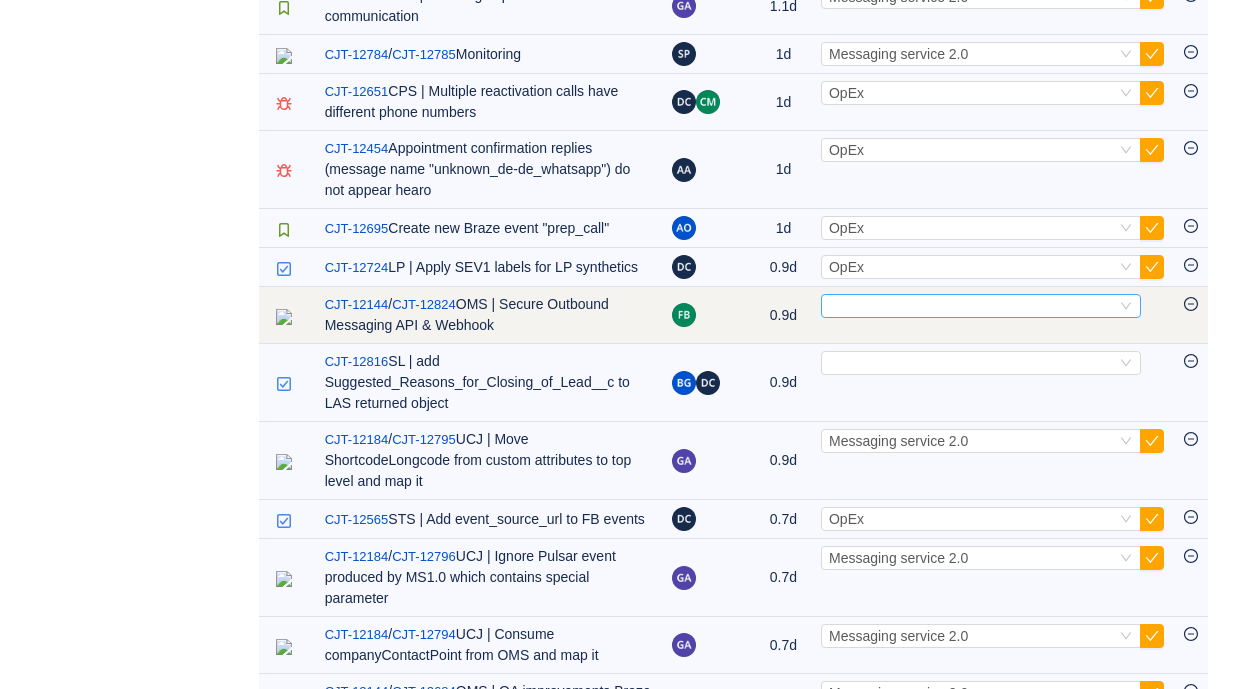 click on "Select" at bounding box center (972, 306) 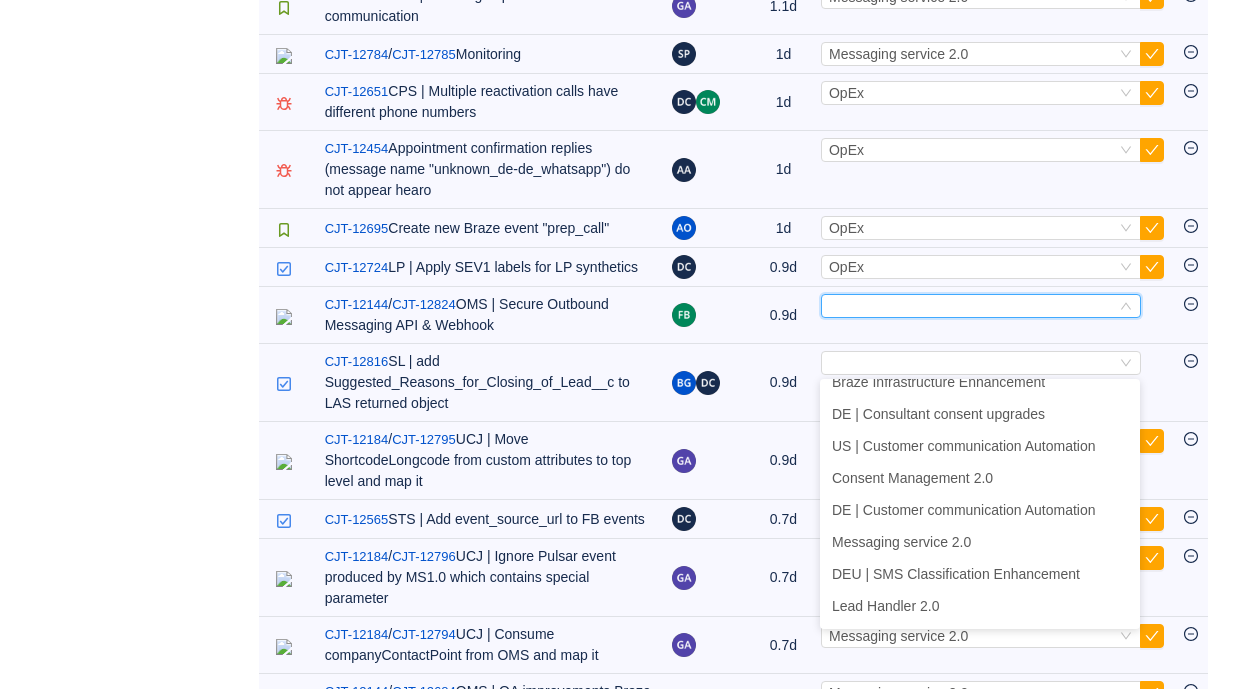 scroll, scrollTop: 622, scrollLeft: 0, axis: vertical 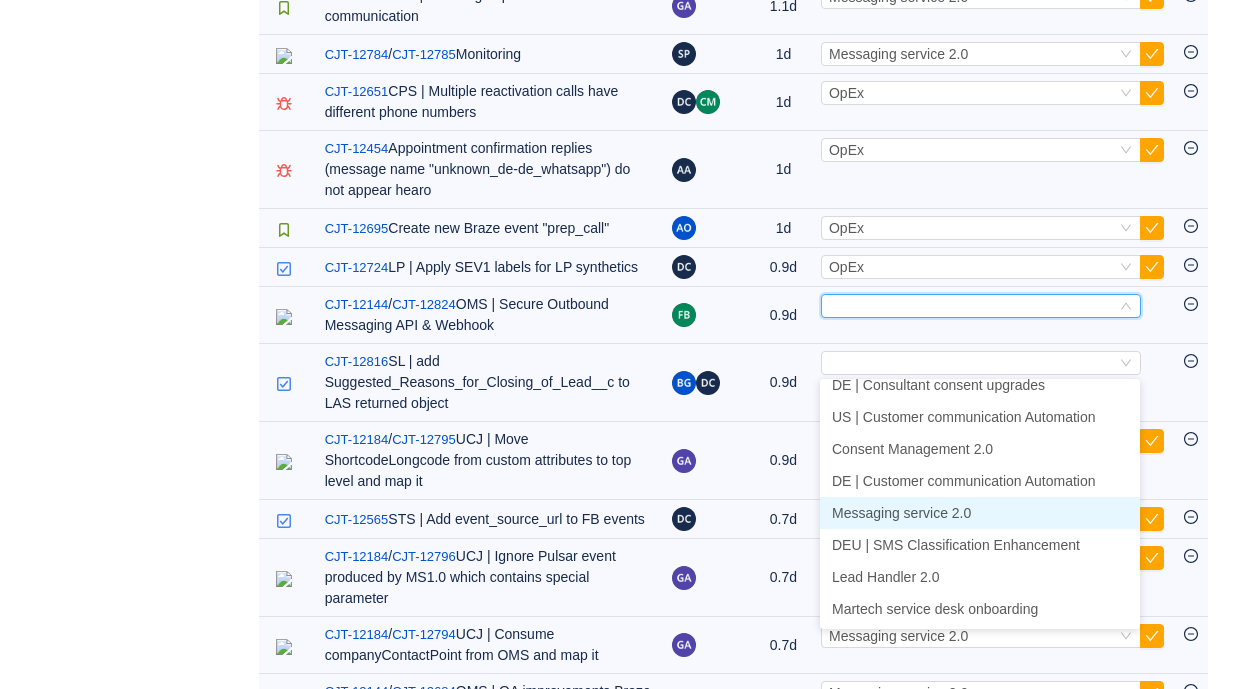 click on "Messaging service 2.0" at bounding box center [901, 513] 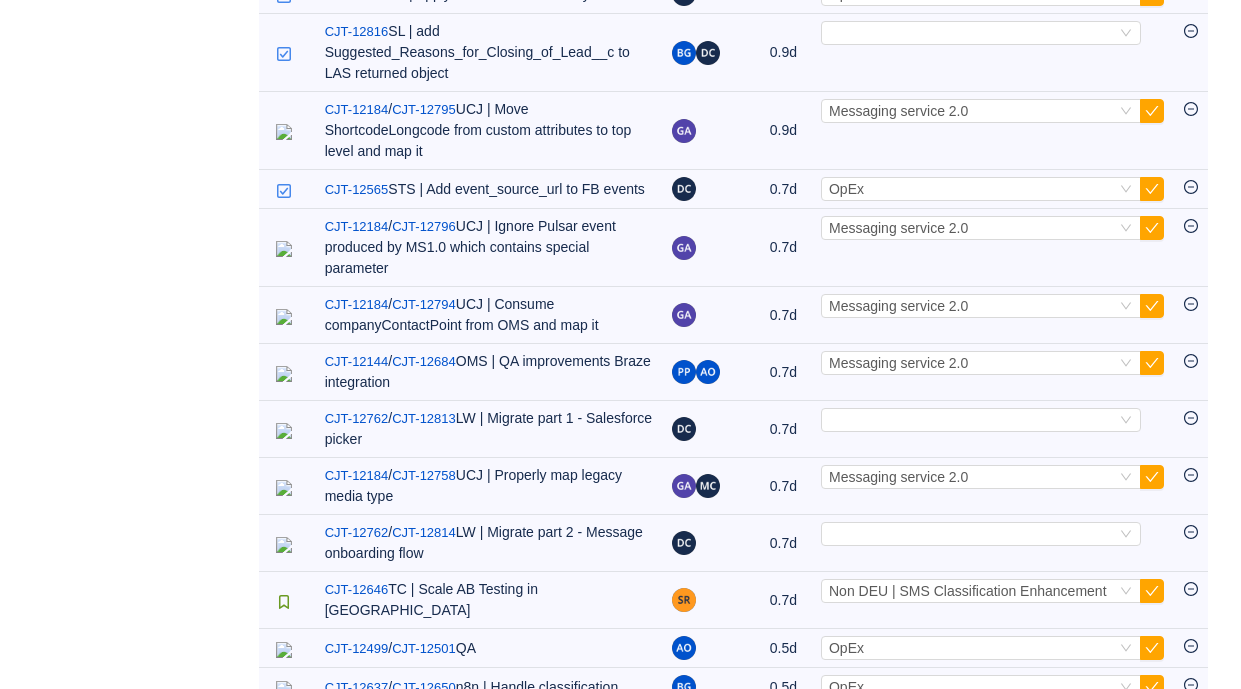 scroll, scrollTop: 2402, scrollLeft: 0, axis: vertical 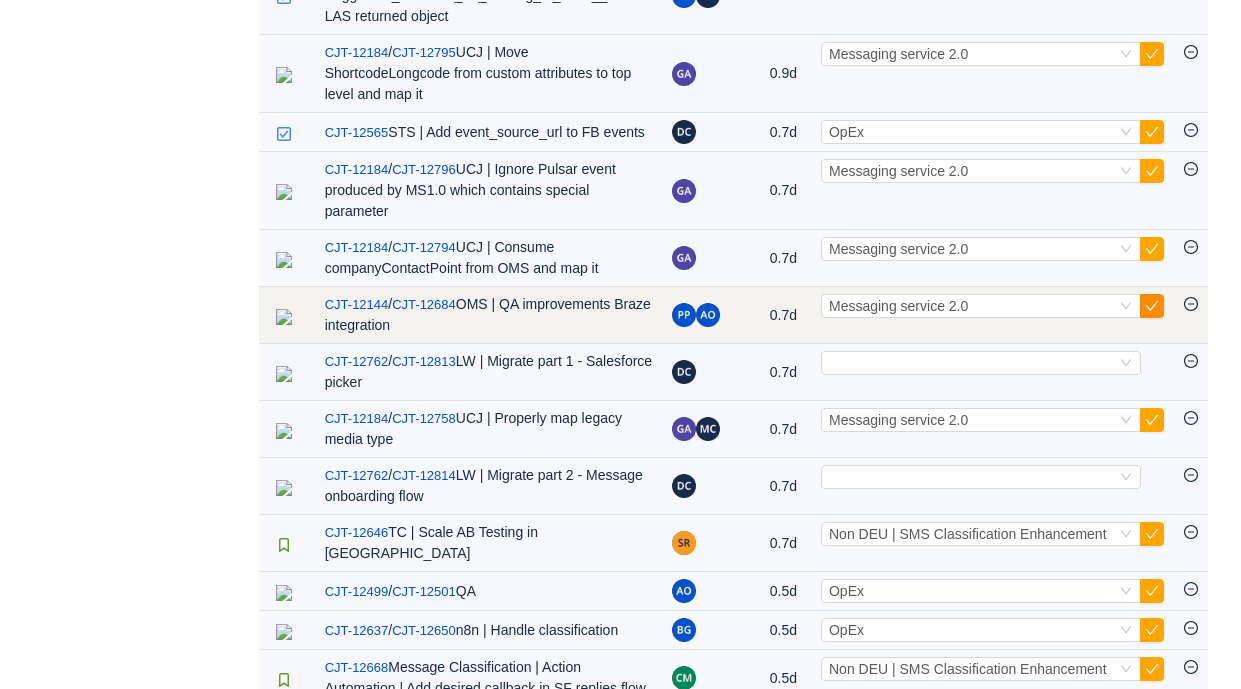 click at bounding box center [1152, 306] 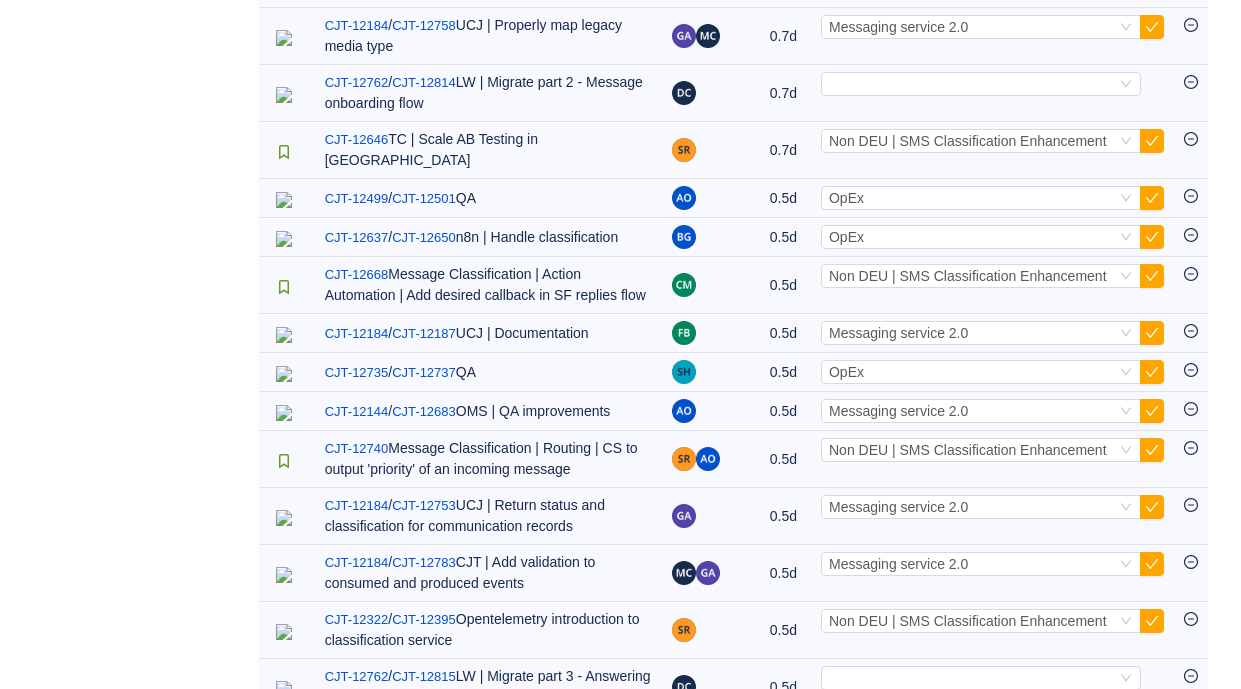 scroll, scrollTop: 2752, scrollLeft: 0, axis: vertical 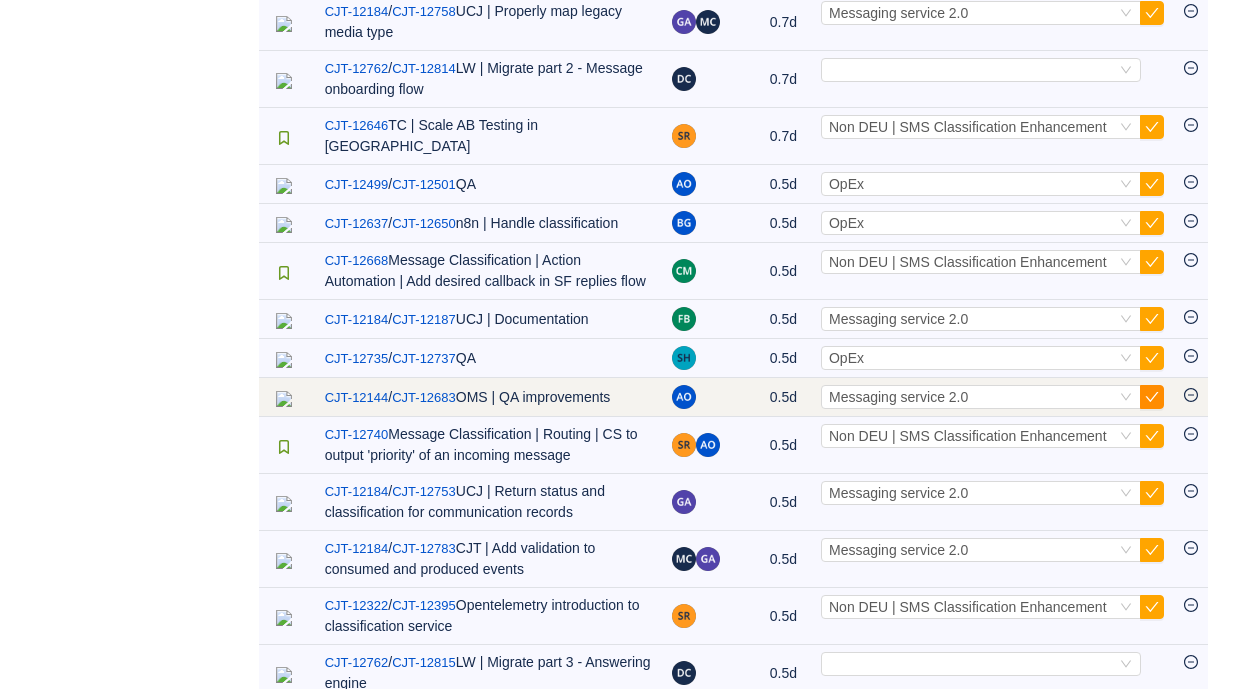 click at bounding box center (1152, 397) 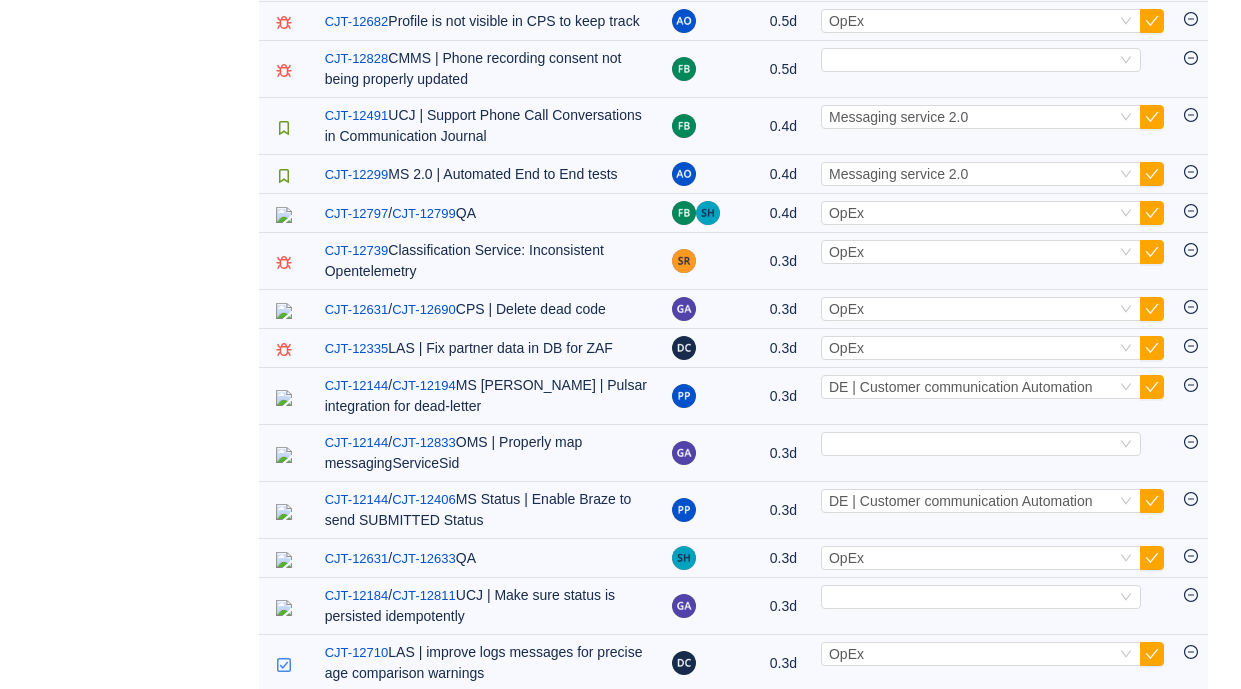 scroll, scrollTop: 3667, scrollLeft: 0, axis: vertical 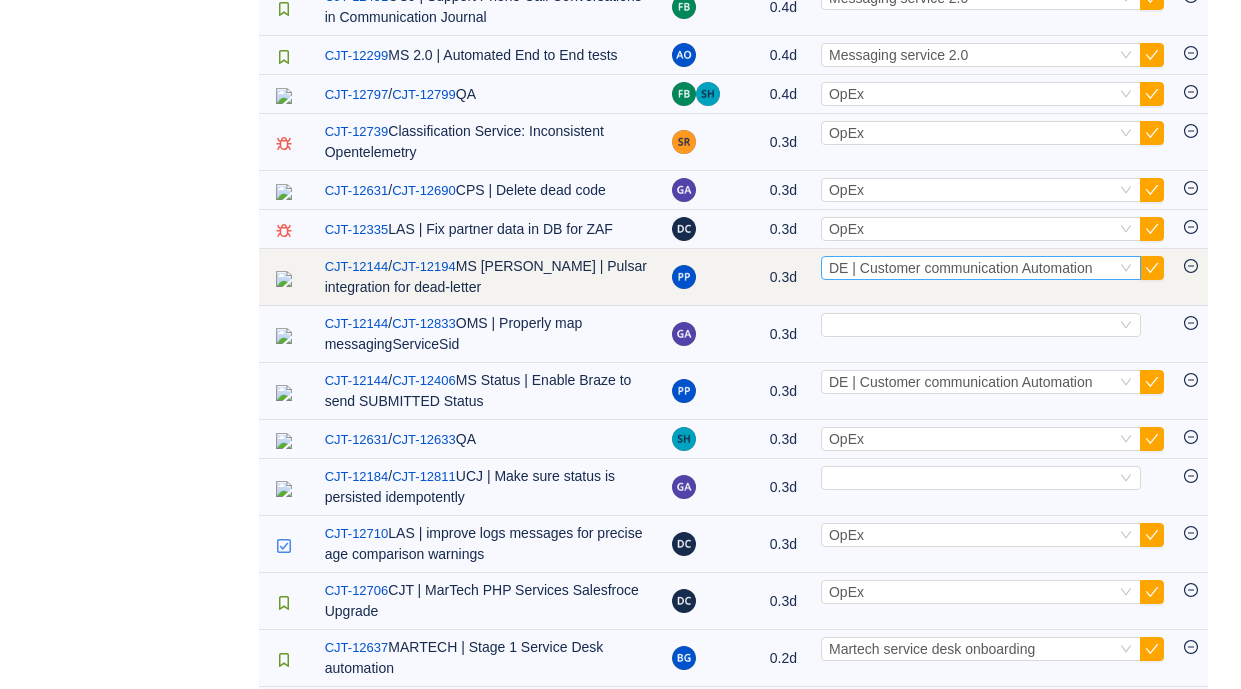 click on "DE | Customer communication Automation" at bounding box center (961, 268) 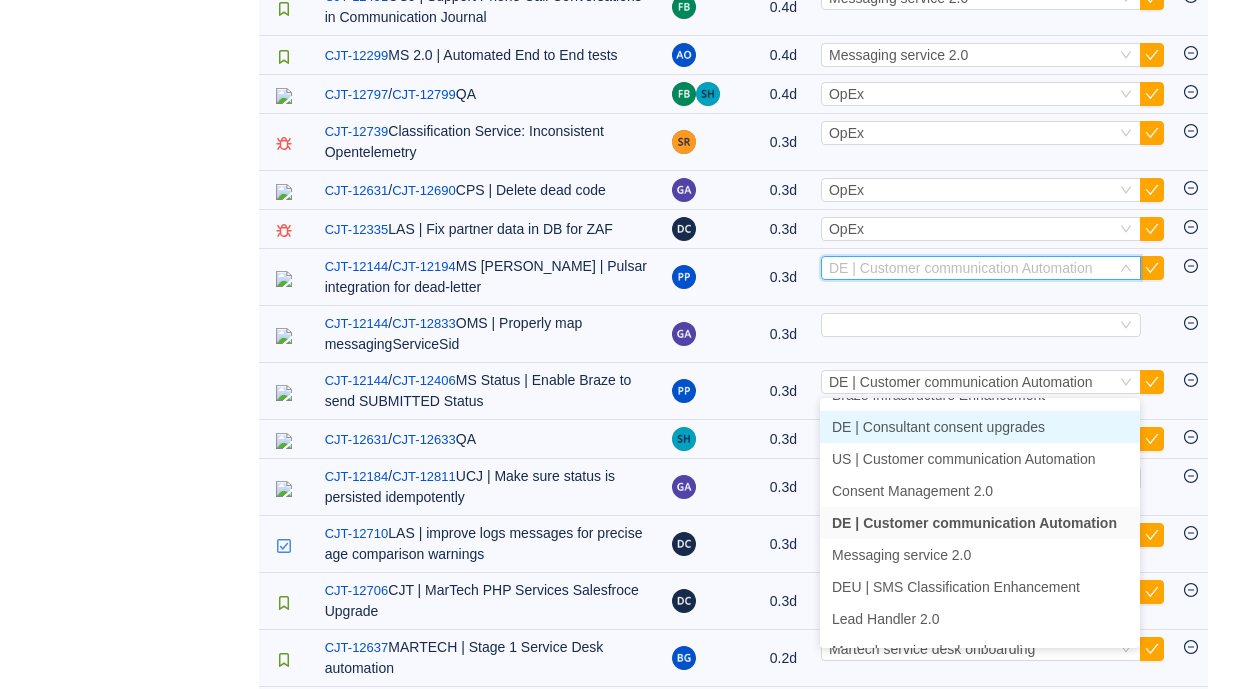 scroll, scrollTop: 622, scrollLeft: 0, axis: vertical 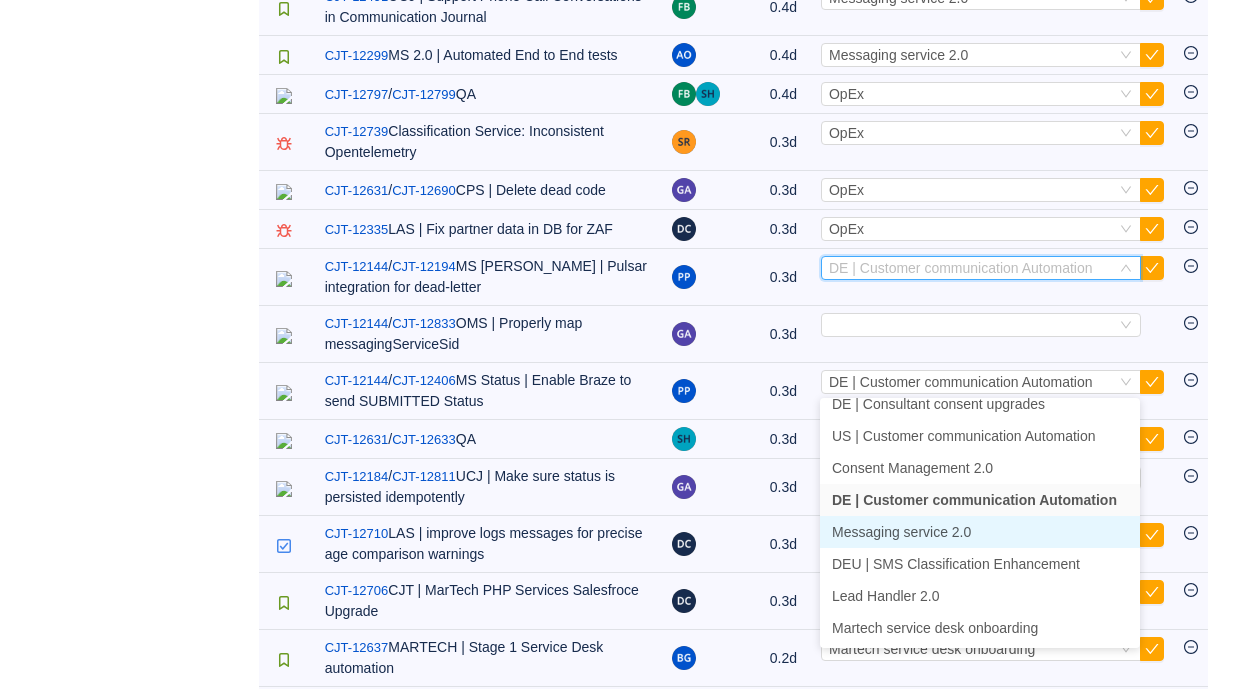 click on "Messaging service 2.0" at bounding box center (980, 532) 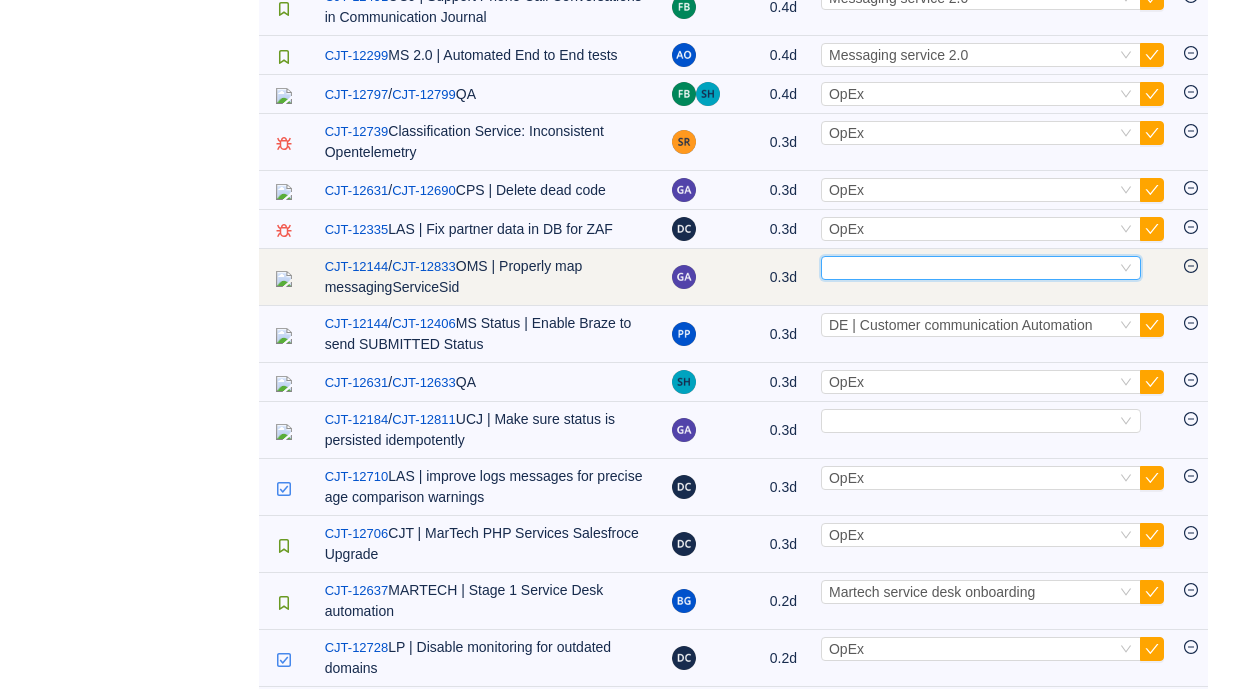 click on "Select" at bounding box center [972, 268] 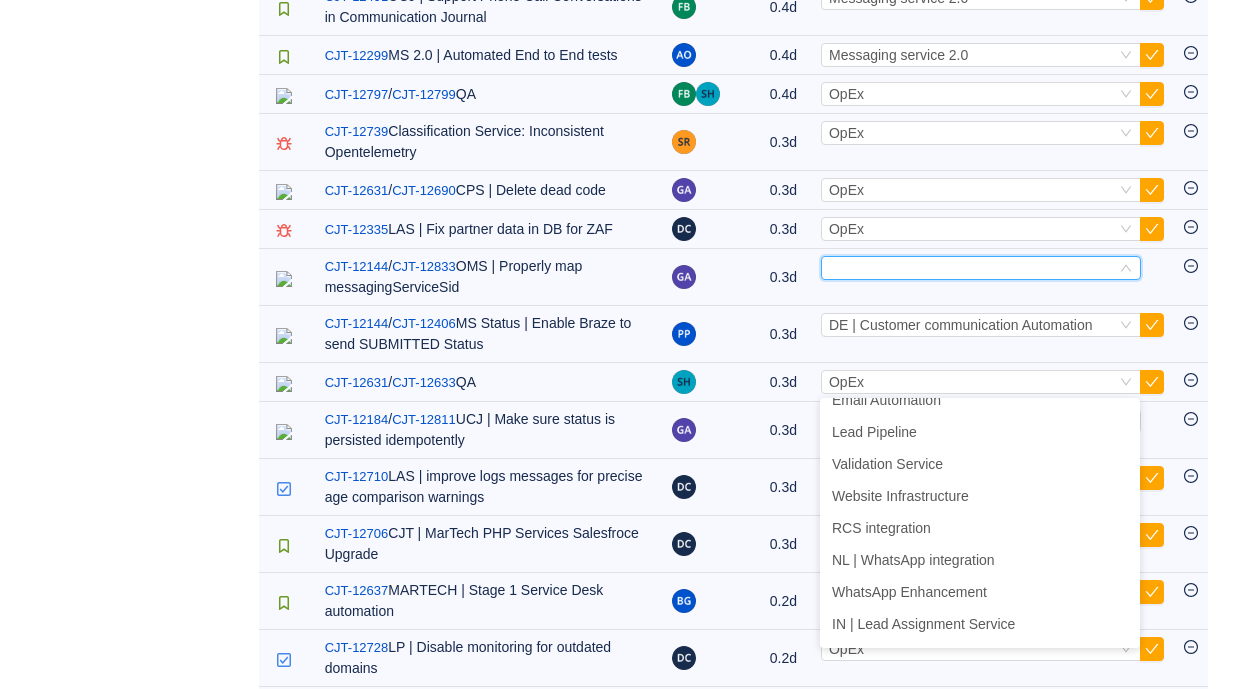scroll, scrollTop: 622, scrollLeft: 0, axis: vertical 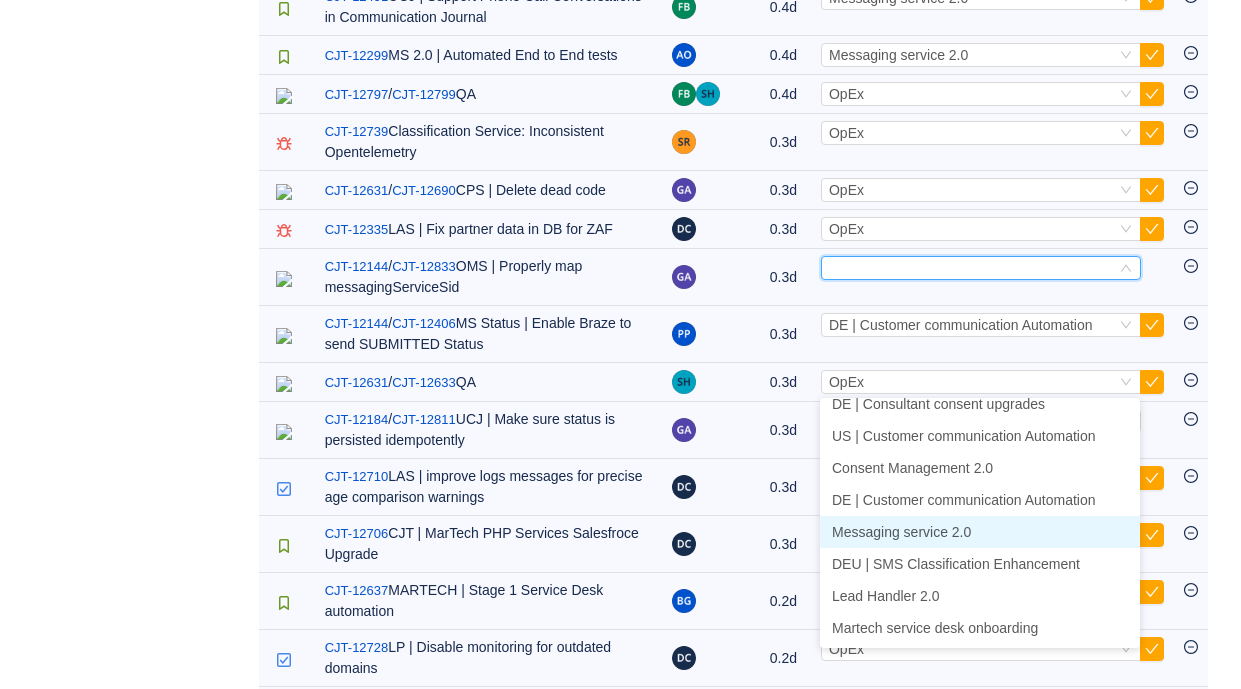 click on "Messaging service 2.0" at bounding box center [901, 532] 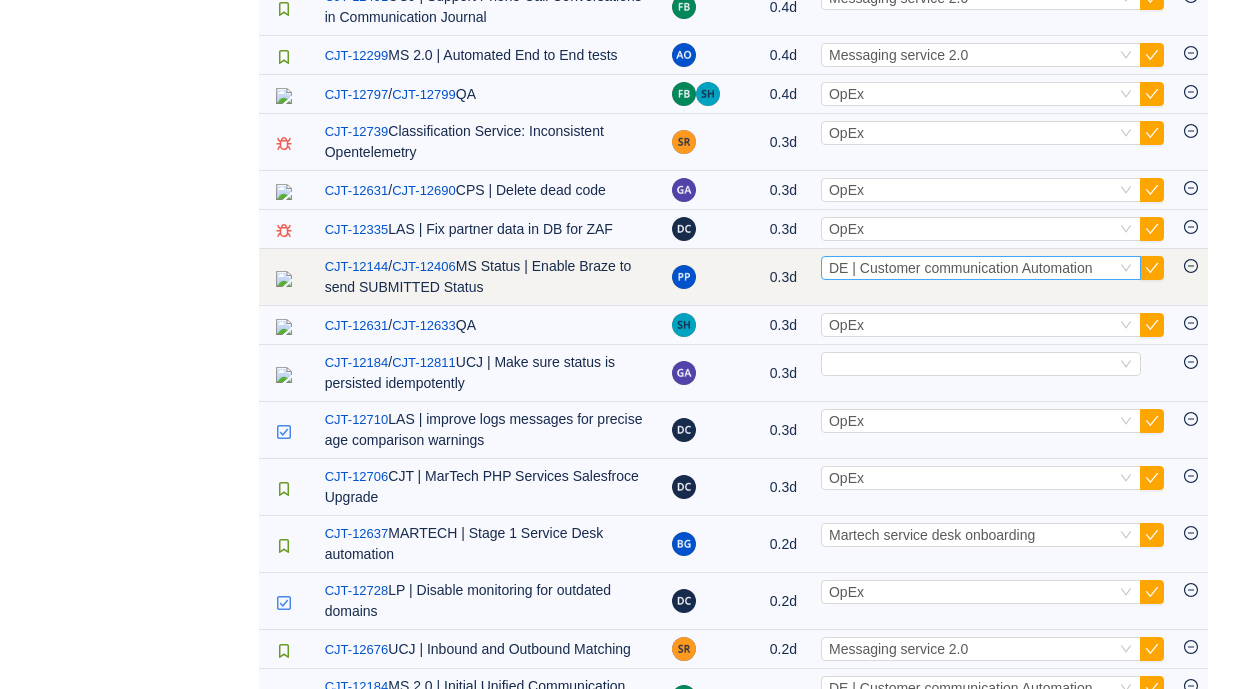 click on "DE | Customer communication Automation" at bounding box center [961, 268] 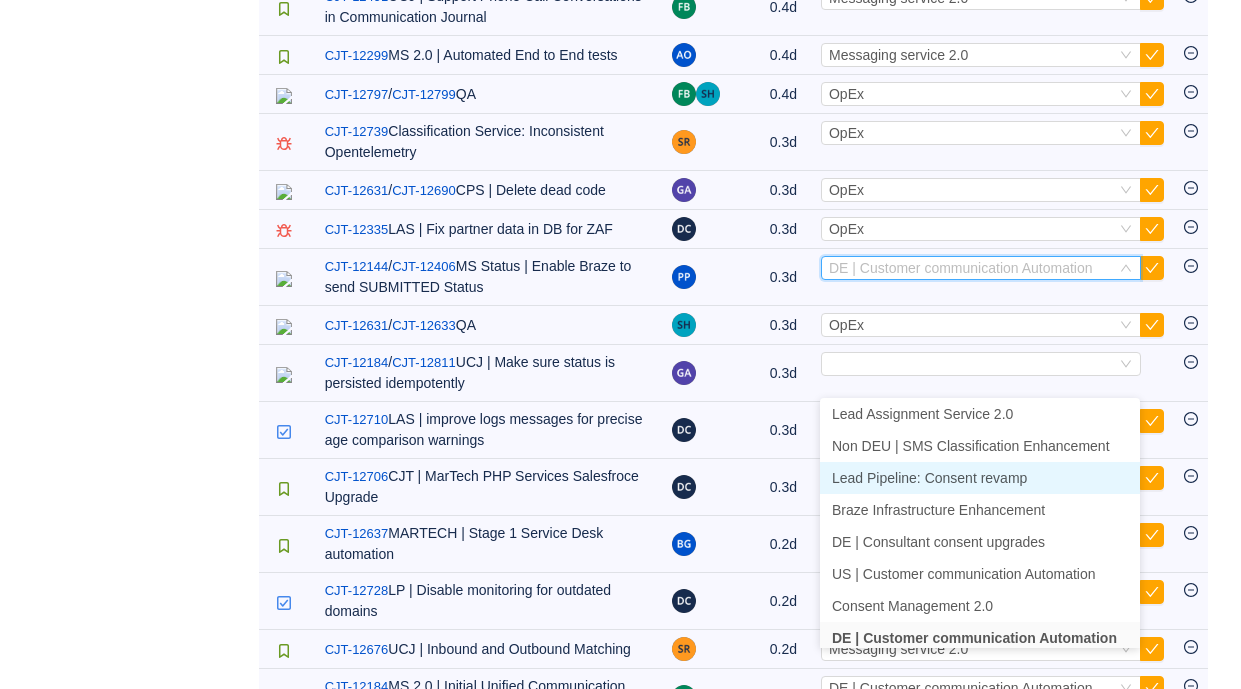 scroll, scrollTop: 622, scrollLeft: 0, axis: vertical 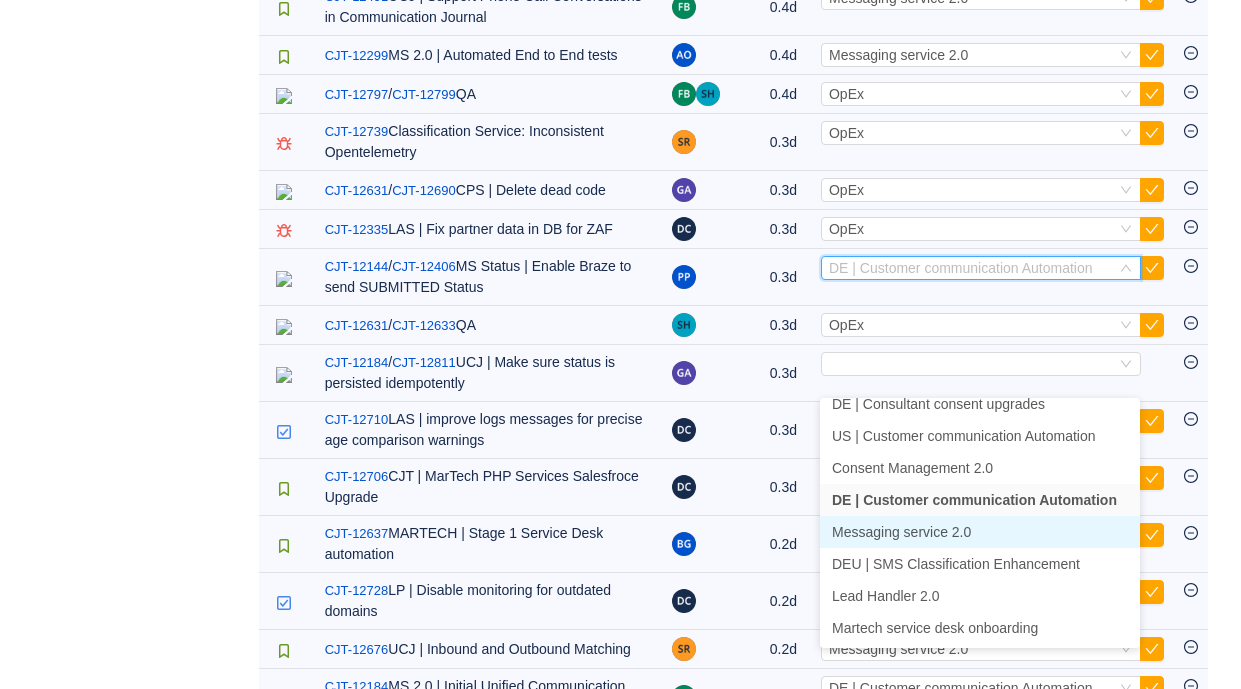 click on "Messaging service 2.0" at bounding box center (901, 532) 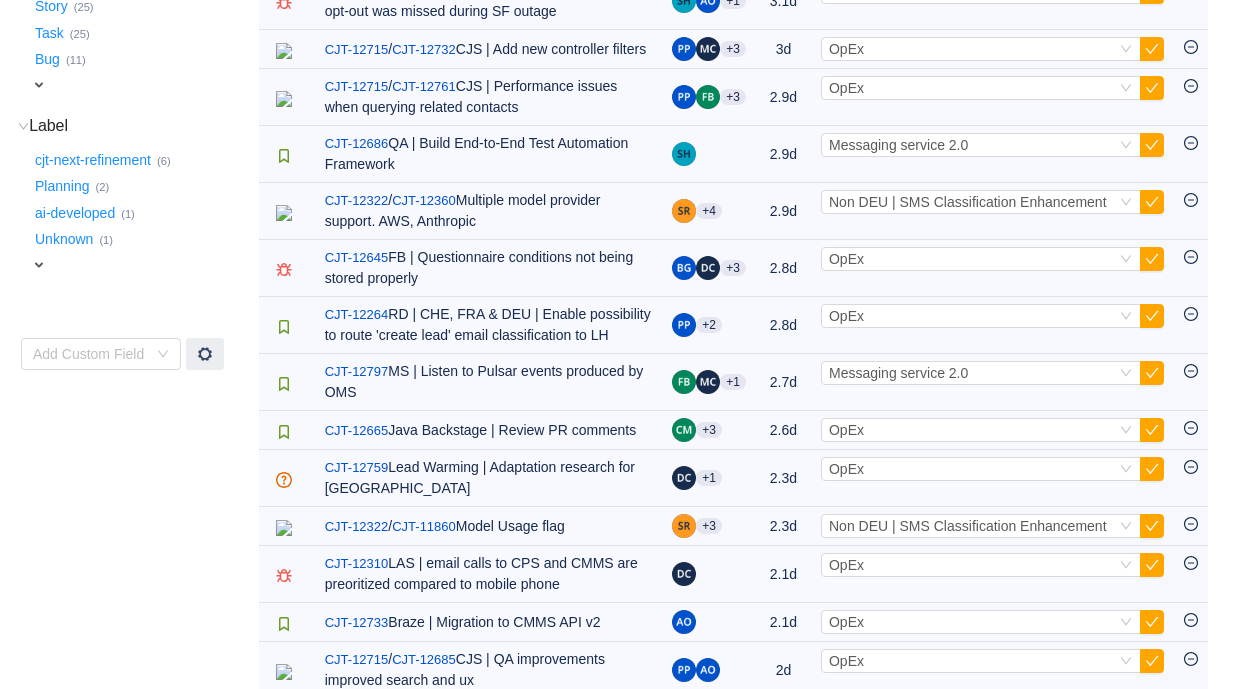 scroll, scrollTop: 0, scrollLeft: 0, axis: both 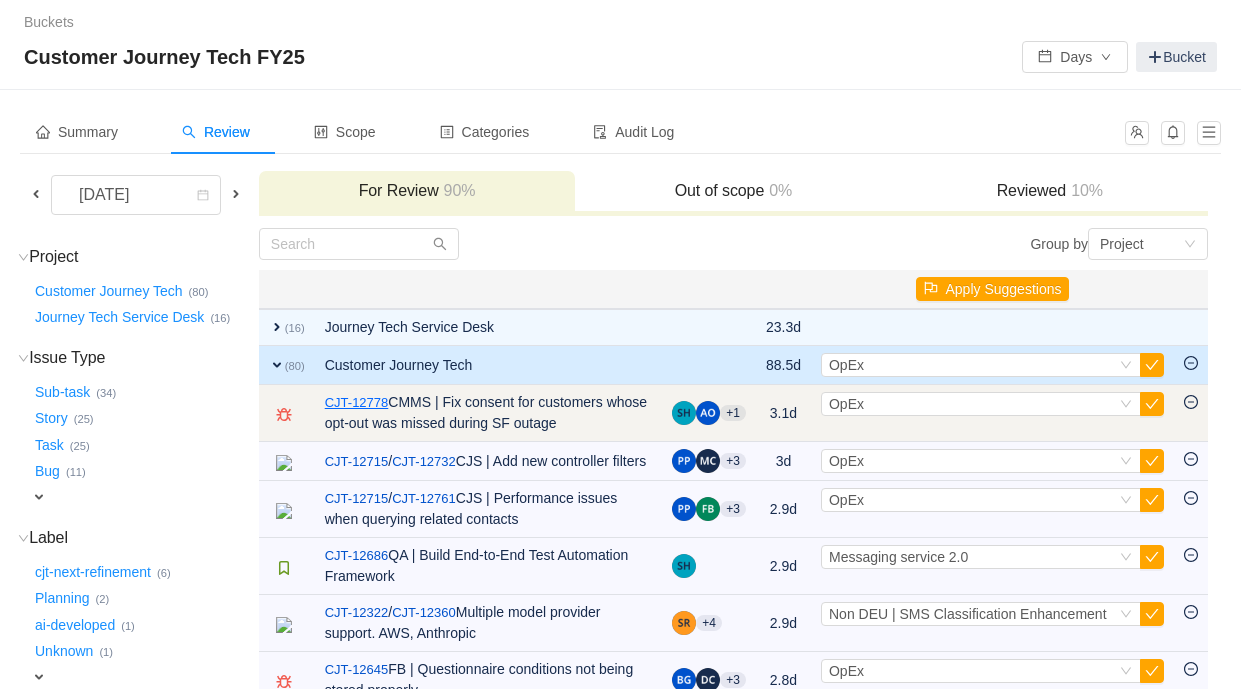 click on "CJT-12778" at bounding box center [357, 403] 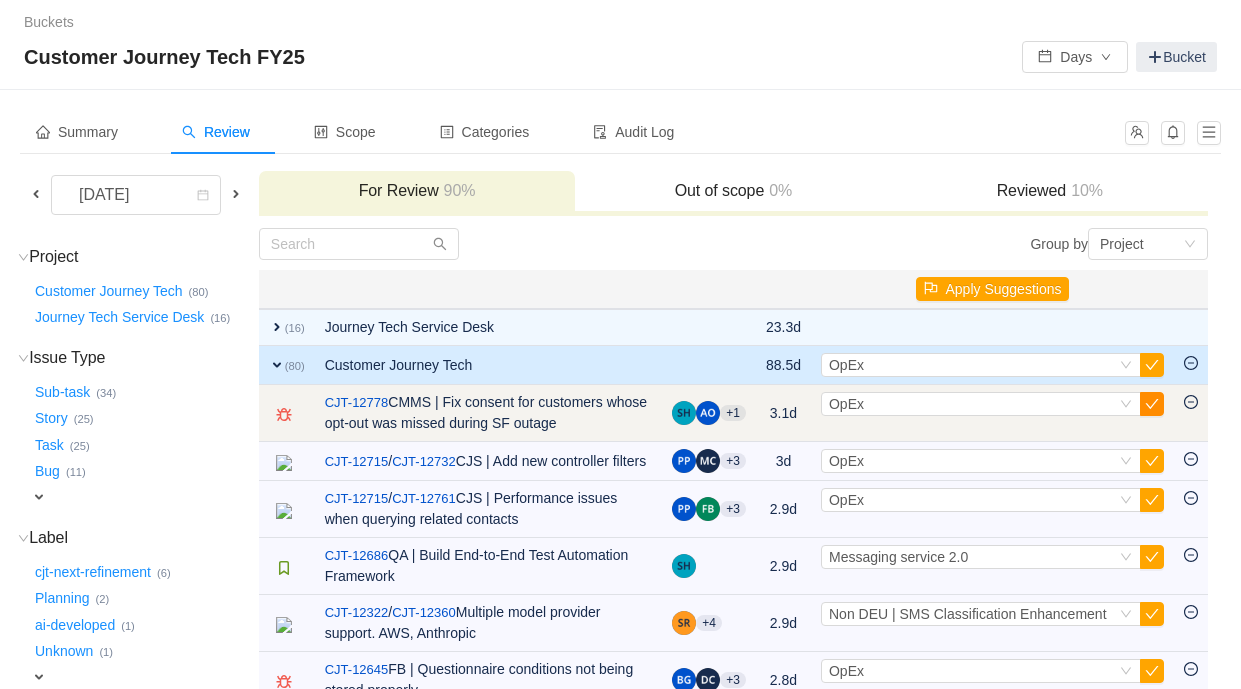 click at bounding box center [1152, 404] 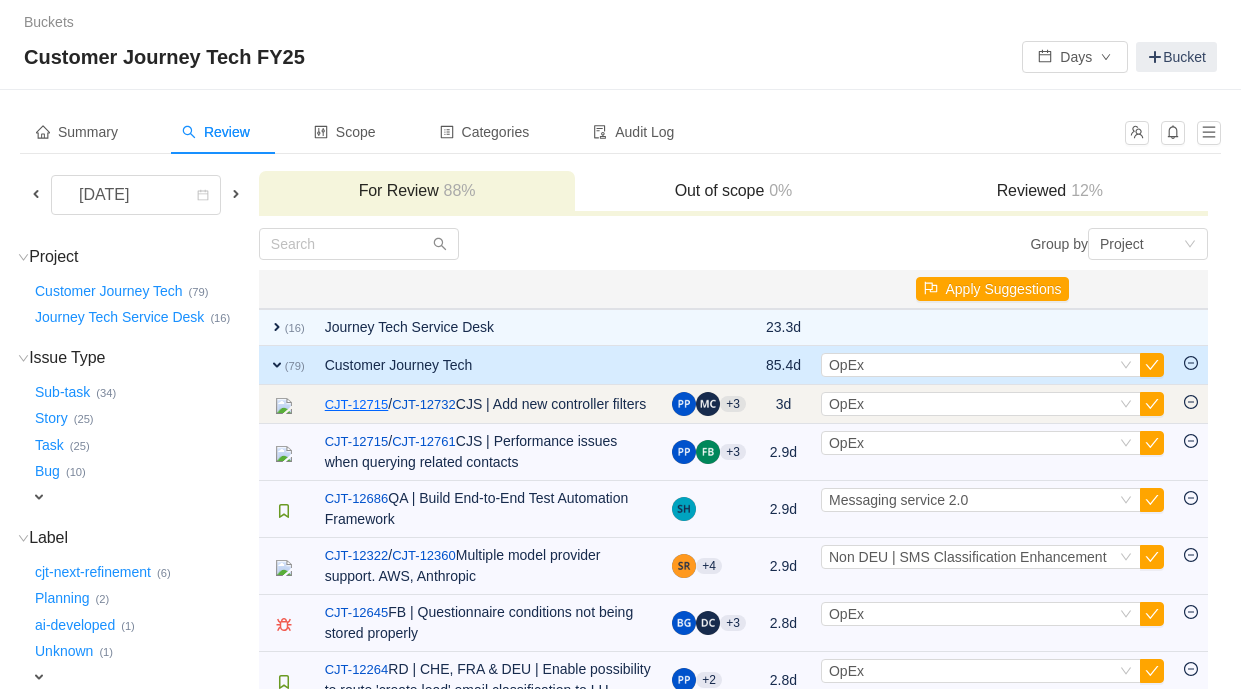 click on "CJT-12715" at bounding box center [357, 405] 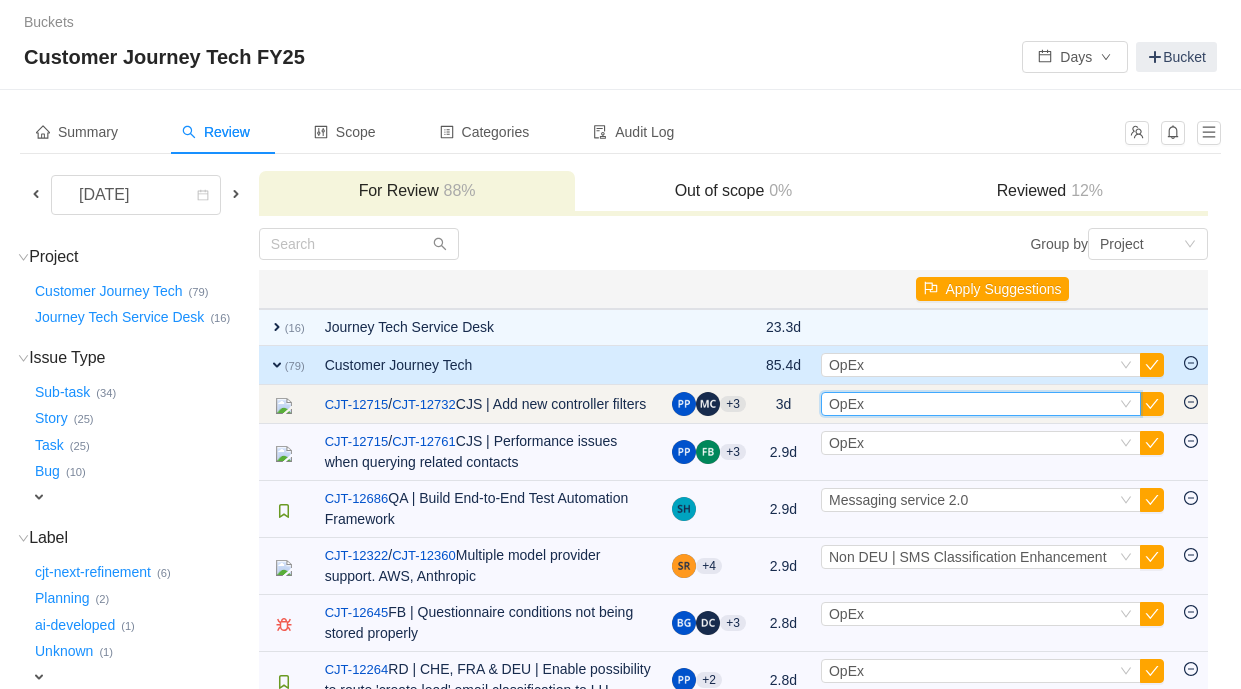 click on "Select  OpEx" at bounding box center [972, 404] 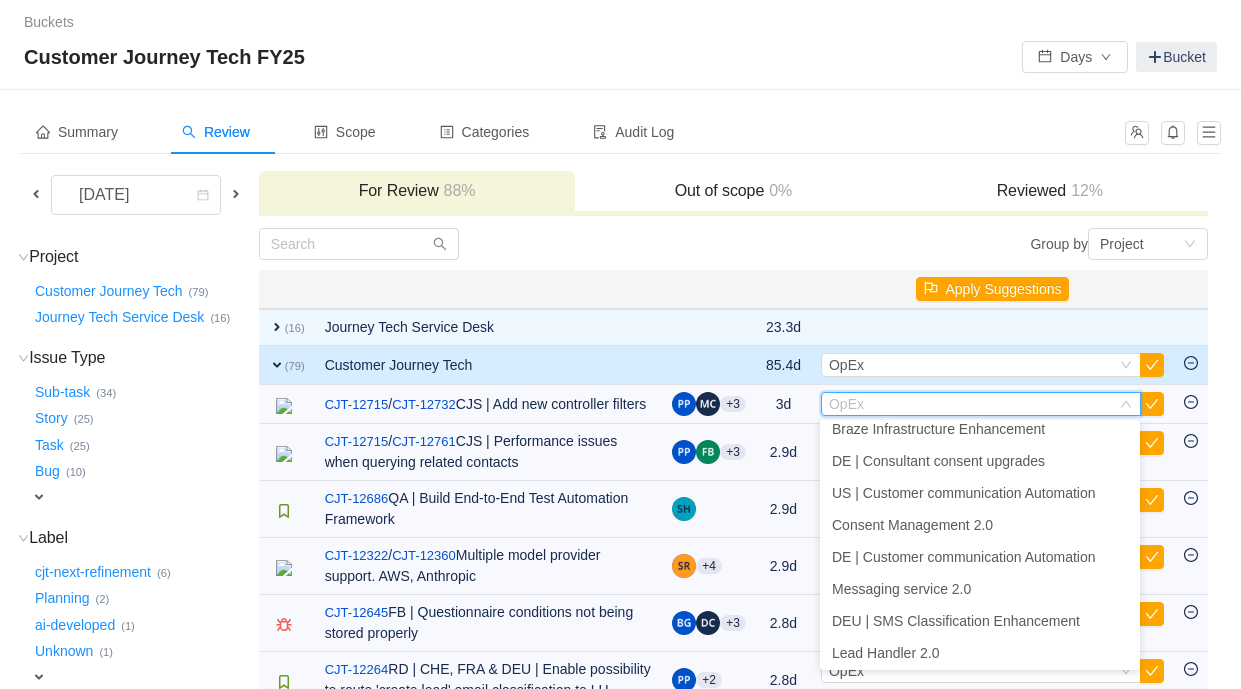 scroll, scrollTop: 622, scrollLeft: 0, axis: vertical 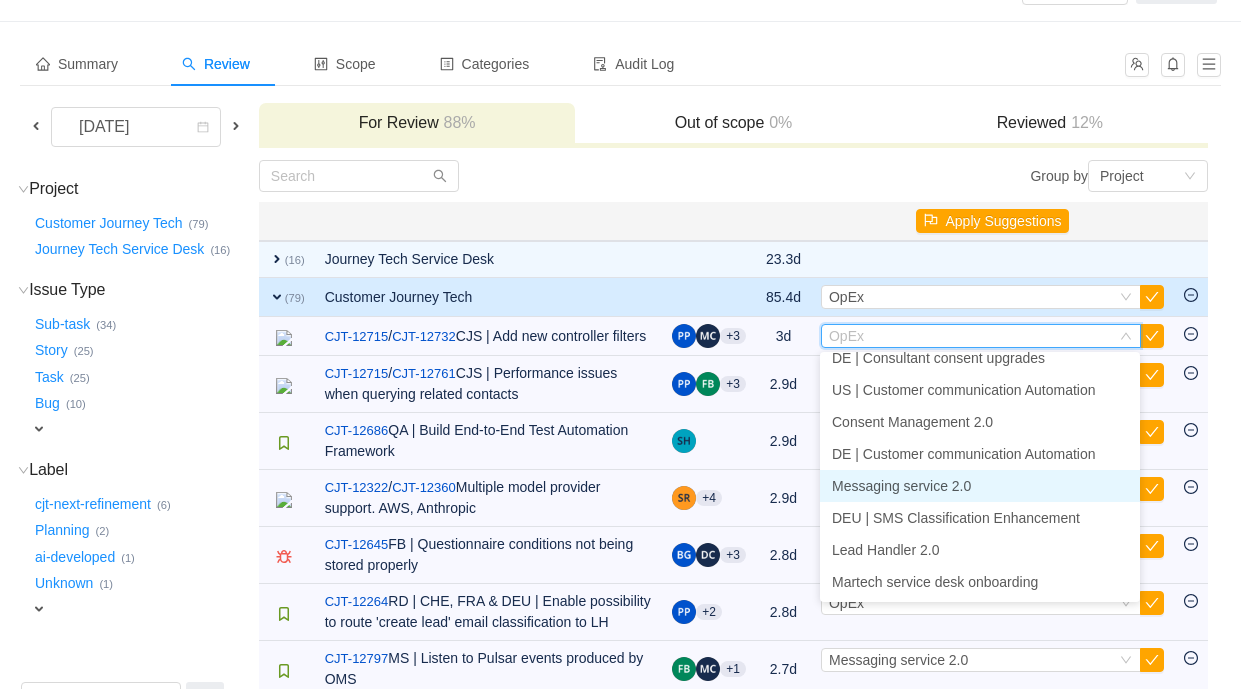 click on "Messaging service 2.0" at bounding box center (980, 486) 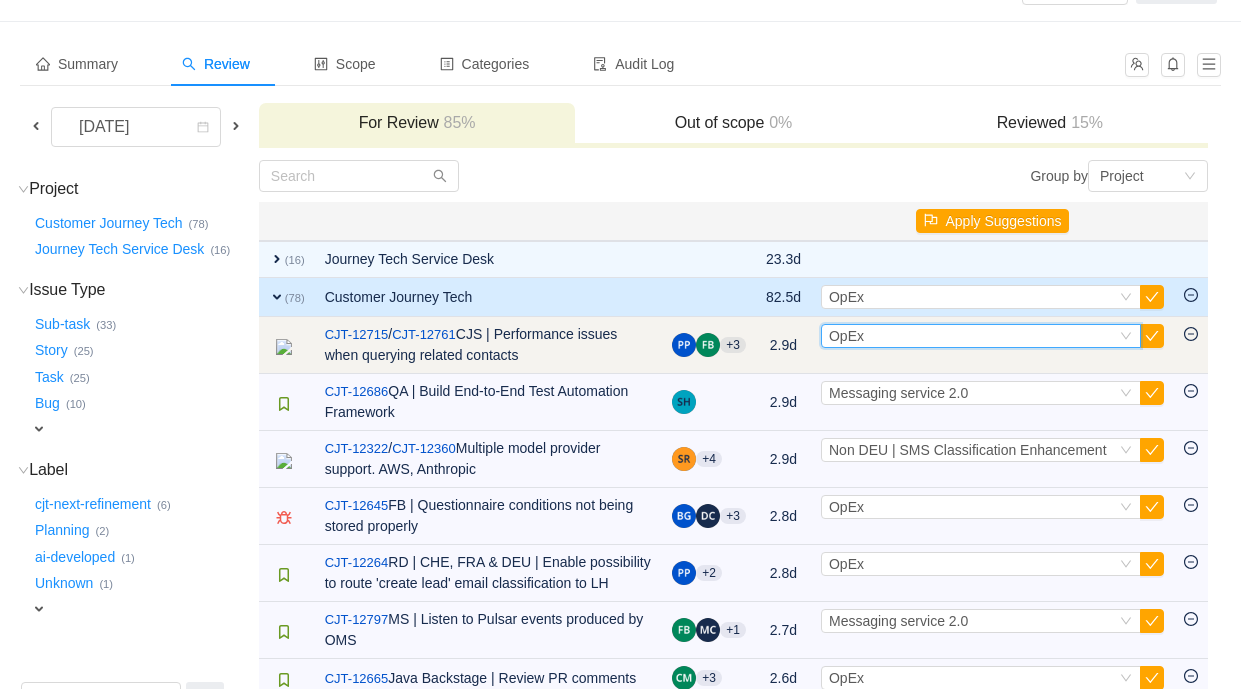 click on "Select  OpEx" at bounding box center [972, 336] 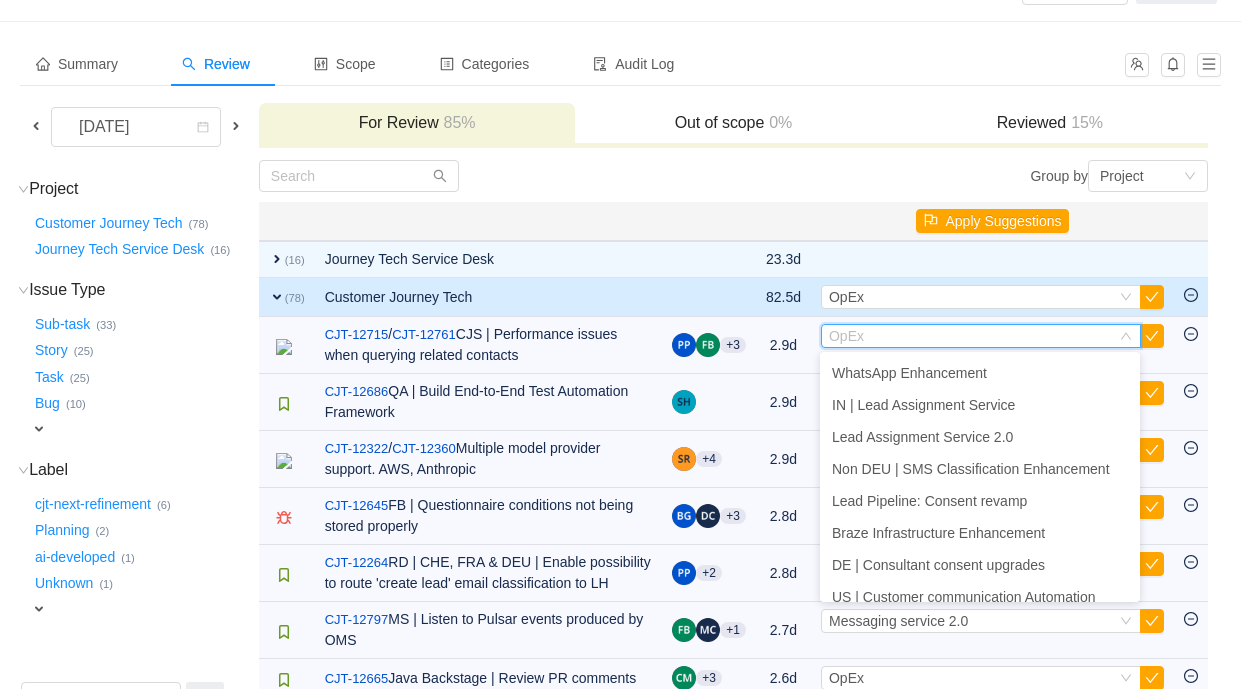 scroll, scrollTop: 622, scrollLeft: 0, axis: vertical 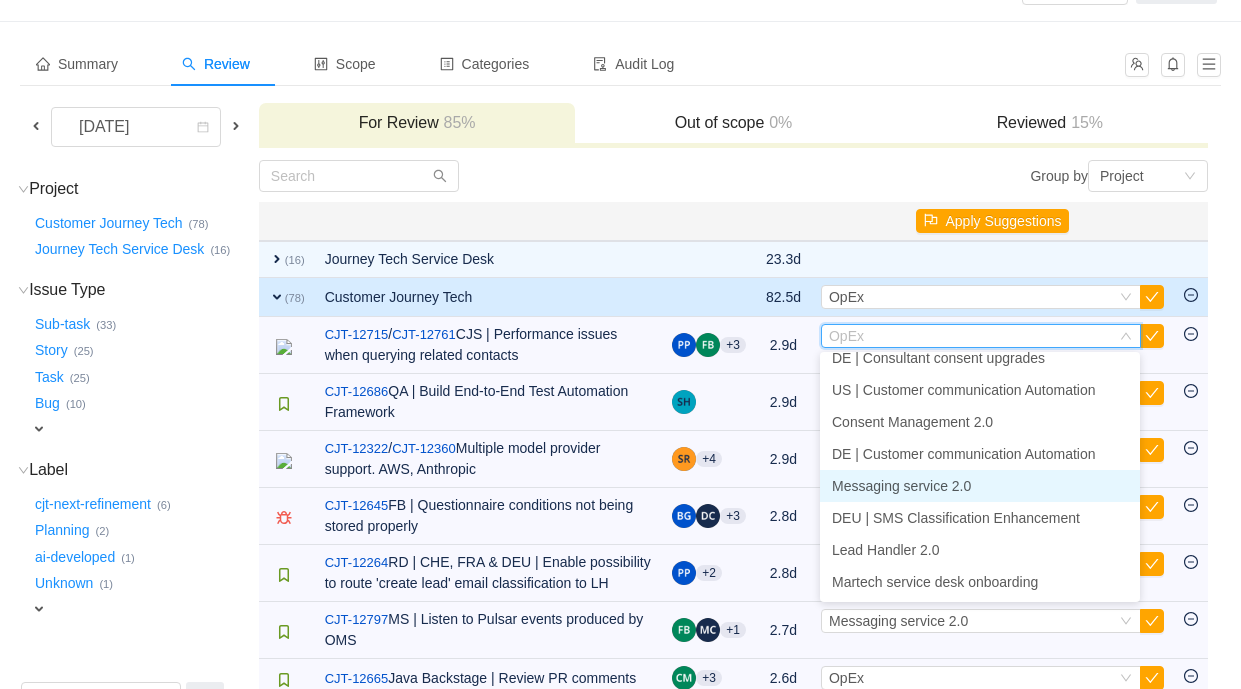 click on "Messaging service 2.0" at bounding box center [901, 486] 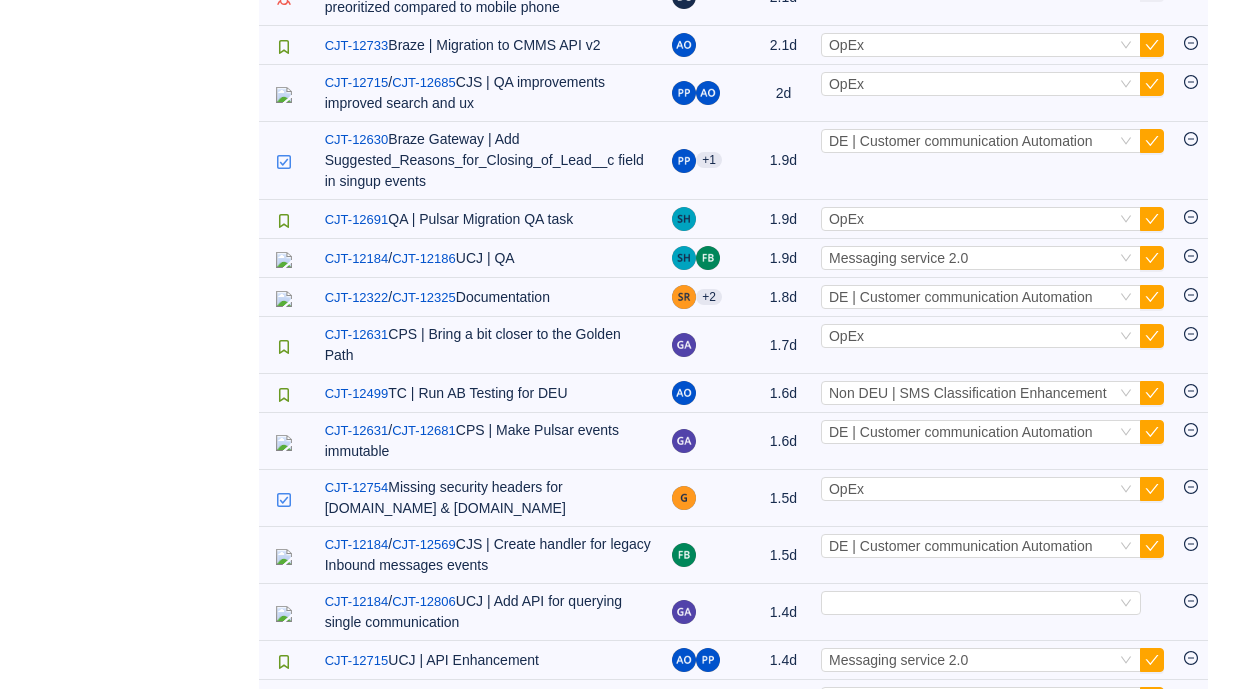 scroll, scrollTop: 834, scrollLeft: 0, axis: vertical 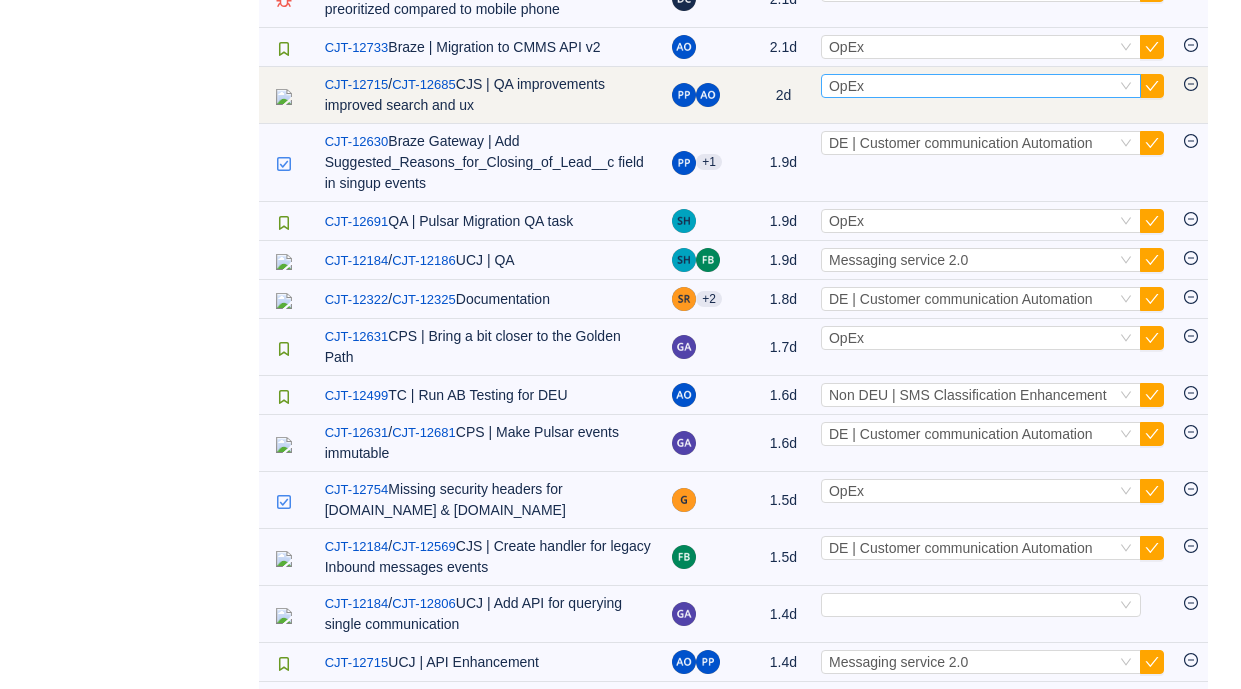 click on "Select  OpEx" at bounding box center (972, 86) 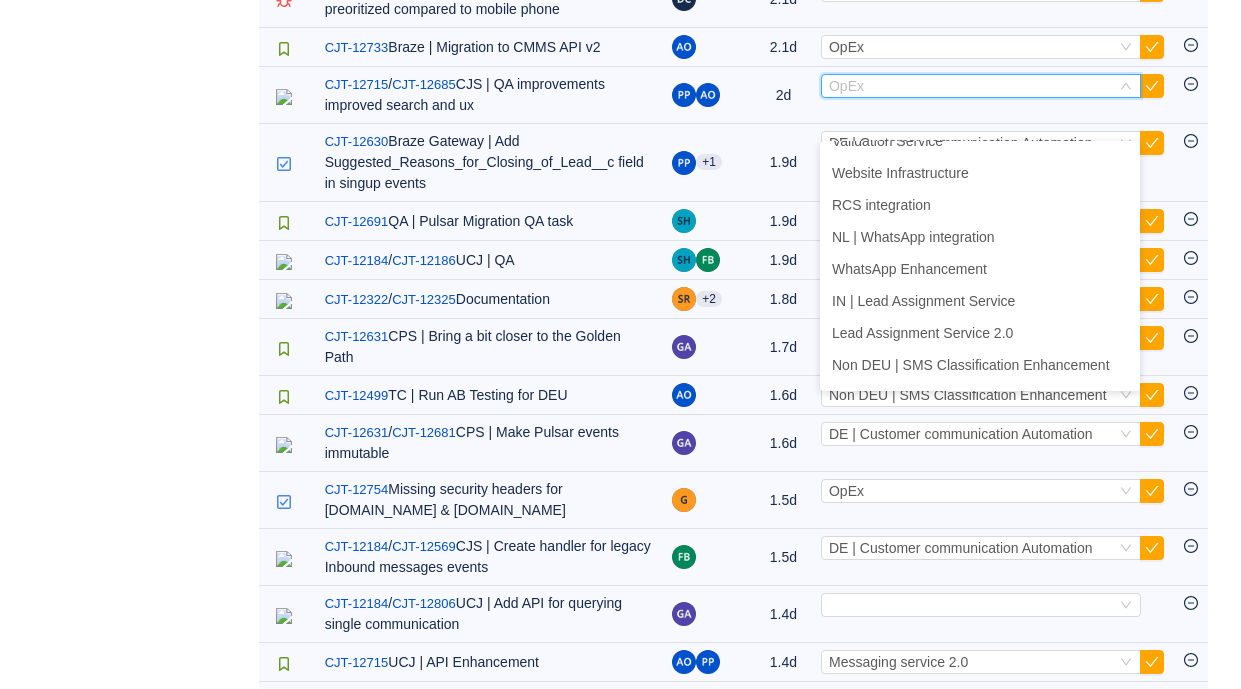 scroll, scrollTop: 622, scrollLeft: 0, axis: vertical 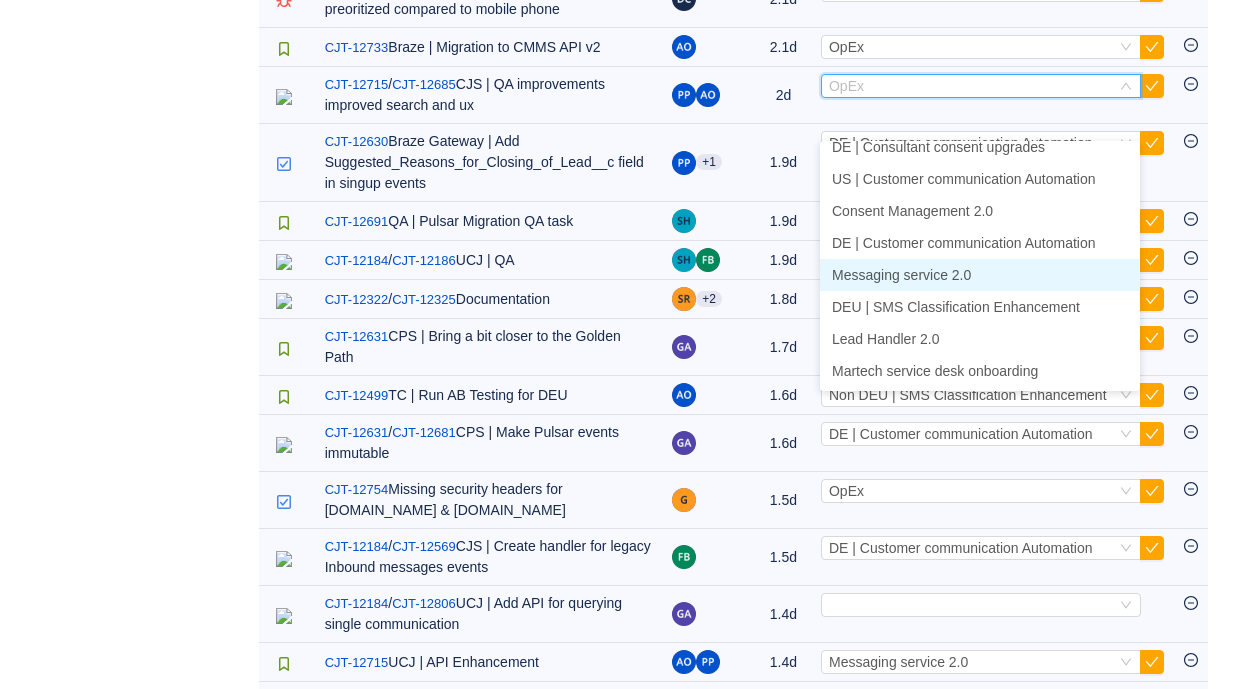 click on "Messaging service 2.0" at bounding box center [901, 275] 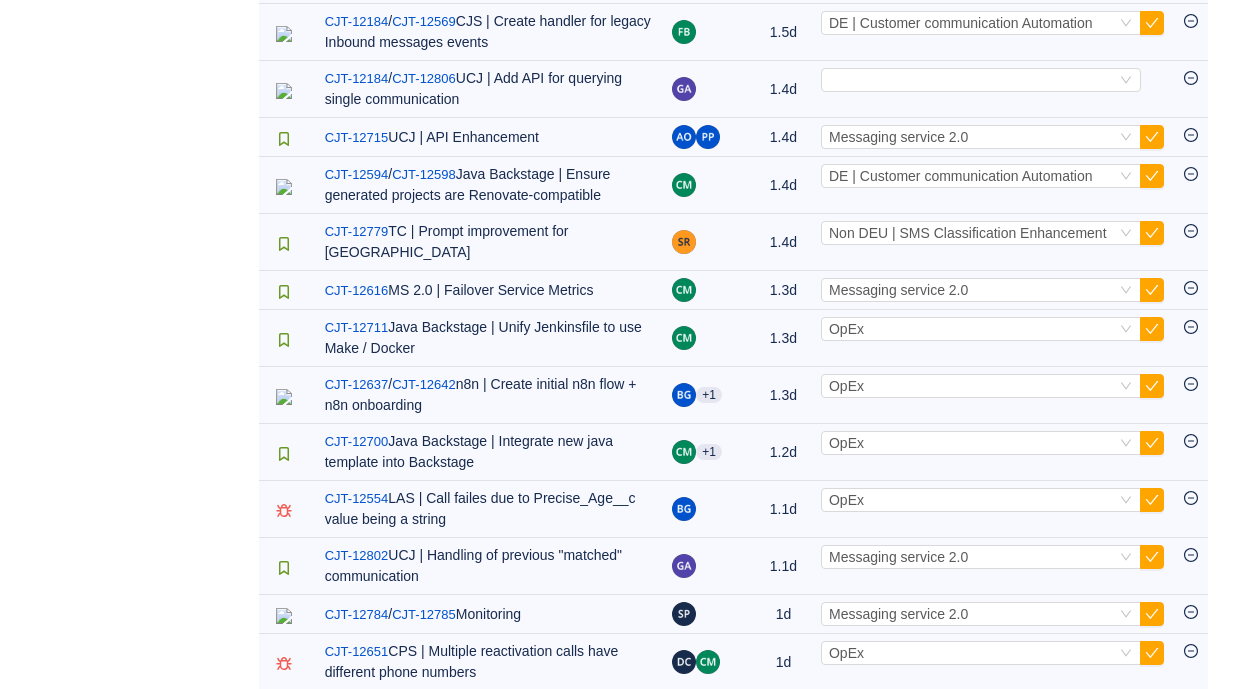 scroll, scrollTop: 1281, scrollLeft: 0, axis: vertical 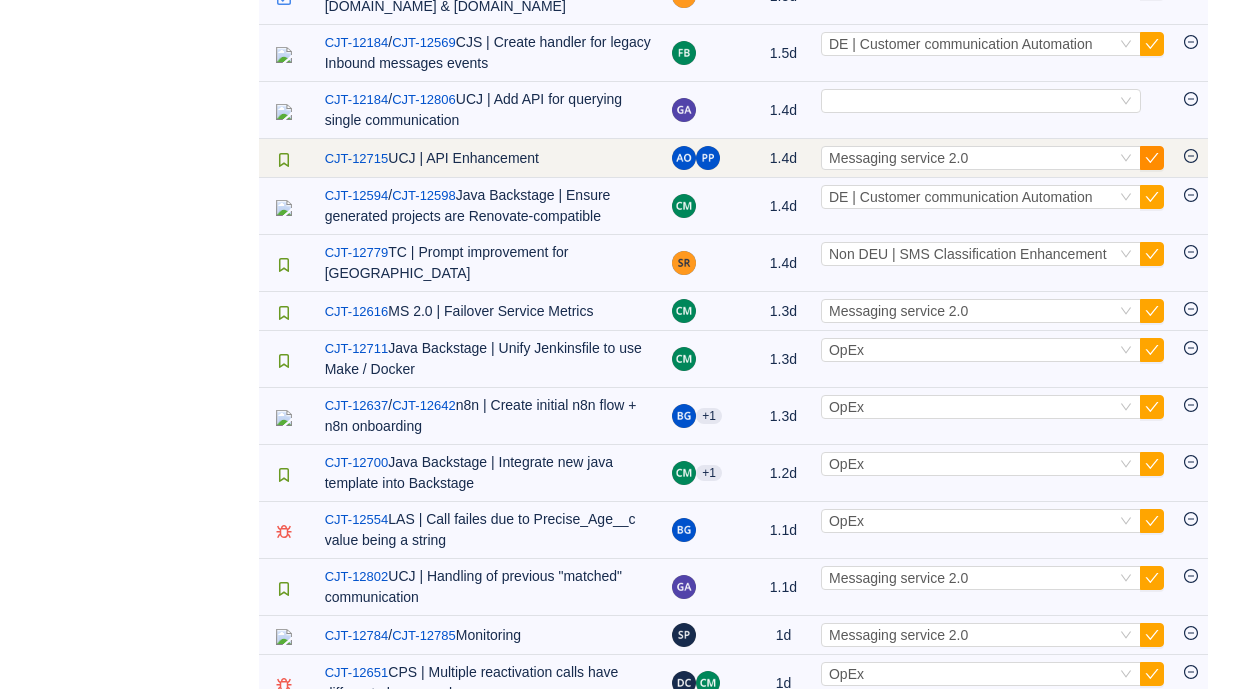 click at bounding box center [1152, 158] 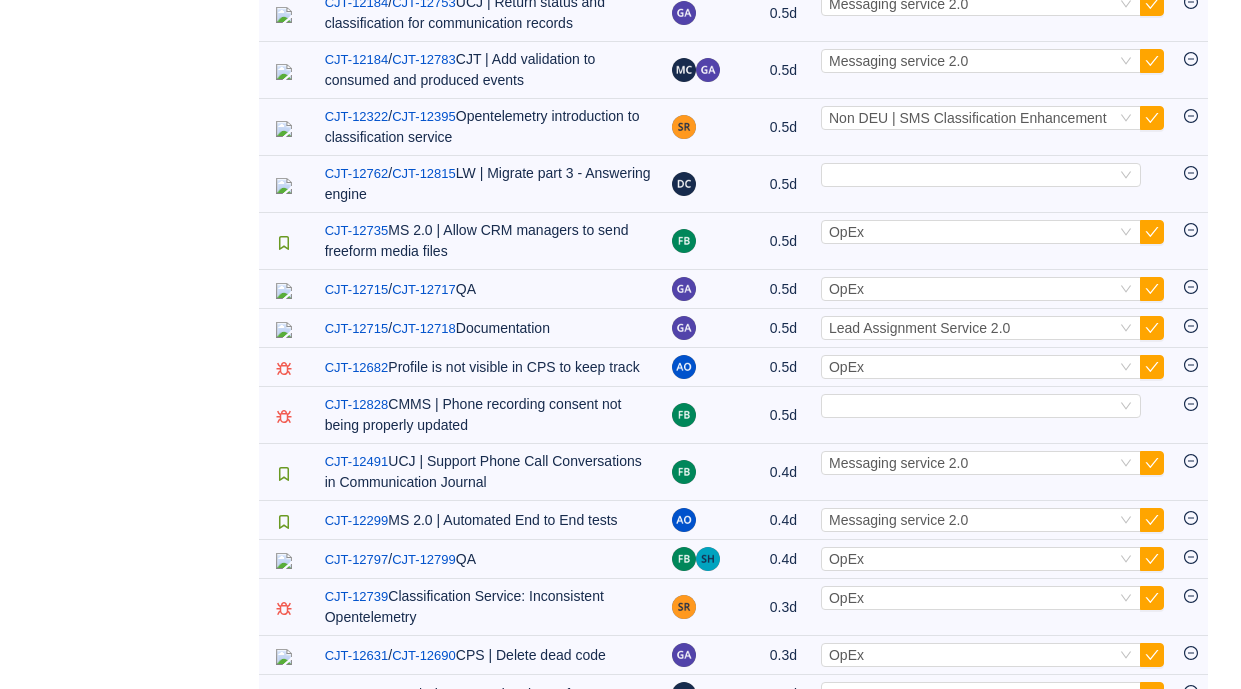 scroll, scrollTop: 3077, scrollLeft: 0, axis: vertical 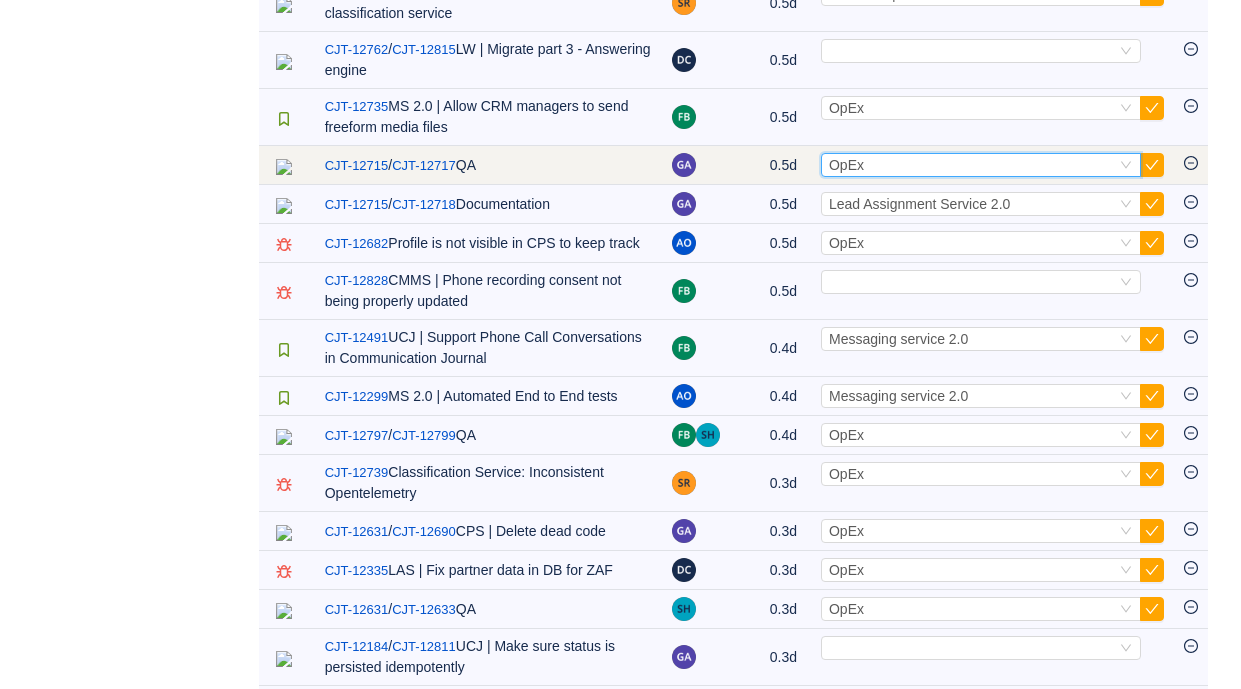 click on "Select  OpEx" at bounding box center (972, 165) 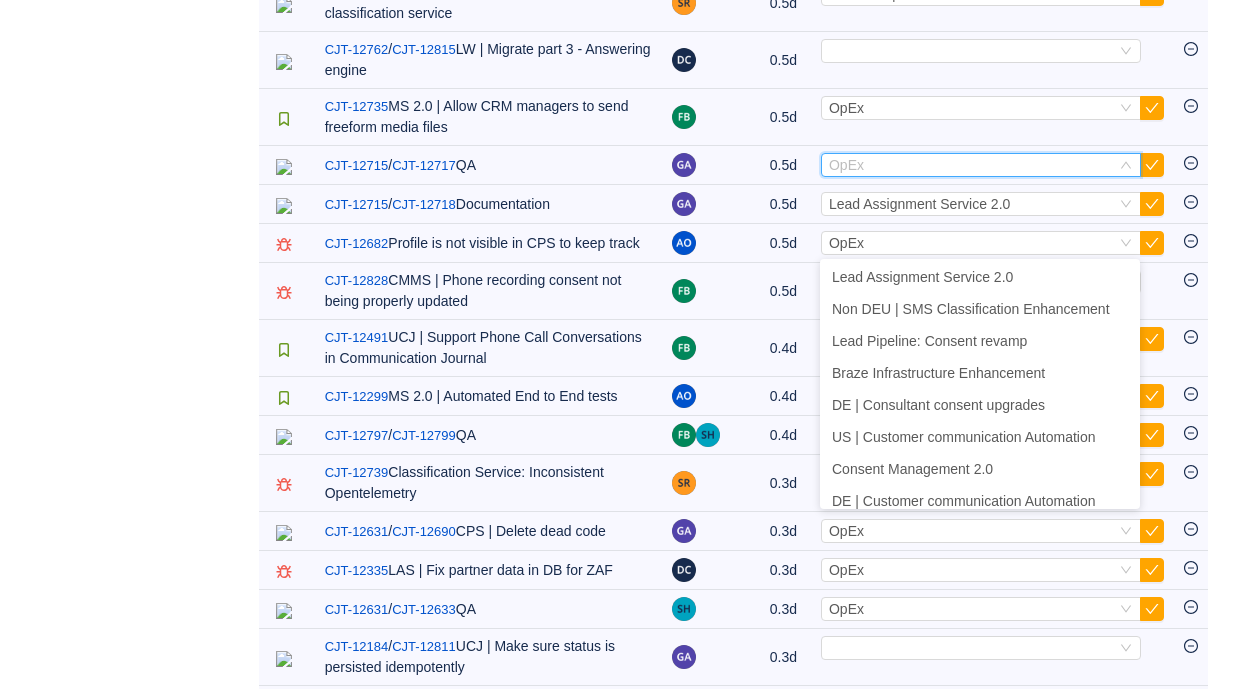 scroll, scrollTop: 622, scrollLeft: 0, axis: vertical 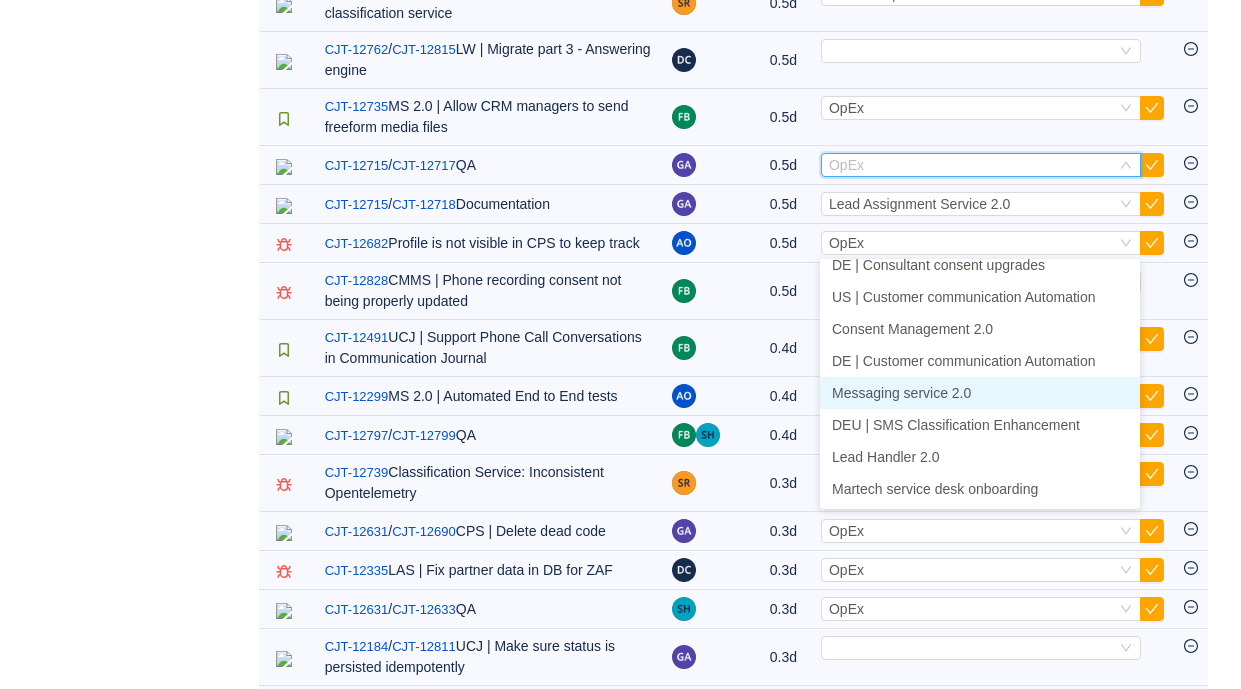 click on "Messaging service 2.0" at bounding box center (901, 393) 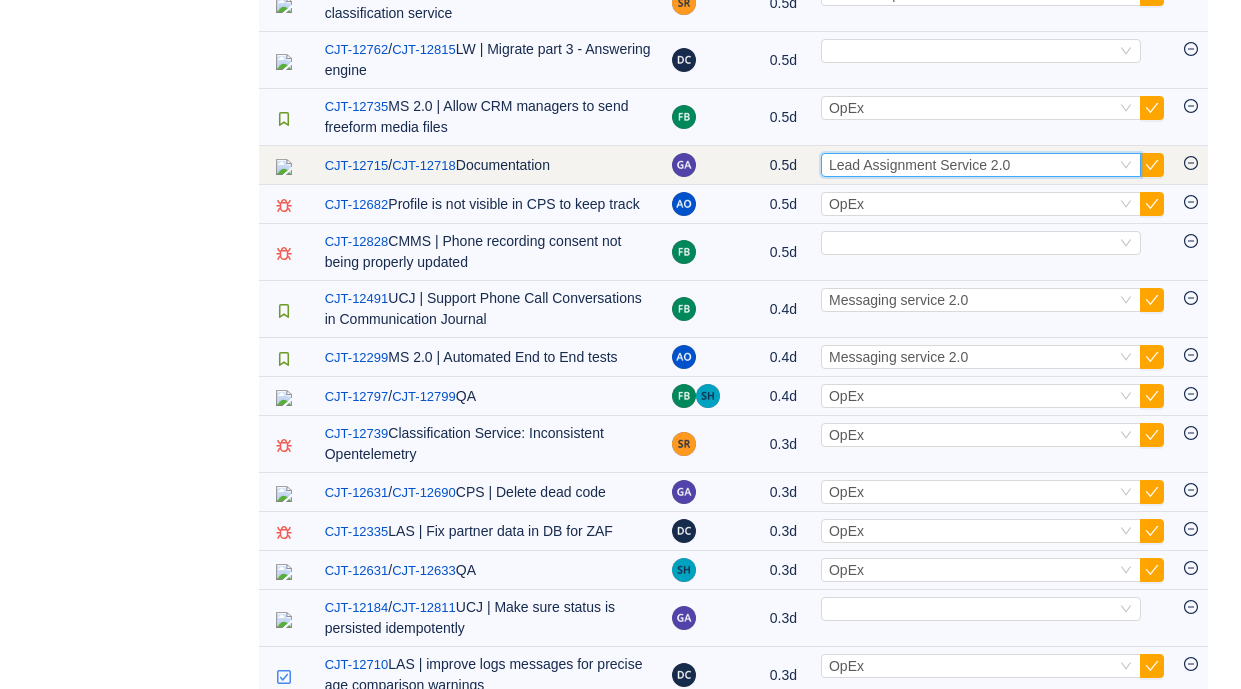 click on "Lead Assignment Service 2.0" at bounding box center (919, 165) 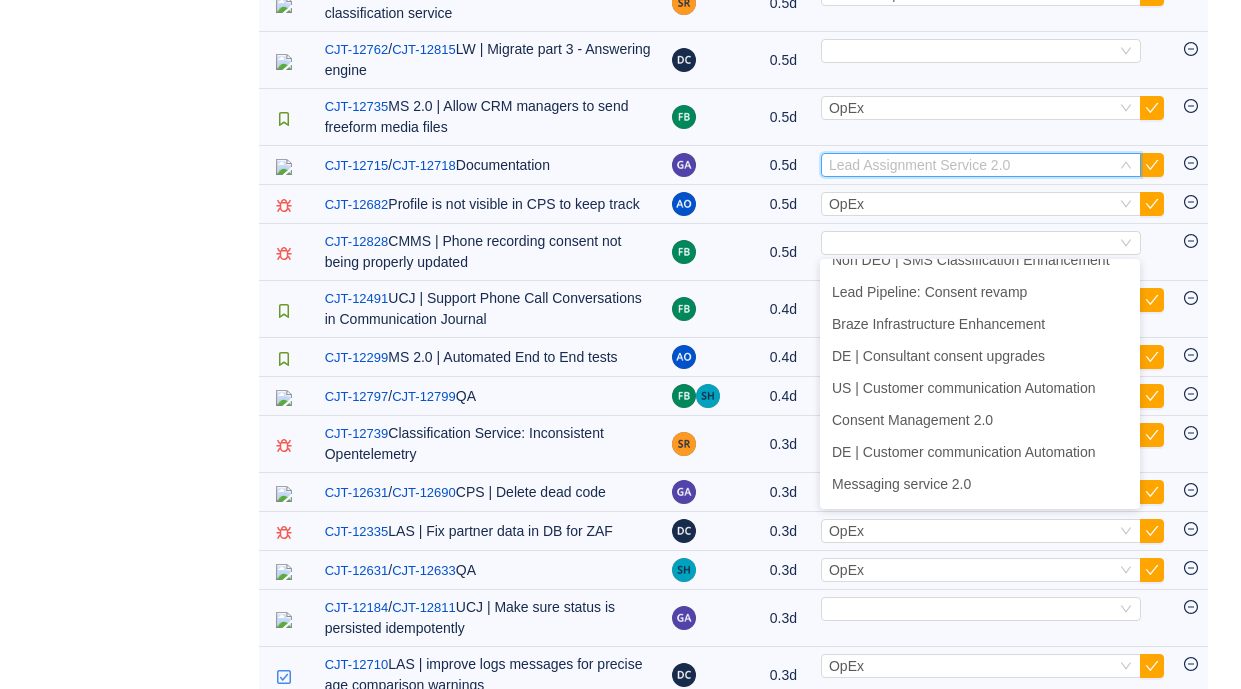 scroll, scrollTop: 622, scrollLeft: 0, axis: vertical 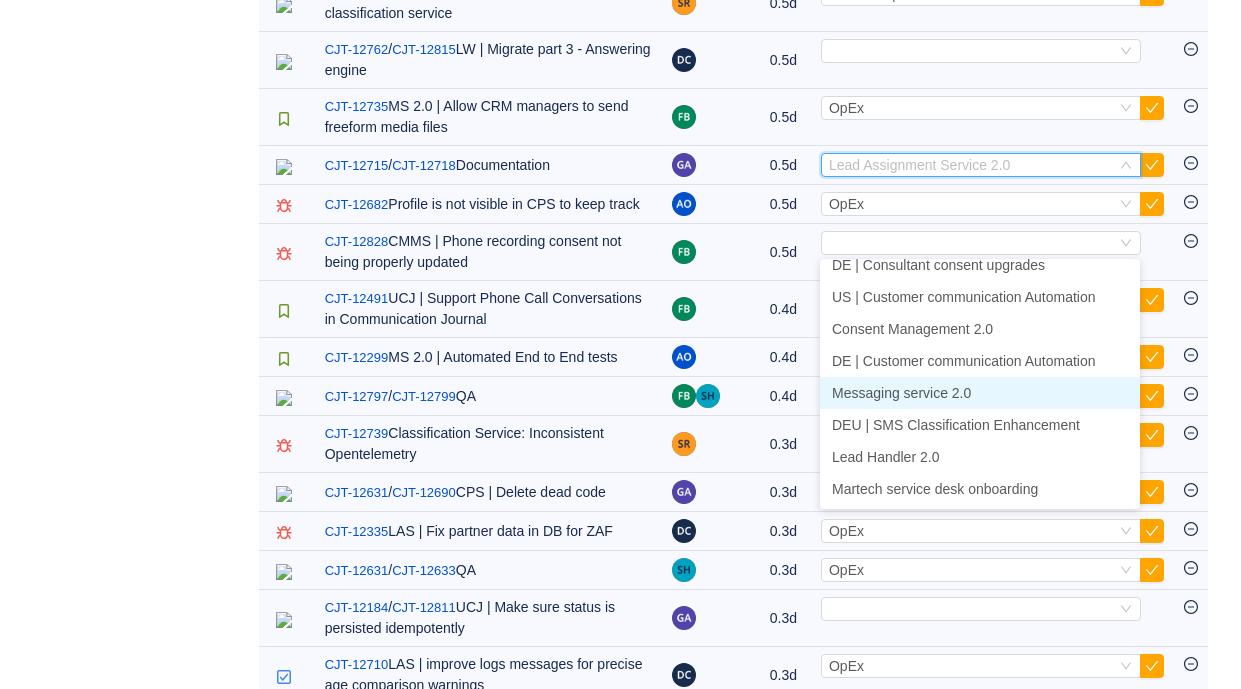 click on "Messaging service 2.0" at bounding box center [901, 393] 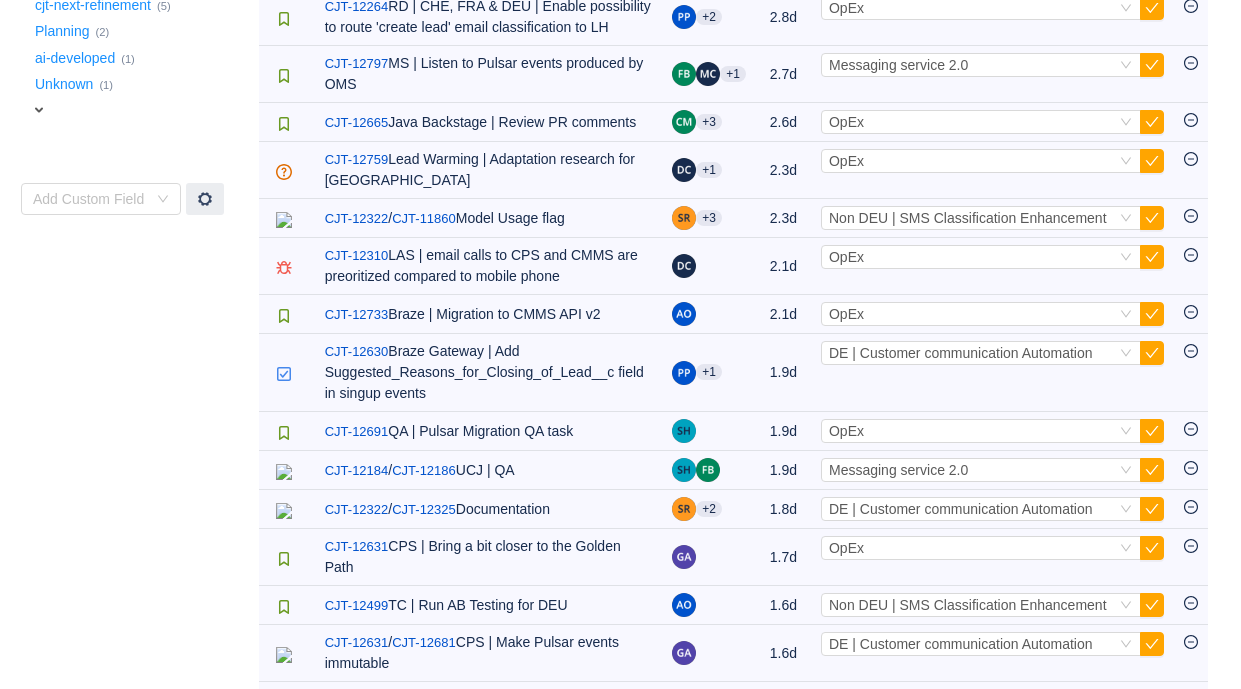 scroll, scrollTop: 0, scrollLeft: 0, axis: both 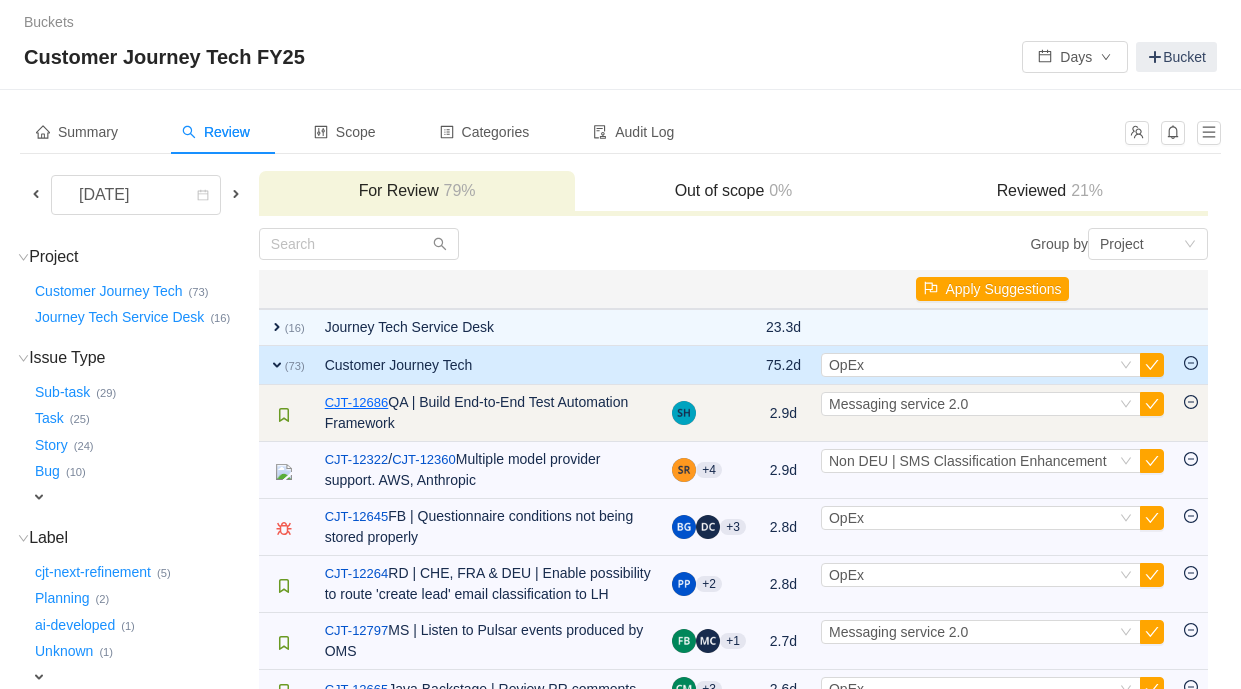 click on "CJT-12686" at bounding box center (357, 403) 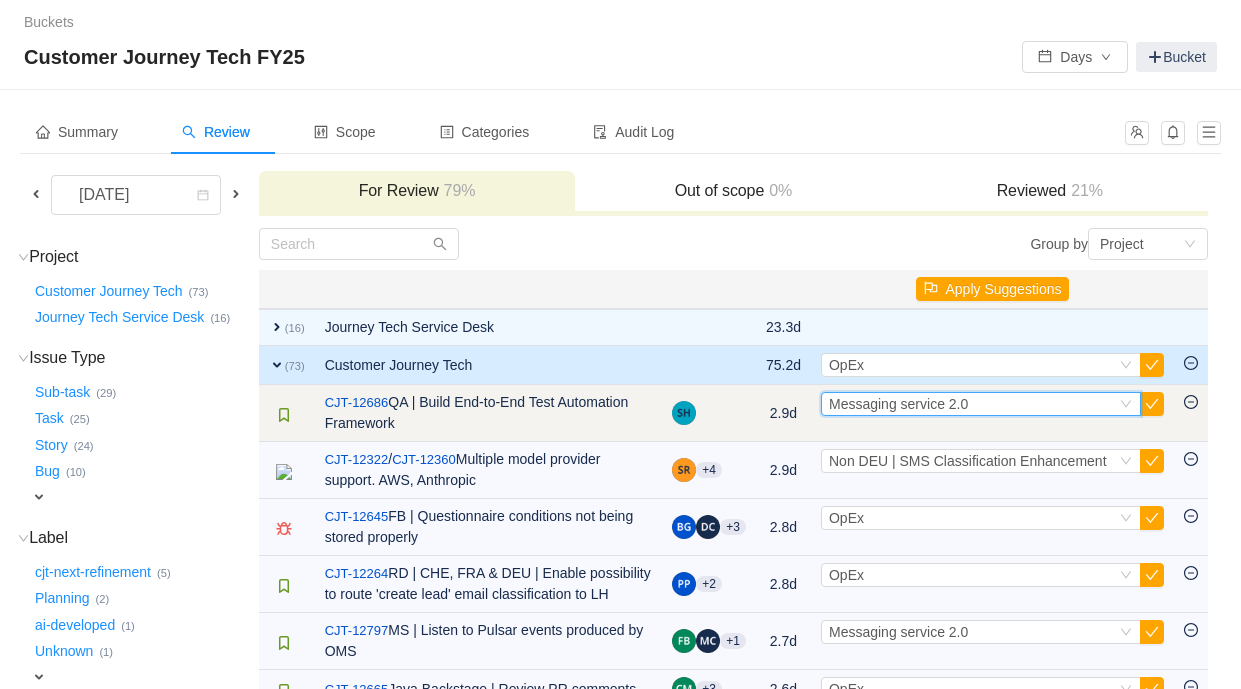 click on "Select  Messaging service 2.0" at bounding box center (972, 404) 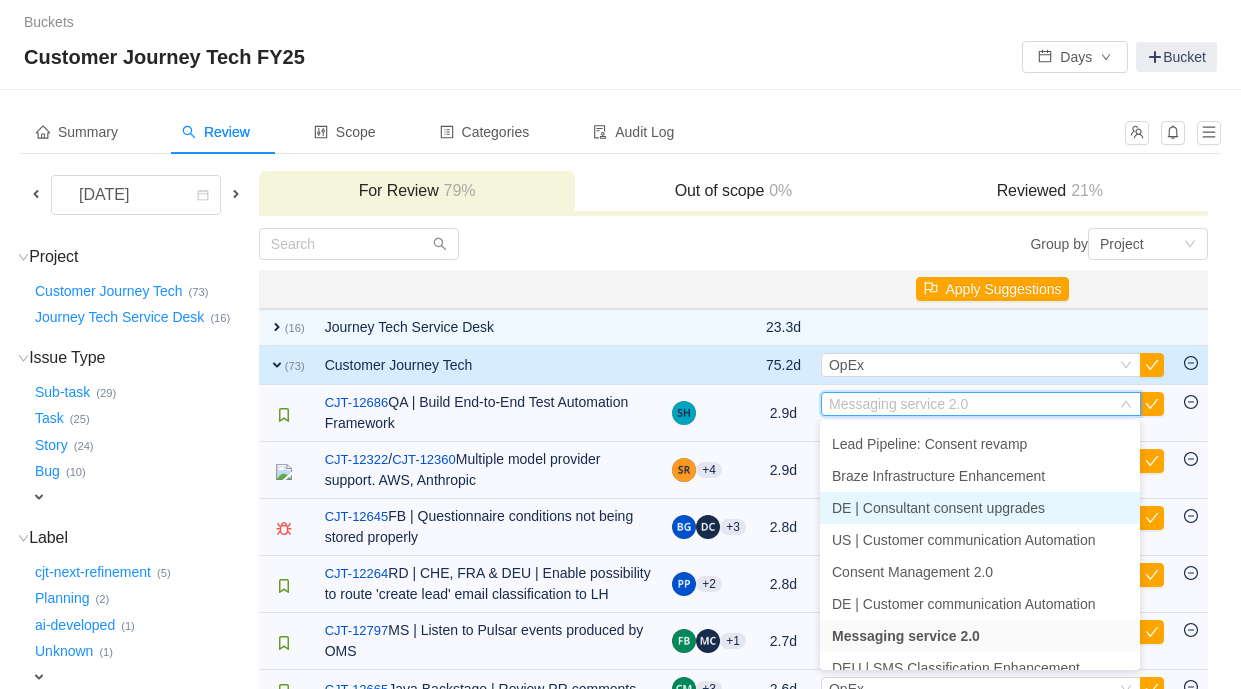 scroll, scrollTop: 516, scrollLeft: 0, axis: vertical 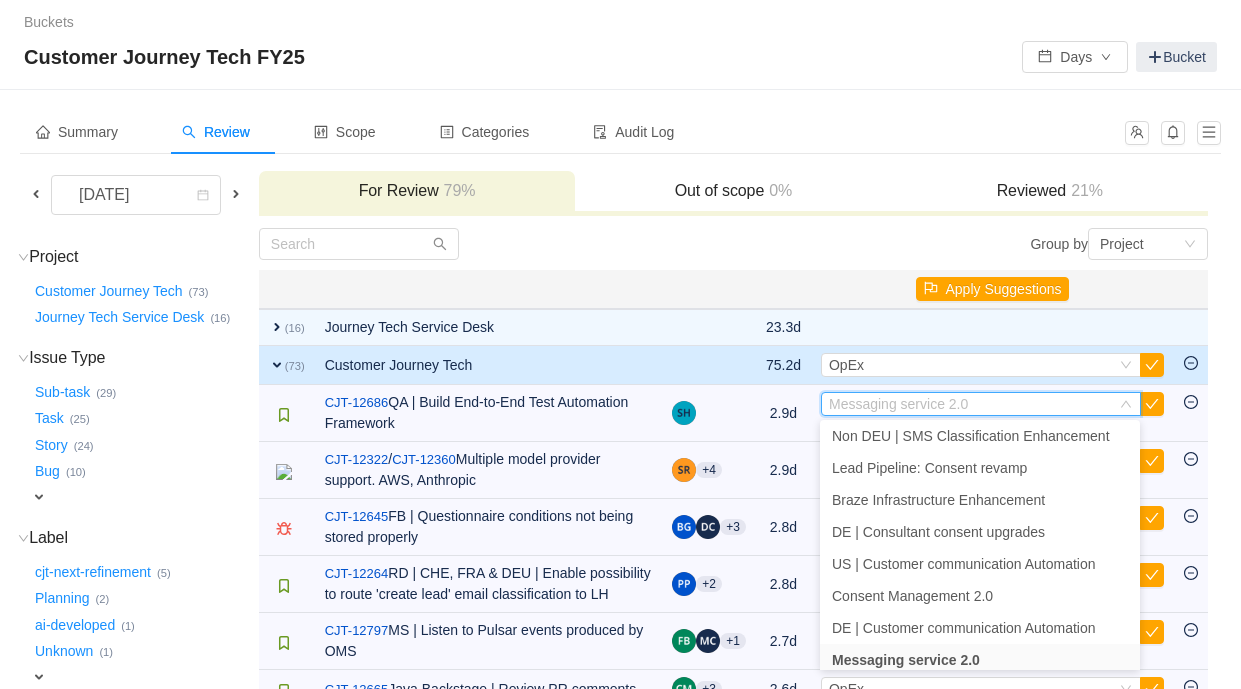 click on "[DATE]   For Review  79%  Out of scope  0%  Reviewed  21%  Project   (2)  hide Customer Journey Tech … (73) Journey Tech Service Desk … (16) expand  Issue Type   (5)  hide Sub-task … (29) Task … (25) Story … (24) Bug … (10) expand Select value    Label   (6)  hide cjt-next-refinement … (5) Planning … (2) ai-developed … (1) Unknown … (1) expand Select value   Add Custom Field    Group by   Project  You will see tickets here after they were marked as out of scope  You will see tickets here after they were categorized  Well done, nothing left for review! Check the summary or select another period for review Close Open Summary Apply Suggestions expand (16)  Journey Tech Service Desk   23.3d  Select  OpEx    Out of scope expand (73)  Customer Journey Tech   75.2d  Select  OpEx    Out of scope  /  CJT-12686  QA | Build End-to-End Test Automation Framework   2.9d  Select  Messaging service 2.0    Out of scope CJT-12322  /  CJT-12360  Multiple model provider support. AWS, Anthropic   +4" at bounding box center [620, 2195] 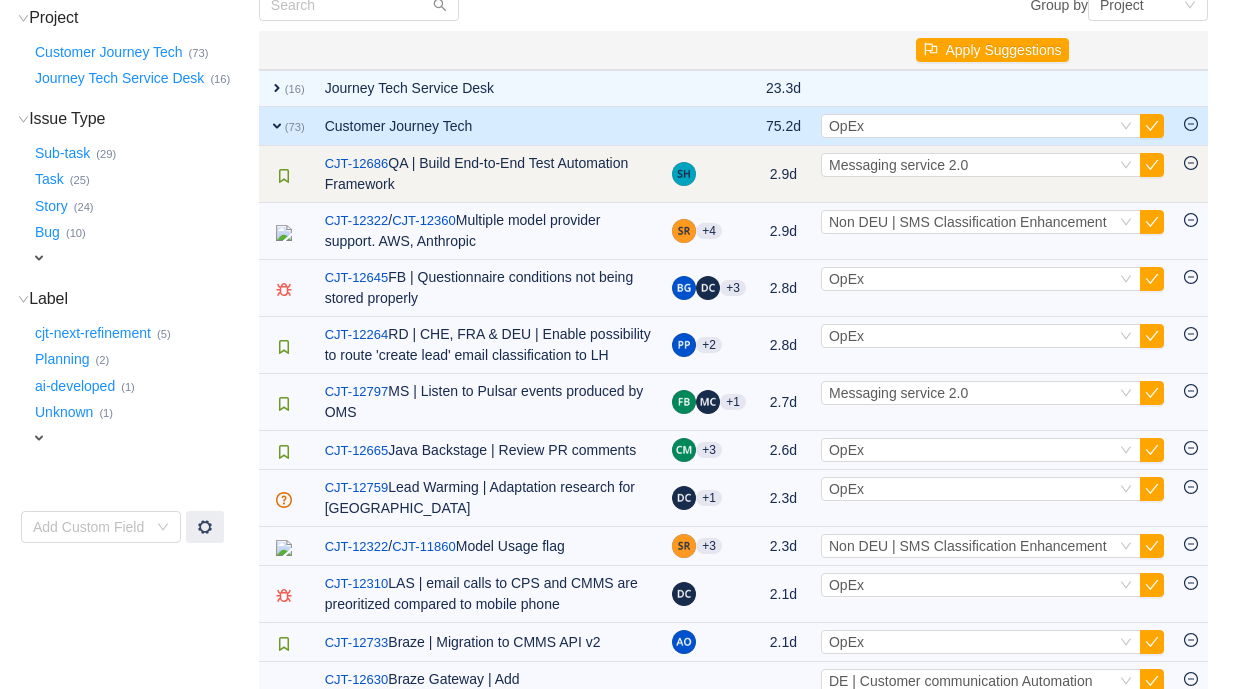scroll, scrollTop: 249, scrollLeft: 0, axis: vertical 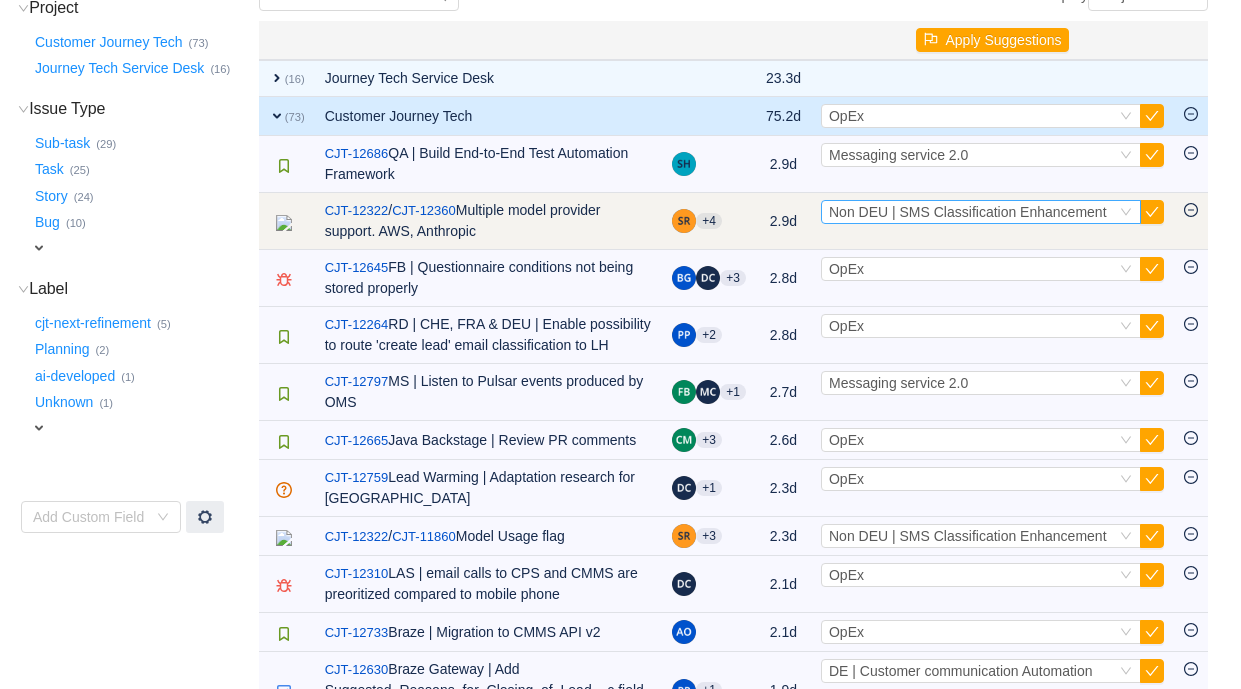 click on "Non DEU | SMS Classification Enhancement" at bounding box center [968, 212] 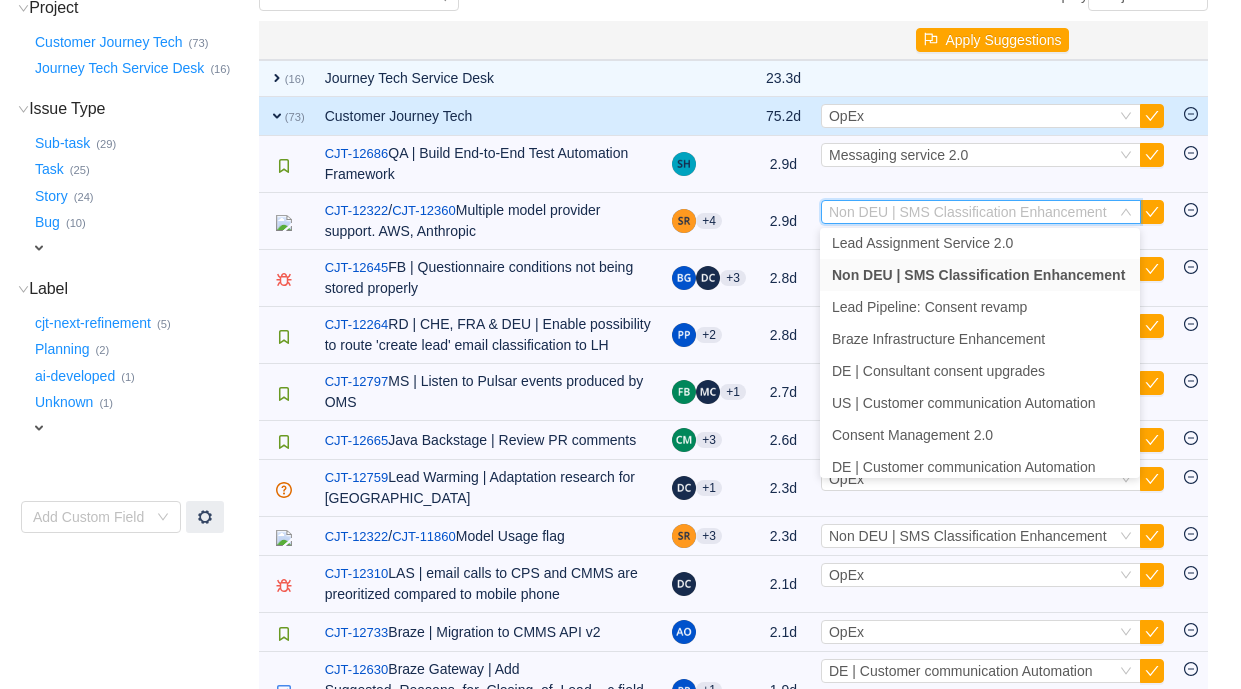 scroll, scrollTop: 622, scrollLeft: 0, axis: vertical 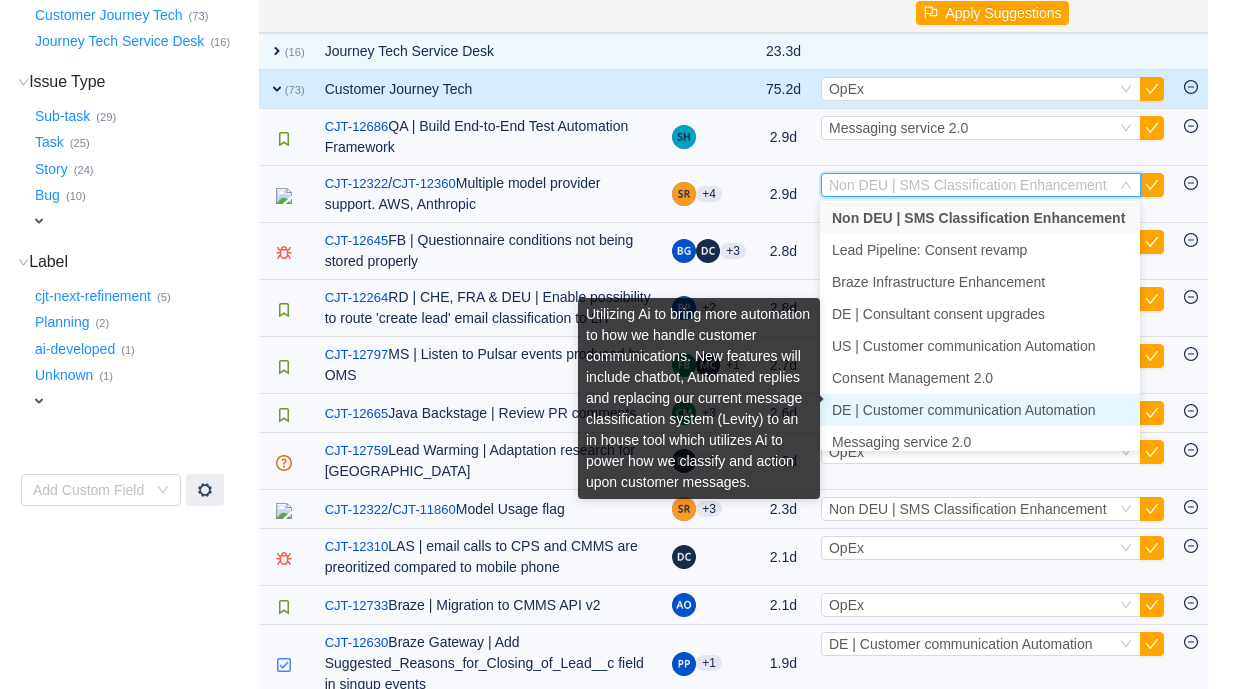 click on "DE | Customer communication Automation" at bounding box center [964, 410] 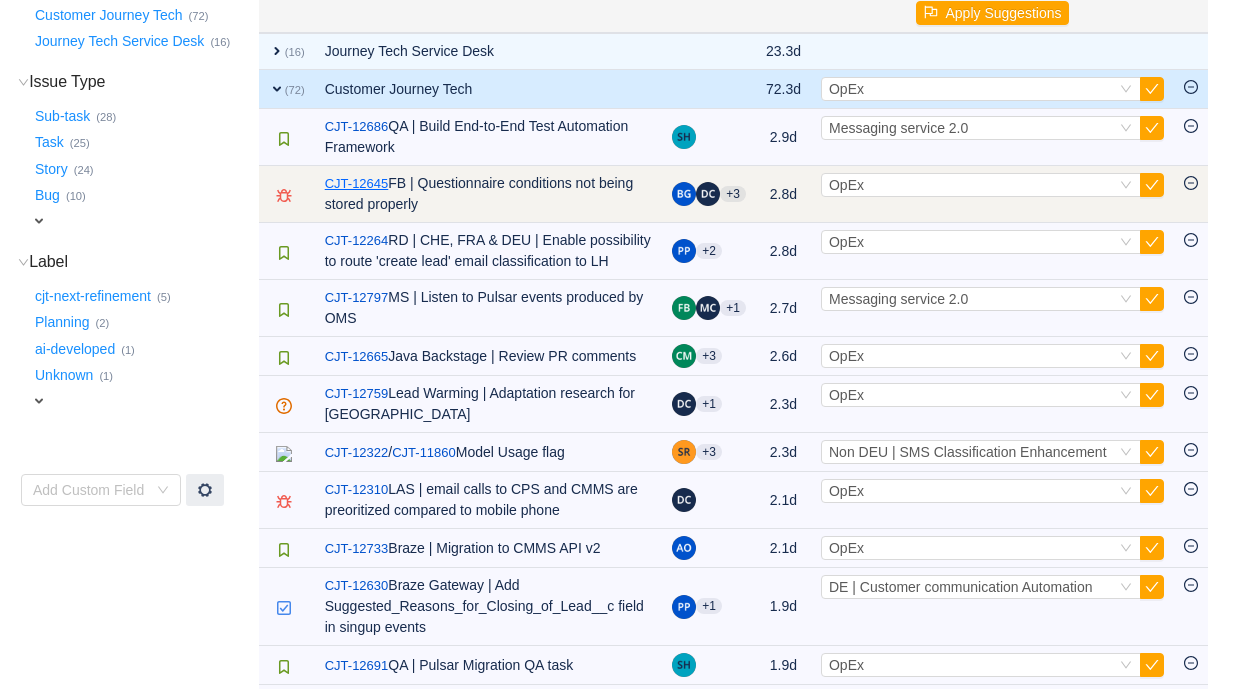 click on "CJT-12645" at bounding box center (357, 184) 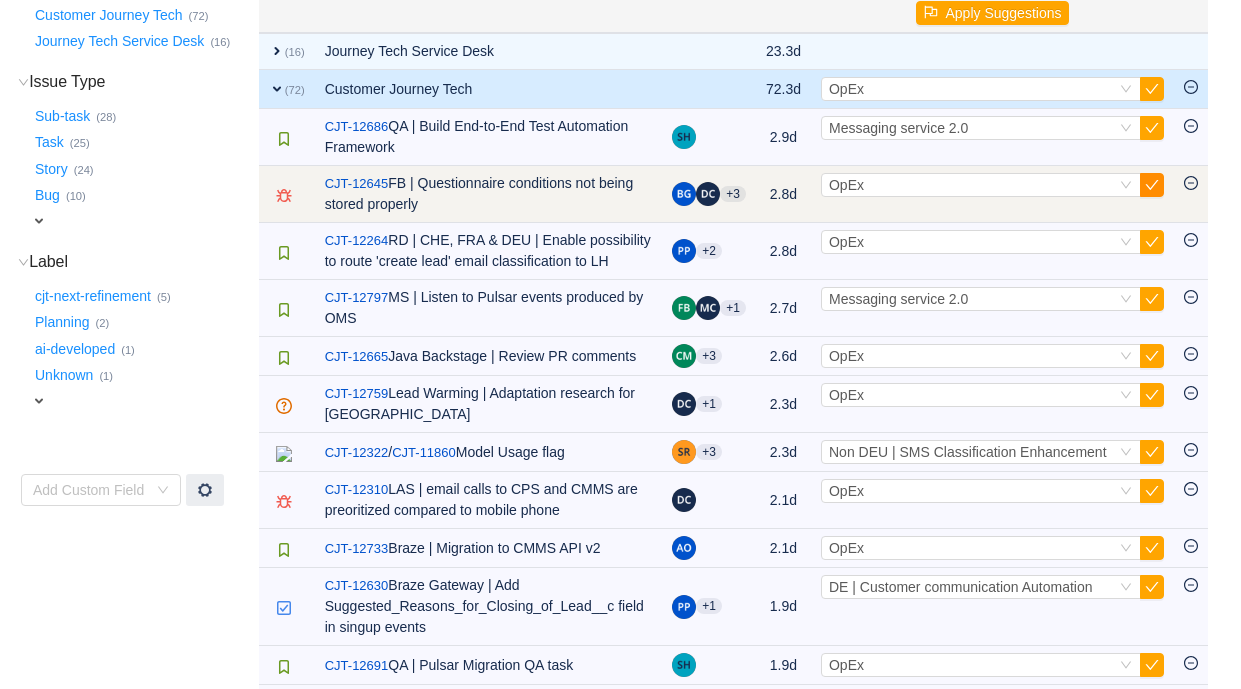 click at bounding box center [1152, 185] 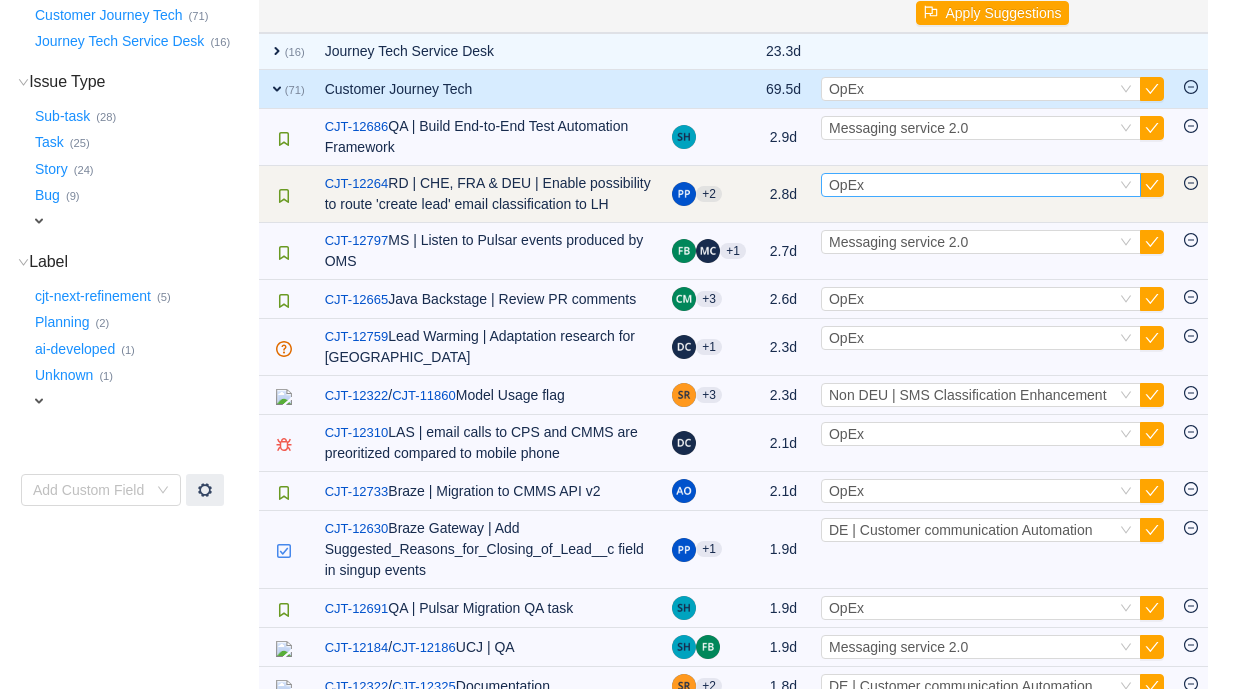 click on "Select  OpEx" at bounding box center (972, 185) 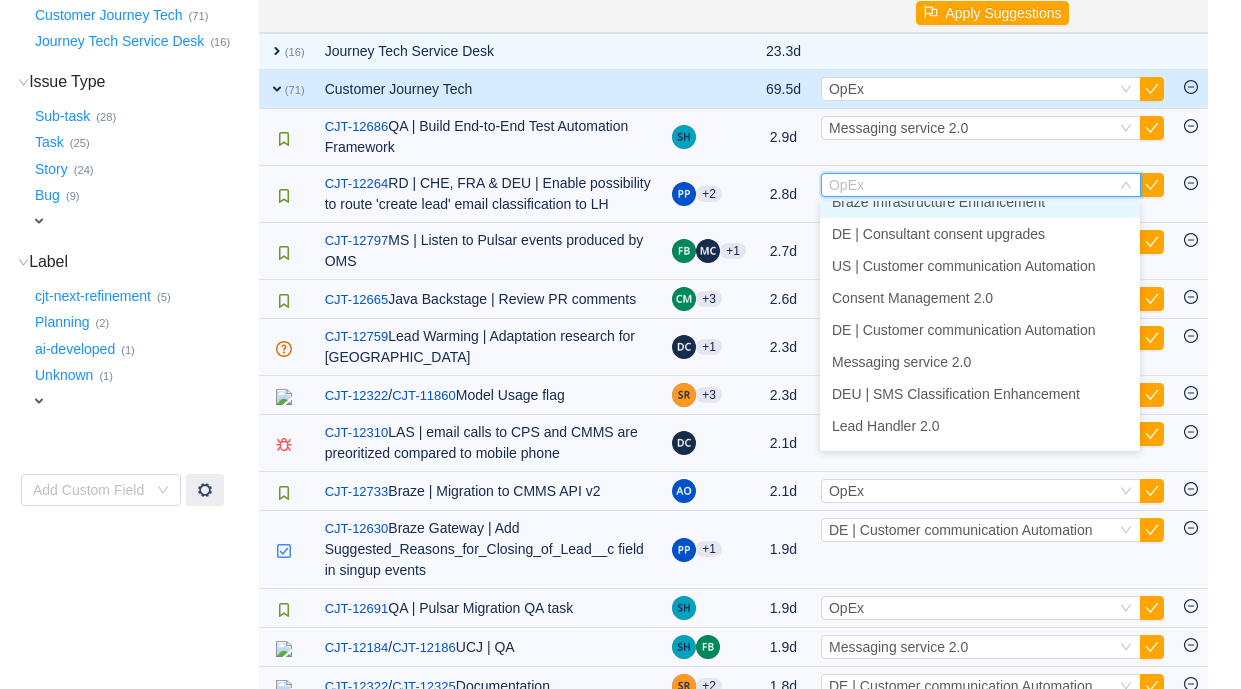 scroll, scrollTop: 622, scrollLeft: 0, axis: vertical 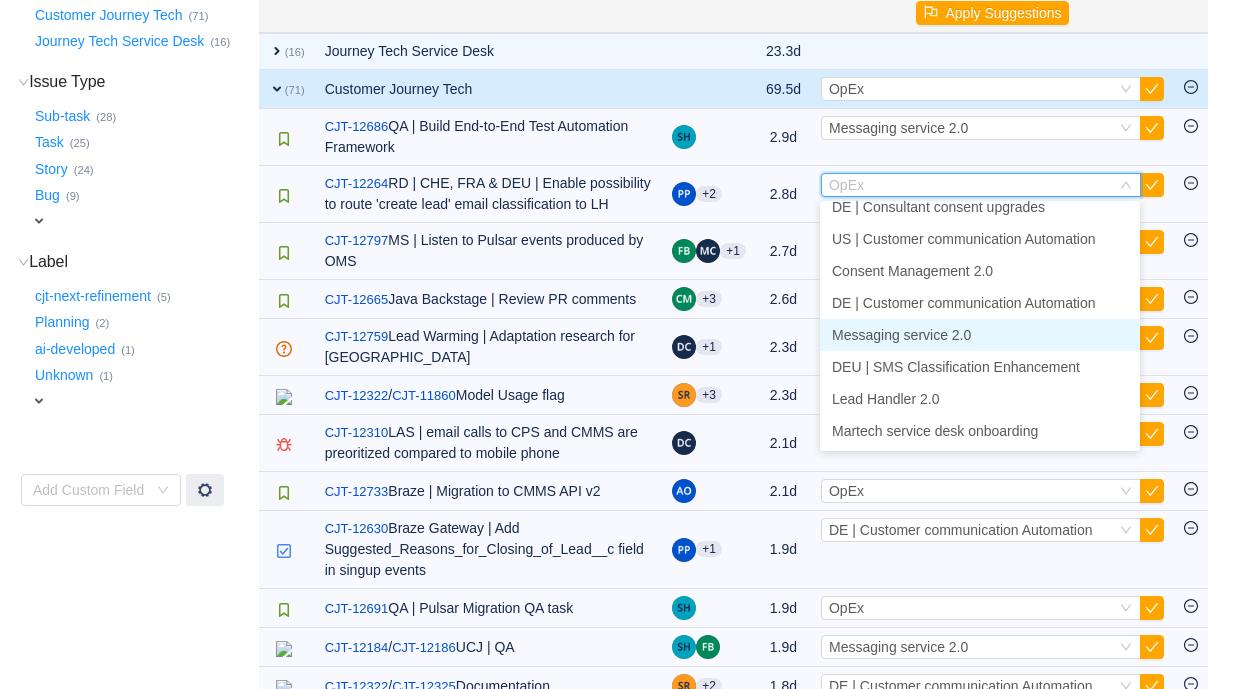 click on "Messaging service 2.0" at bounding box center [901, 335] 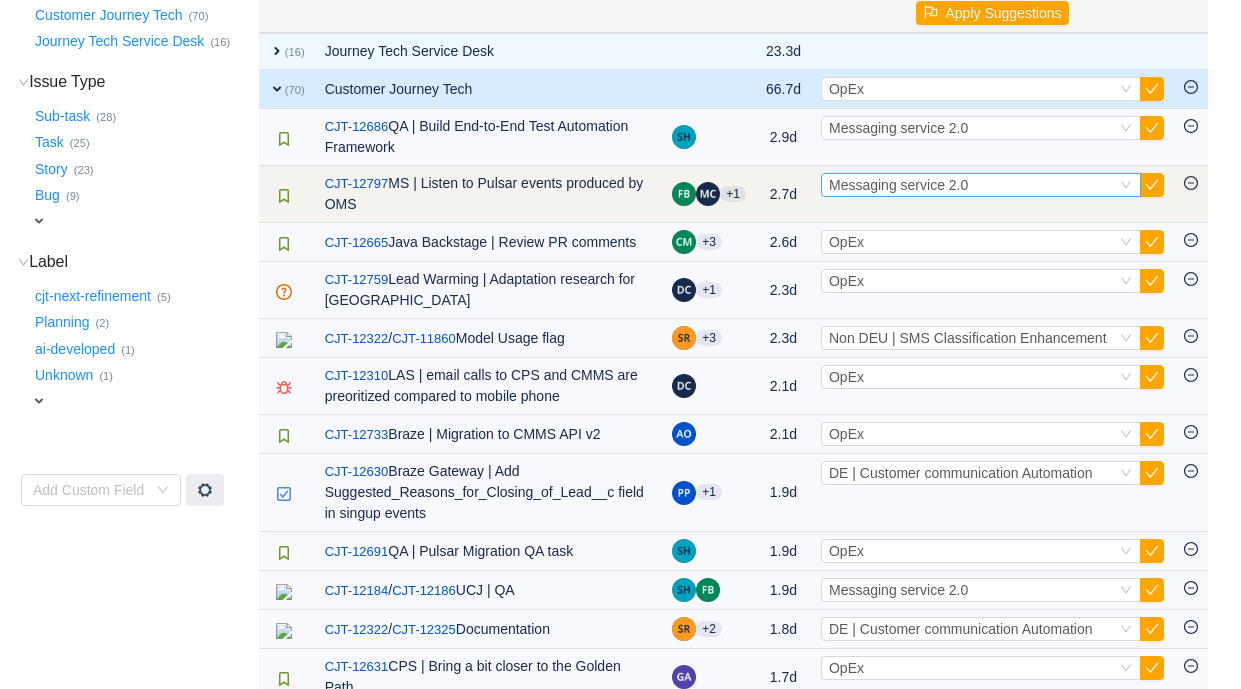 click on "Messaging service 2.0" at bounding box center (898, 185) 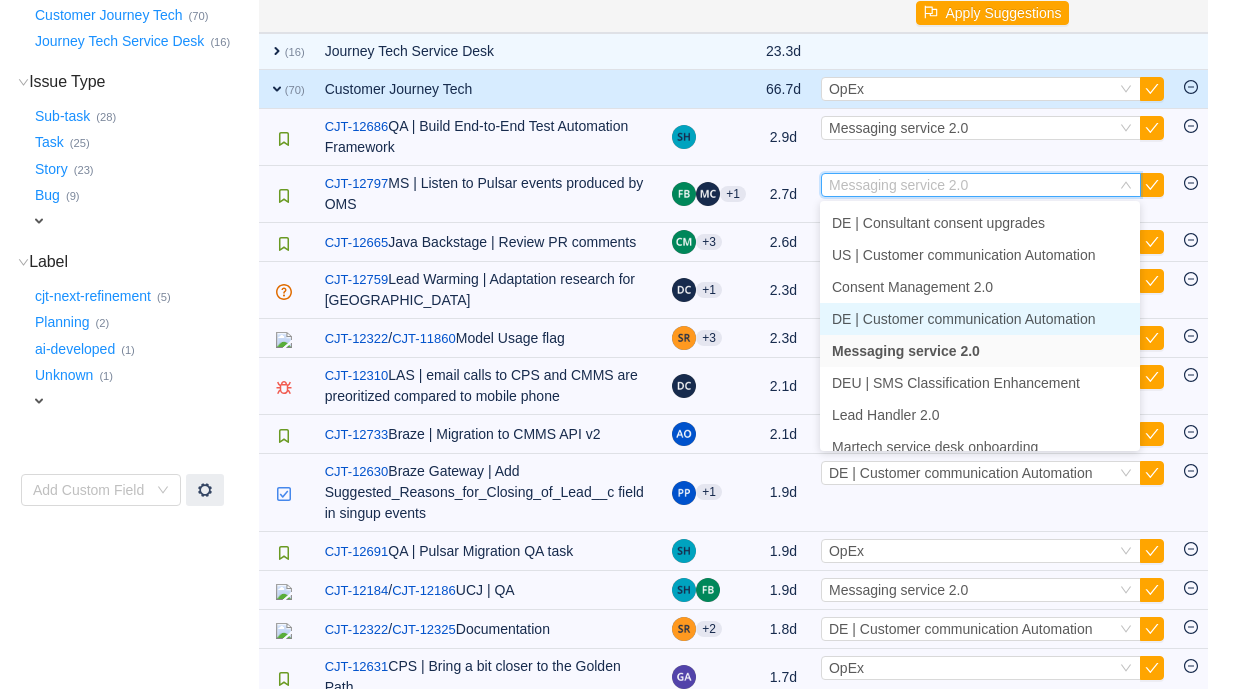 scroll, scrollTop: 622, scrollLeft: 0, axis: vertical 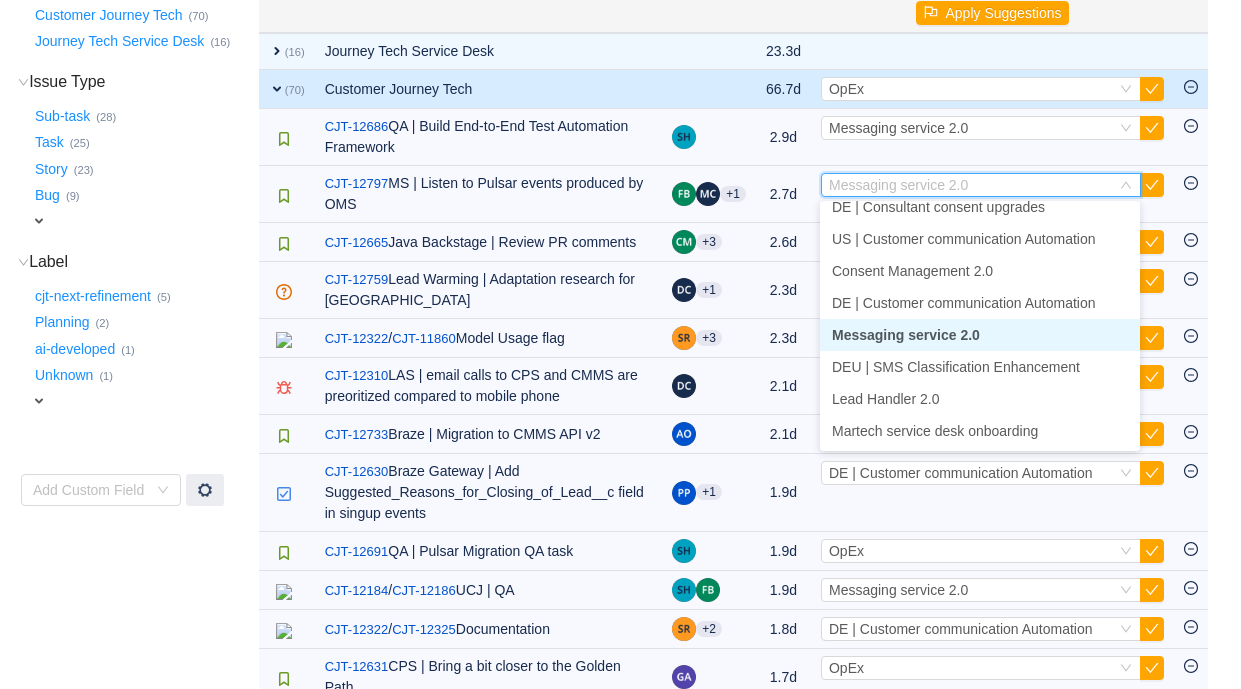click on "Messaging service 2.0" at bounding box center (906, 335) 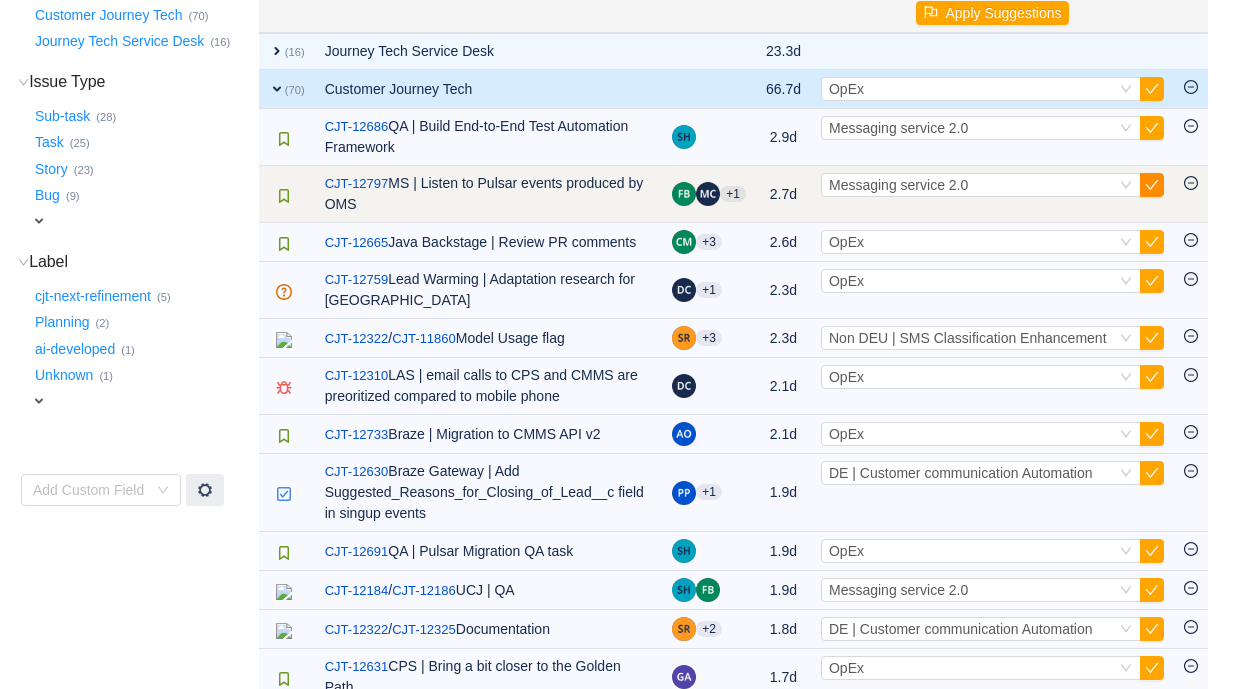 click at bounding box center (1152, 185) 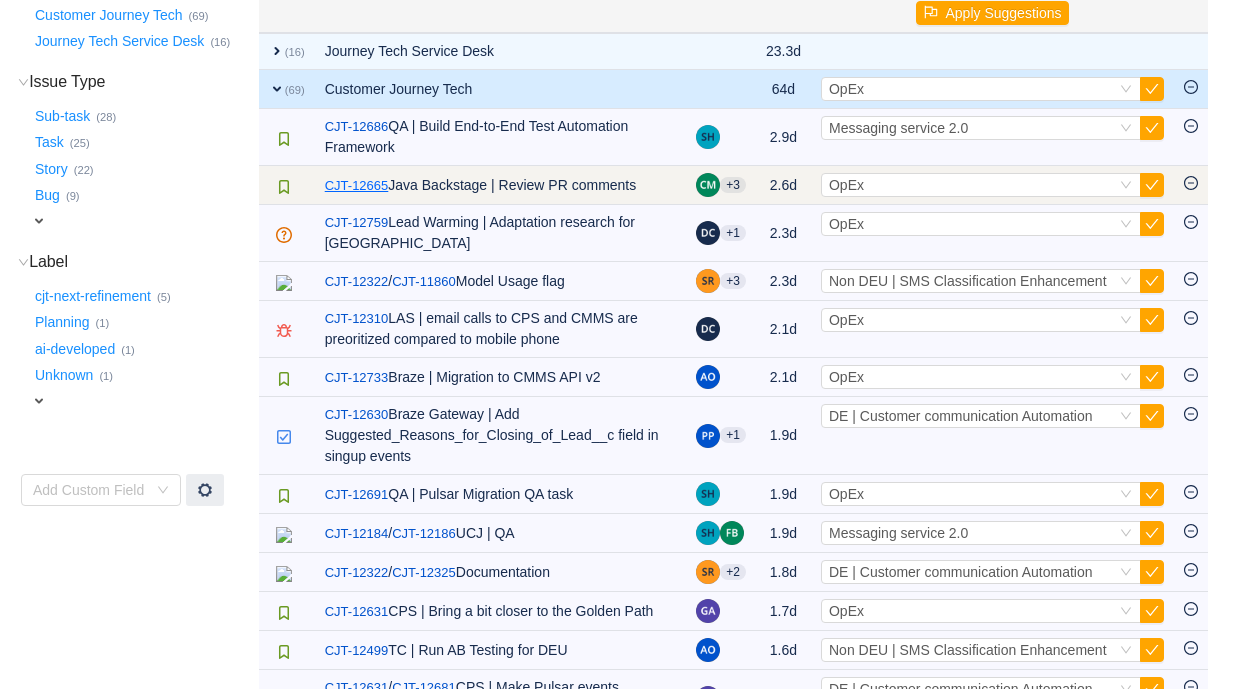 click on "CJT-12665" at bounding box center [357, 186] 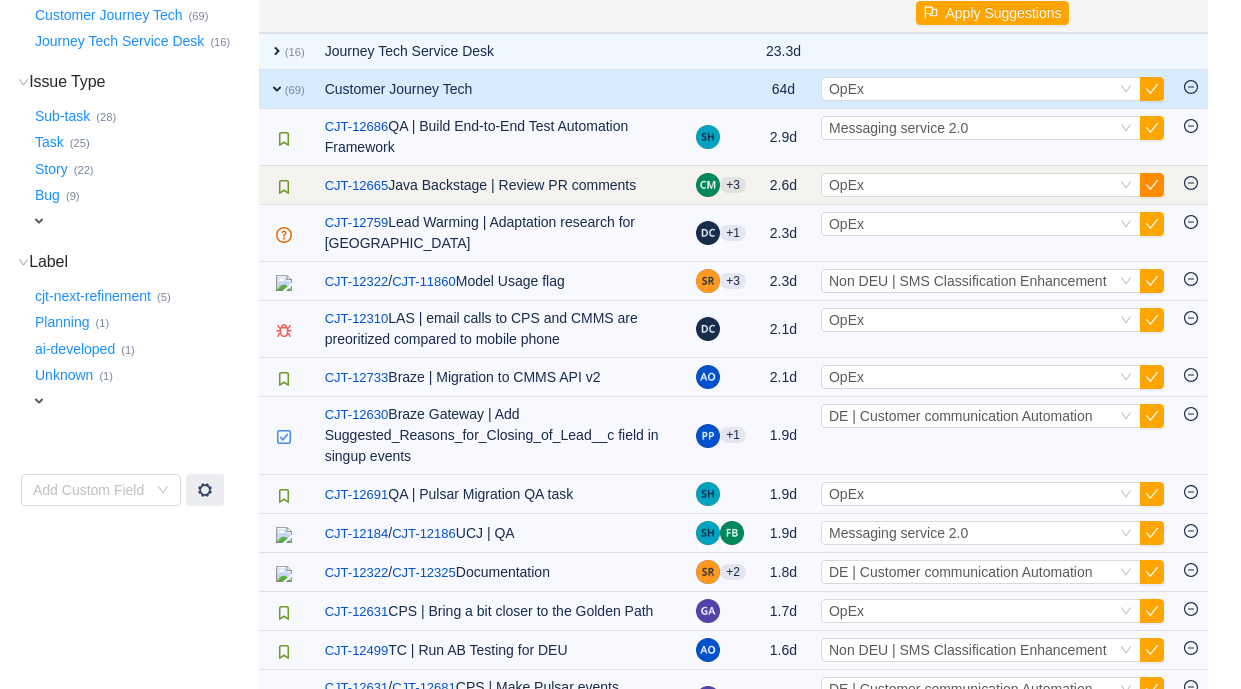 click at bounding box center (1152, 185) 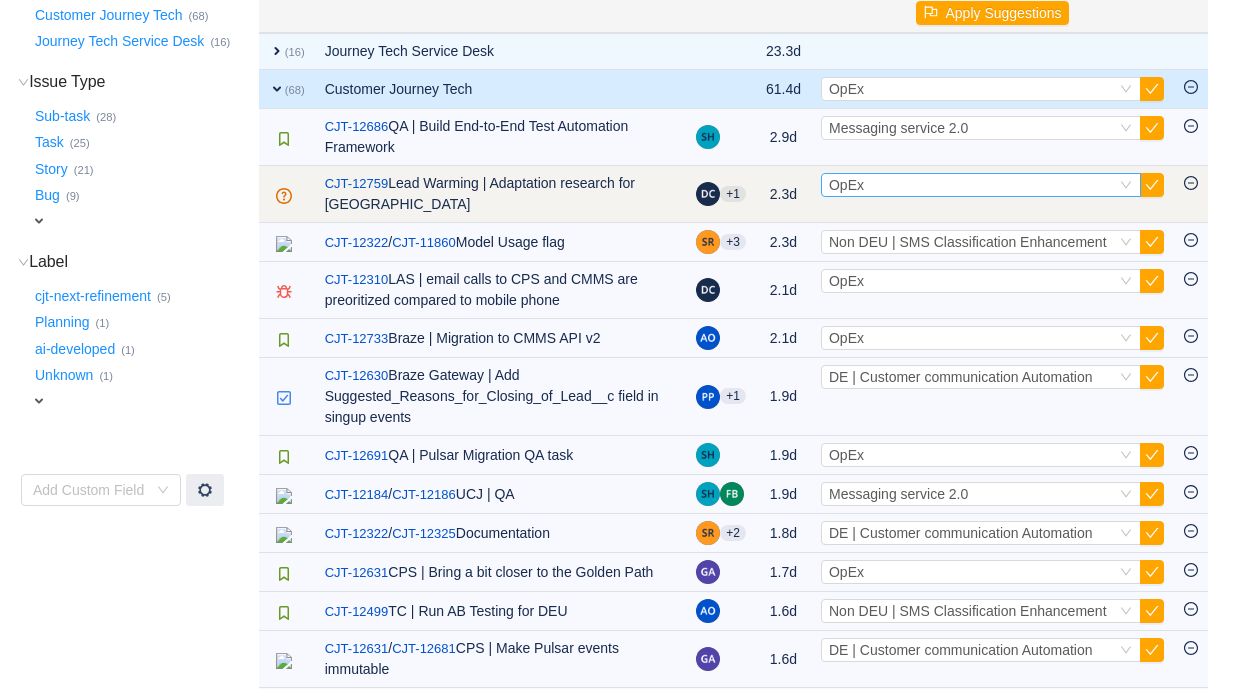 click on "Select  OpEx" at bounding box center (972, 185) 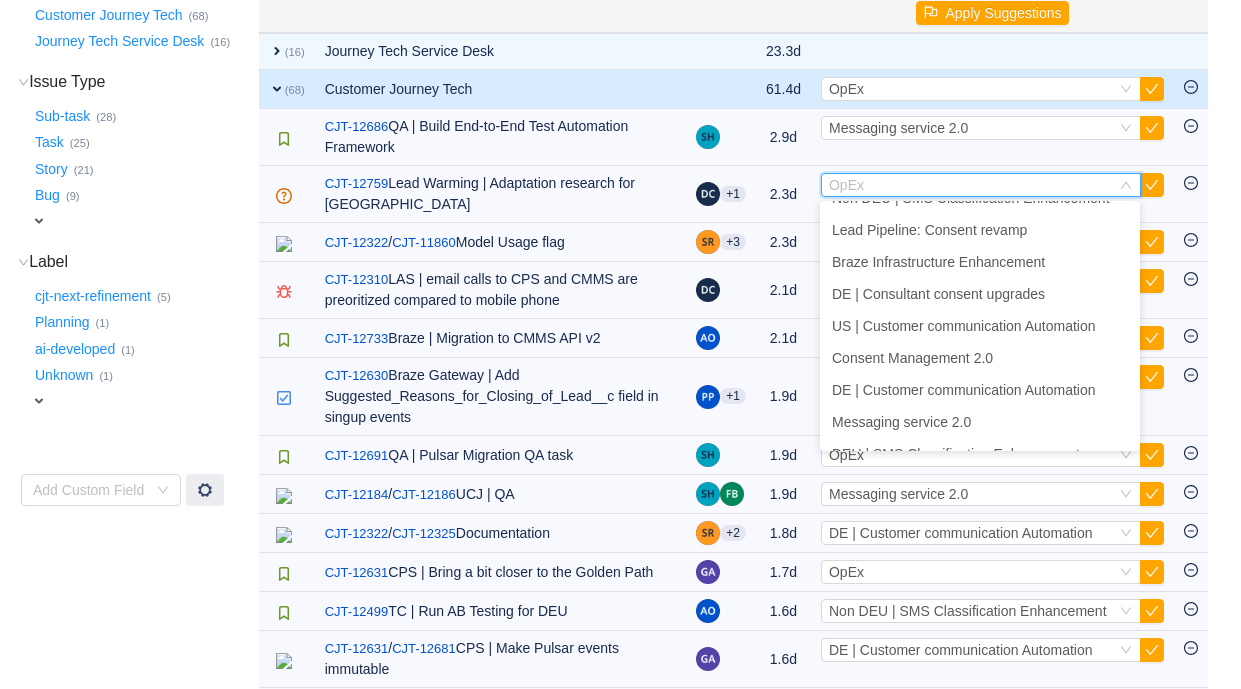 scroll, scrollTop: 622, scrollLeft: 0, axis: vertical 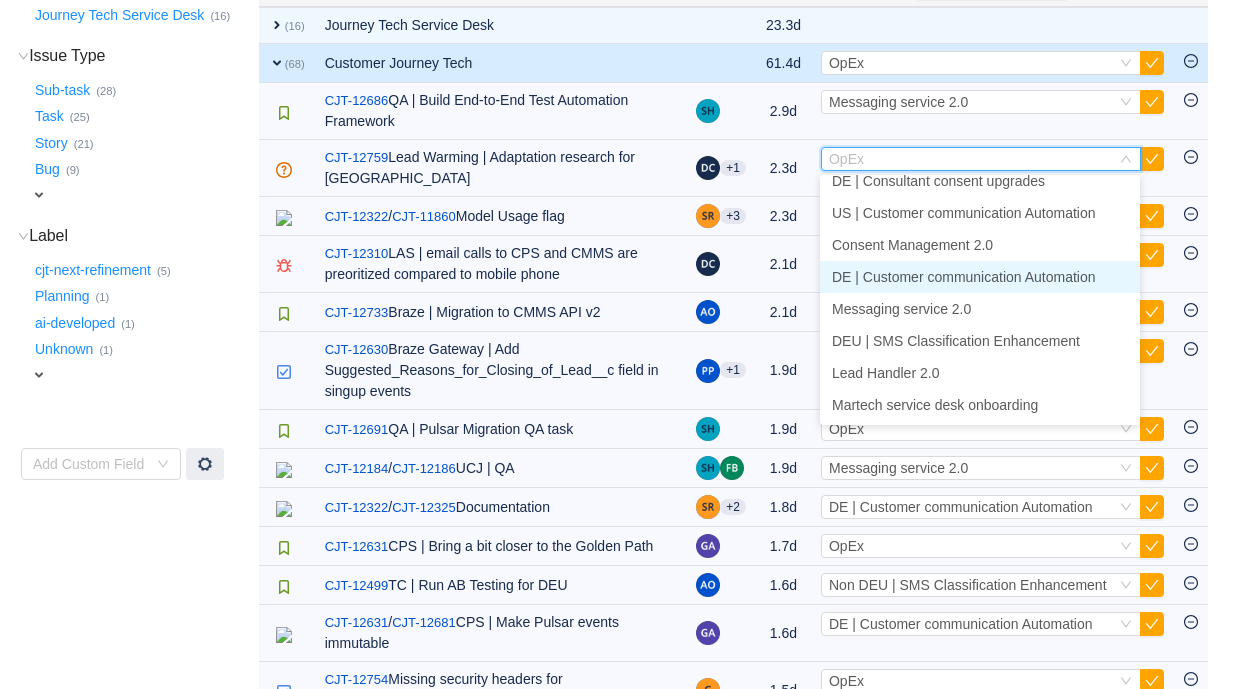 click on "DE | Customer communication Automation" at bounding box center (980, 277) 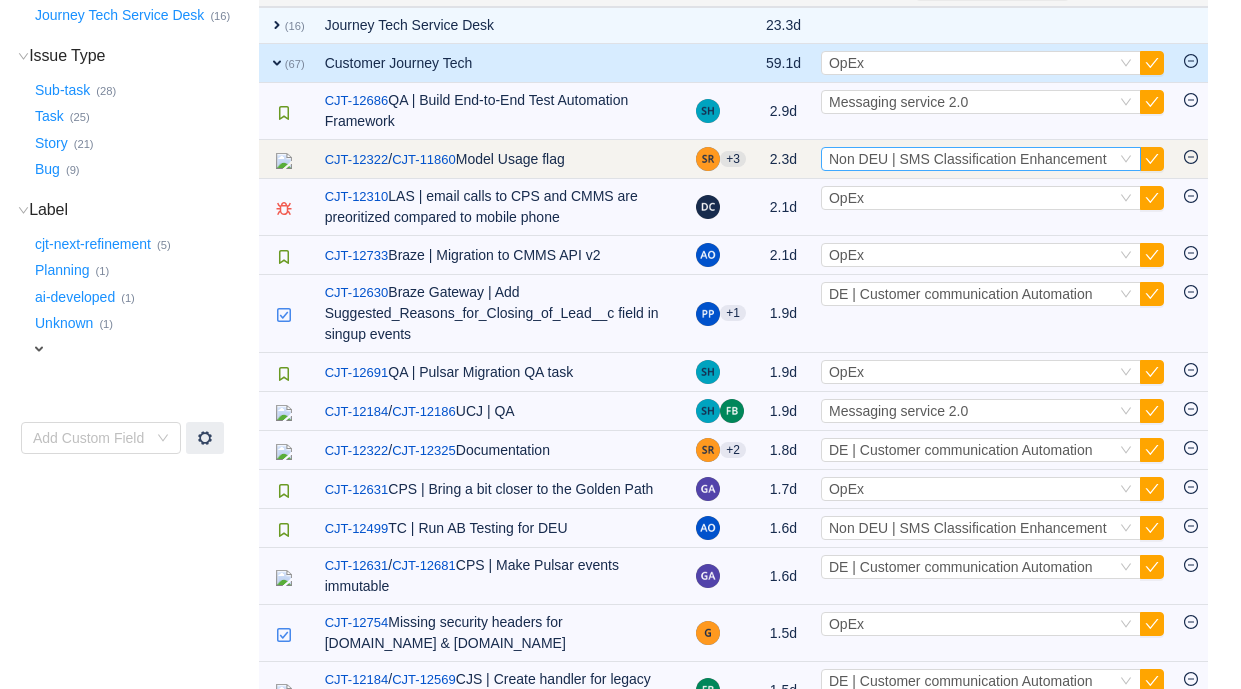 click on "Non DEU | SMS Classification Enhancement" at bounding box center [968, 159] 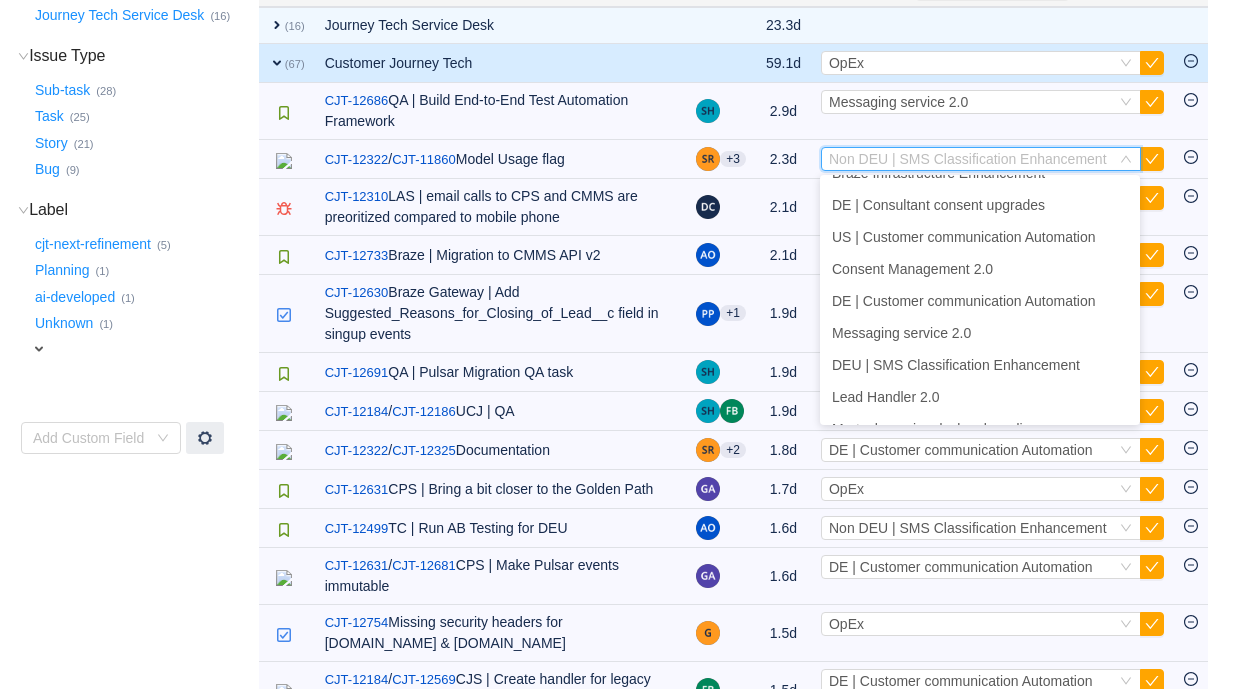 scroll, scrollTop: 622, scrollLeft: 0, axis: vertical 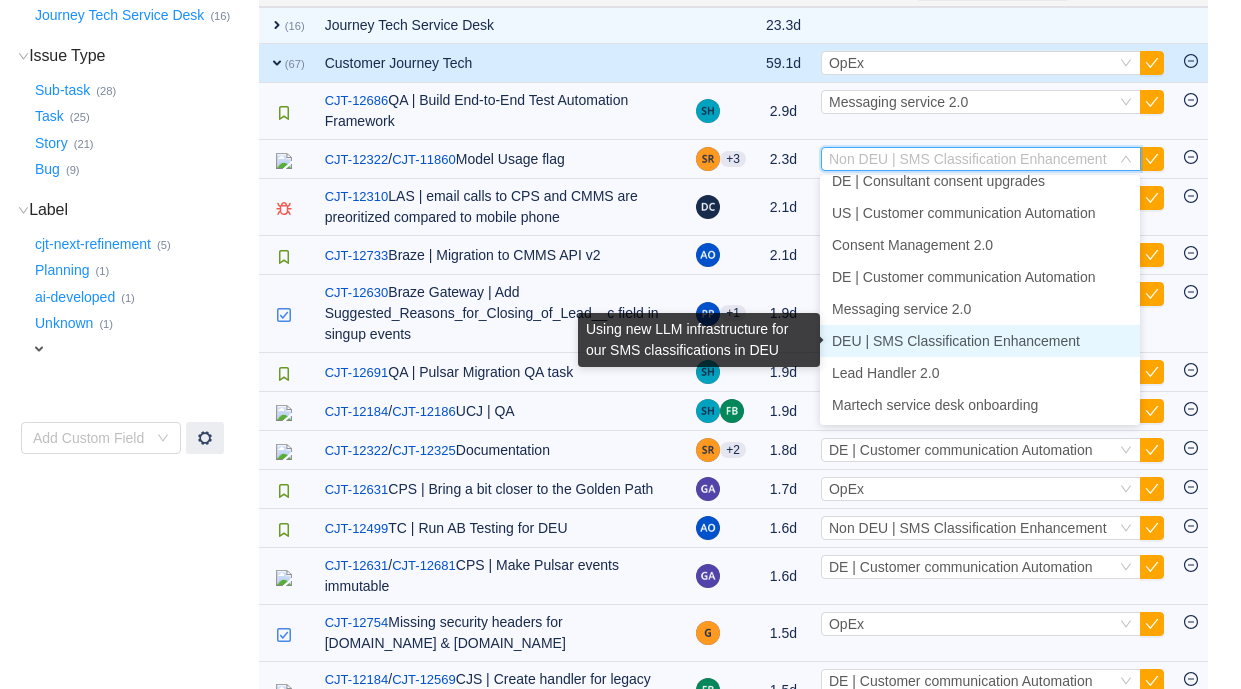 click on "DEU | SMS Classification Enhancement" at bounding box center (956, 341) 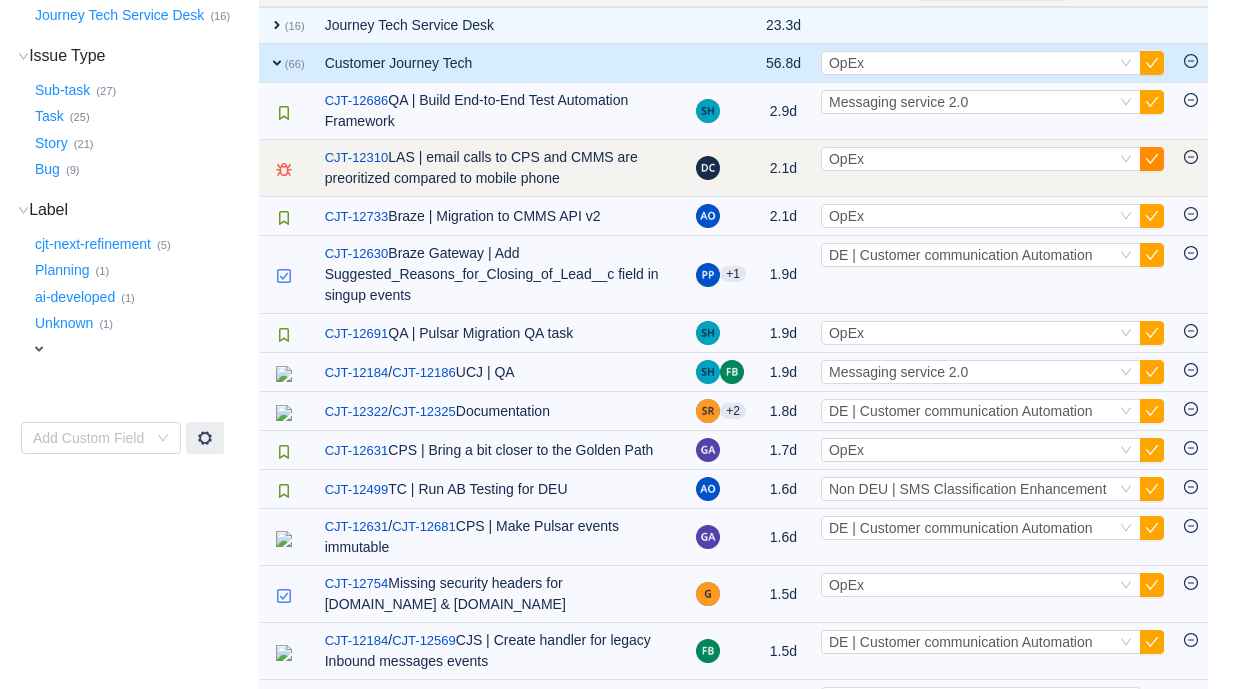 click at bounding box center (1152, 159) 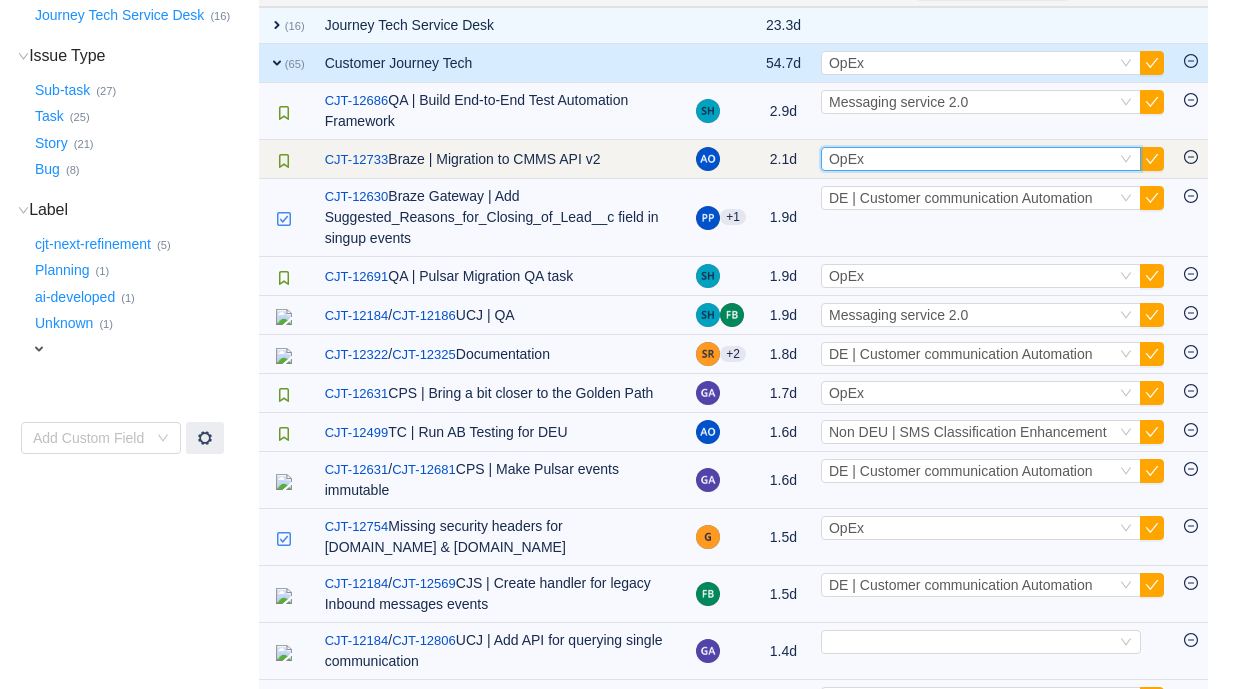 click on "Select  OpEx" at bounding box center [972, 159] 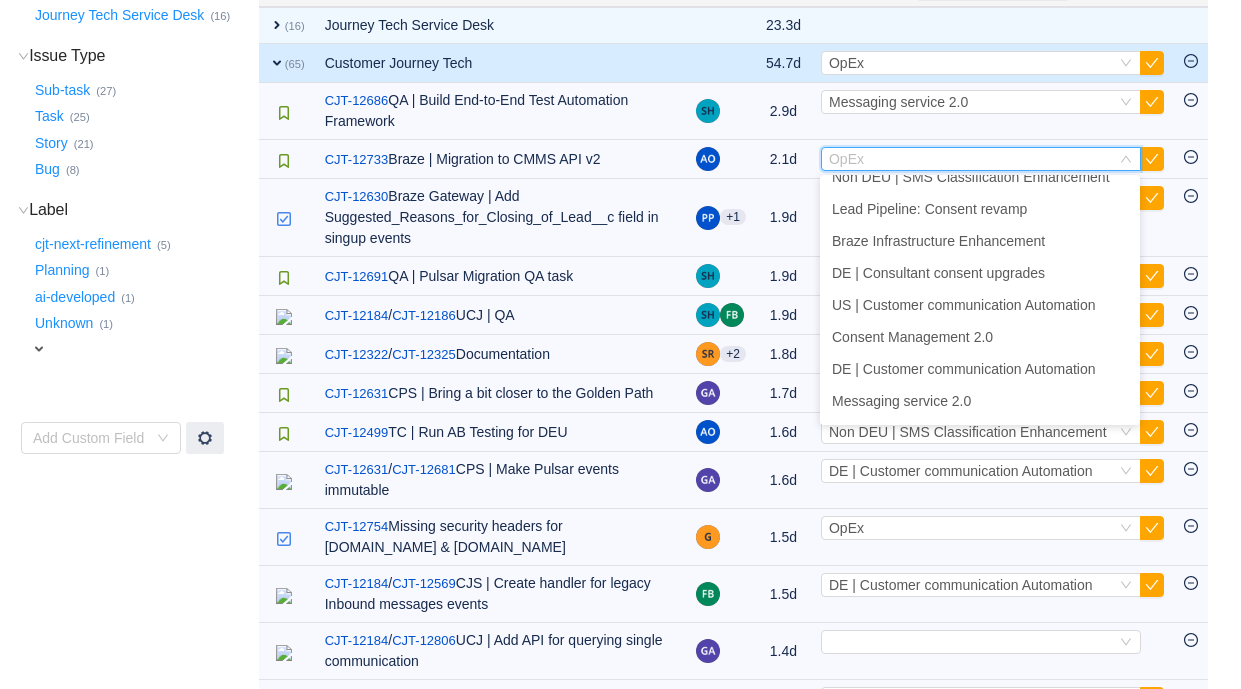 scroll, scrollTop: 622, scrollLeft: 0, axis: vertical 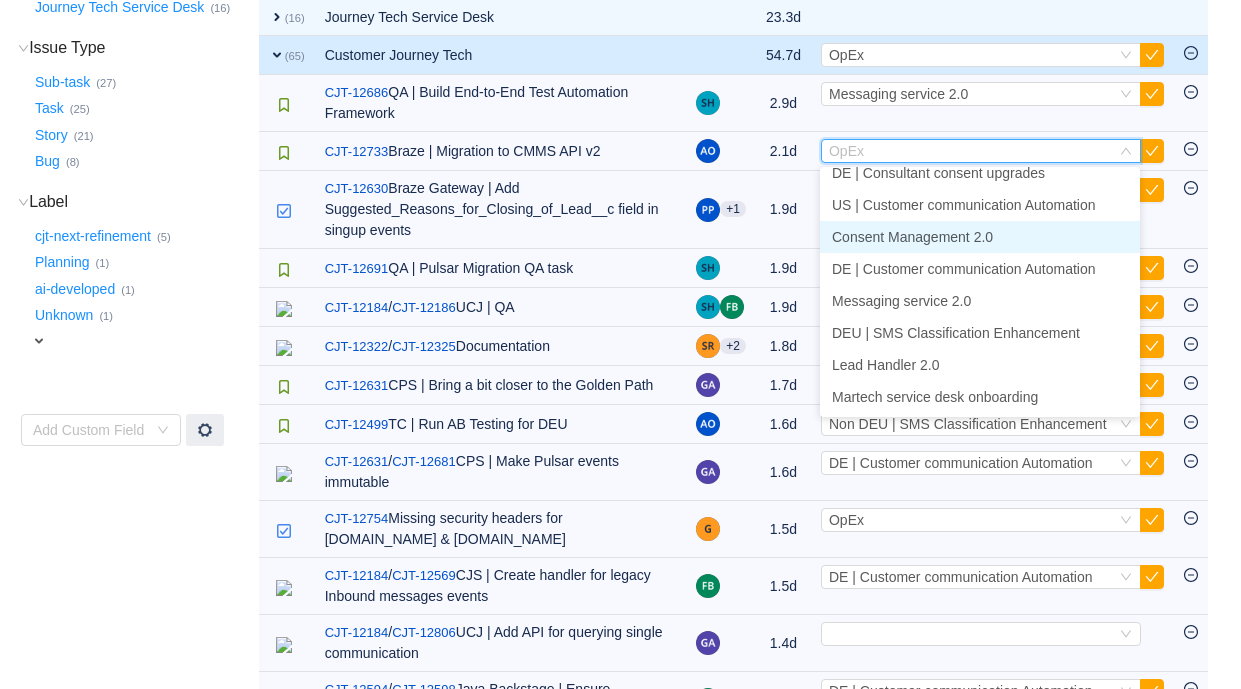 click on "Consent Management 2.0" at bounding box center (912, 237) 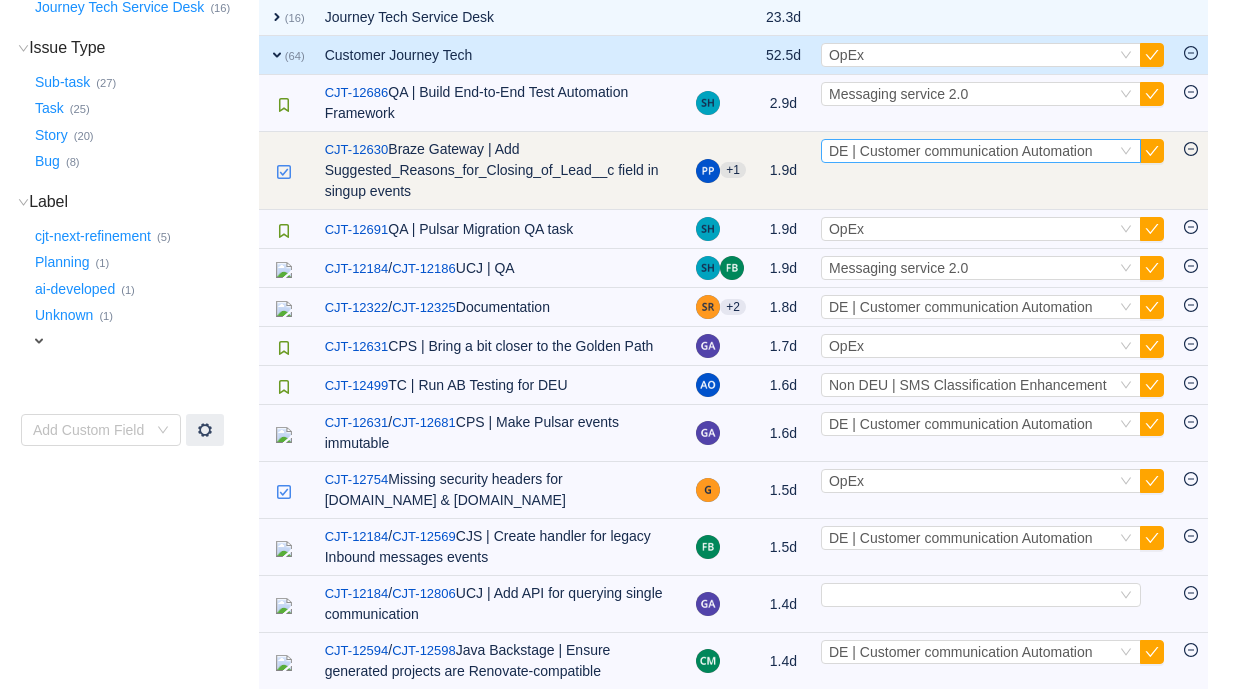 click on "DE | Customer communication Automation" at bounding box center (961, 151) 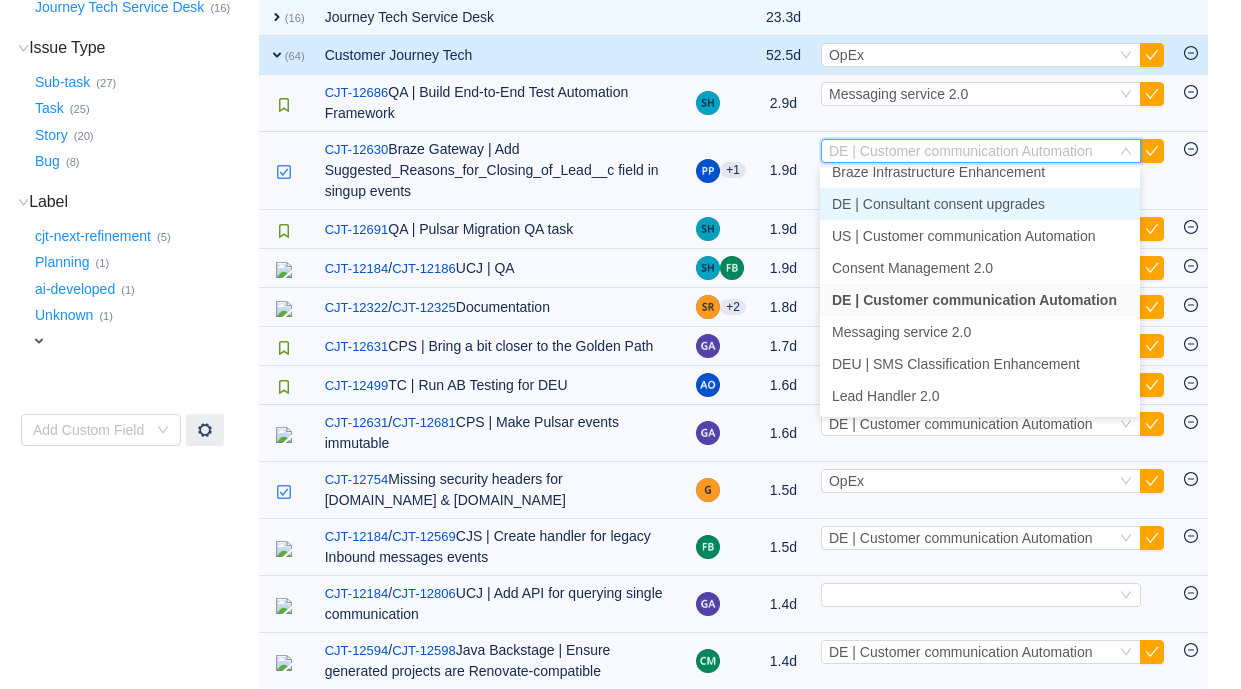 scroll, scrollTop: 622, scrollLeft: 0, axis: vertical 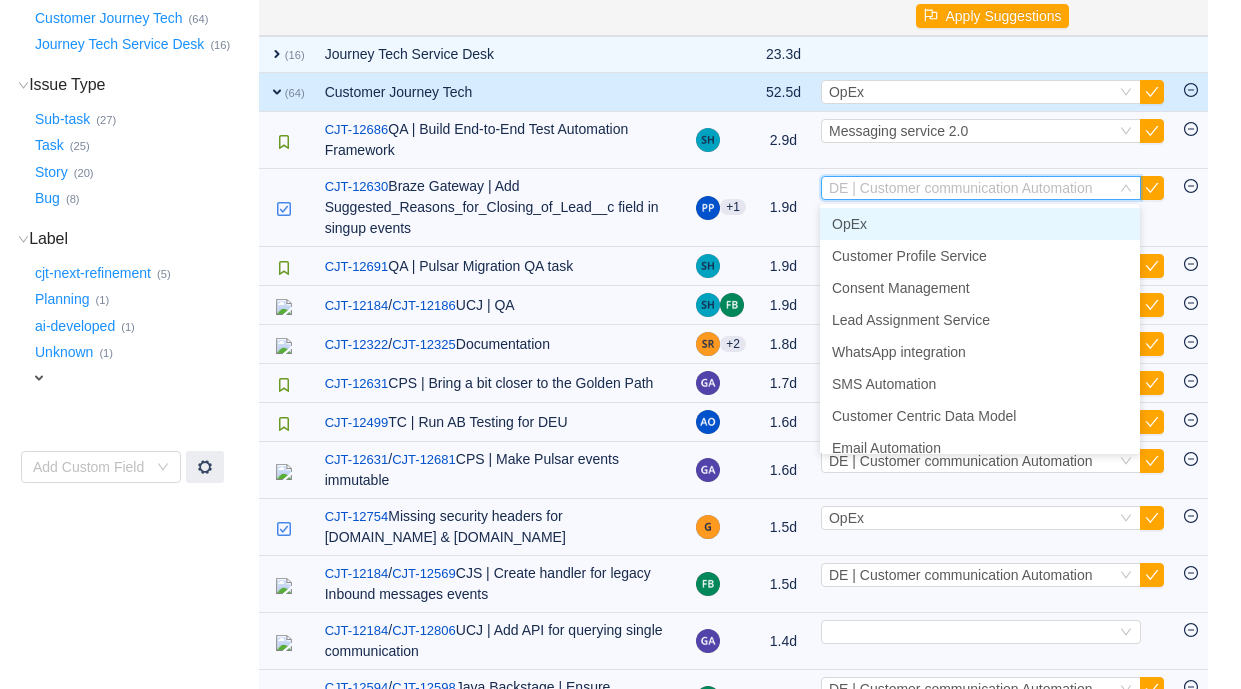 click on "OpEx" at bounding box center [980, 224] 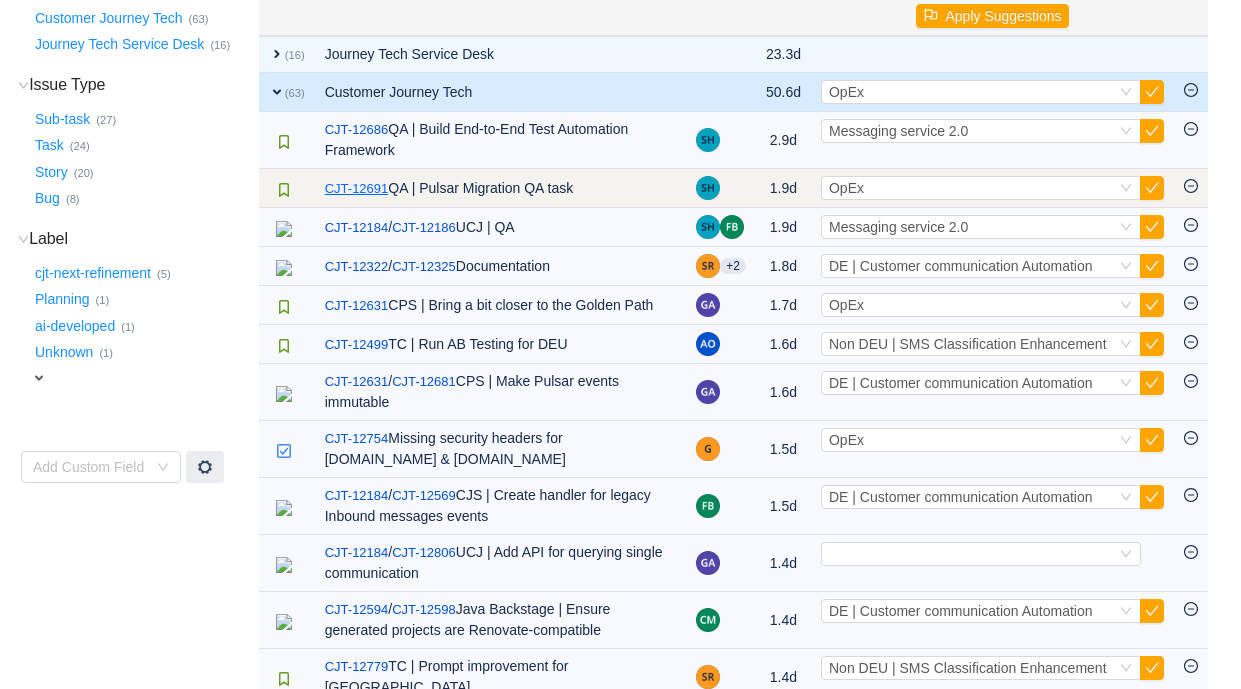 click on "CJT-12691" at bounding box center (357, 189) 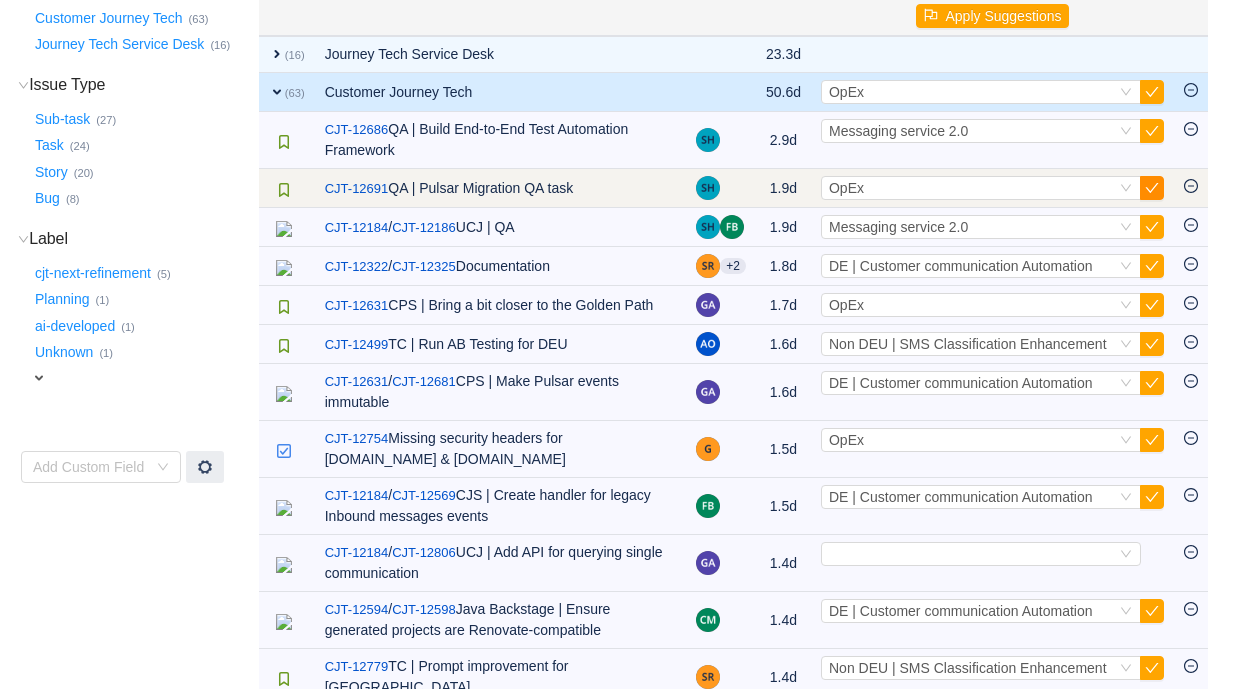 click at bounding box center [1152, 188] 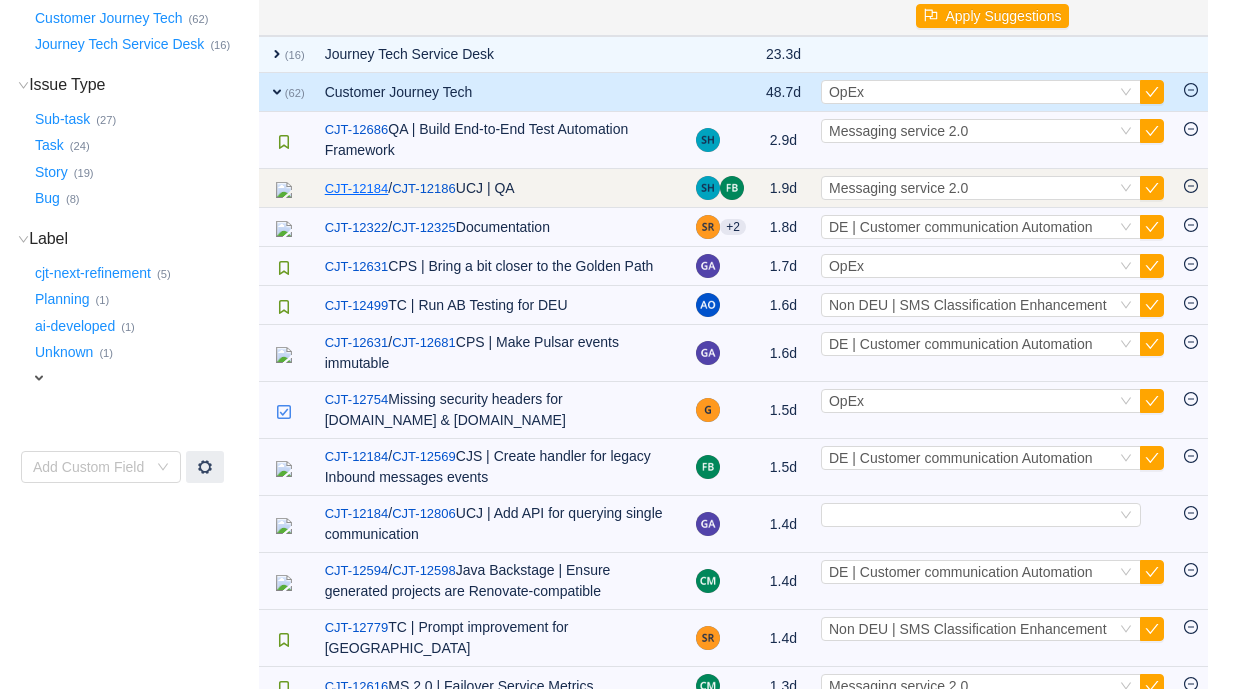 click on "CJT-12184" at bounding box center (357, 189) 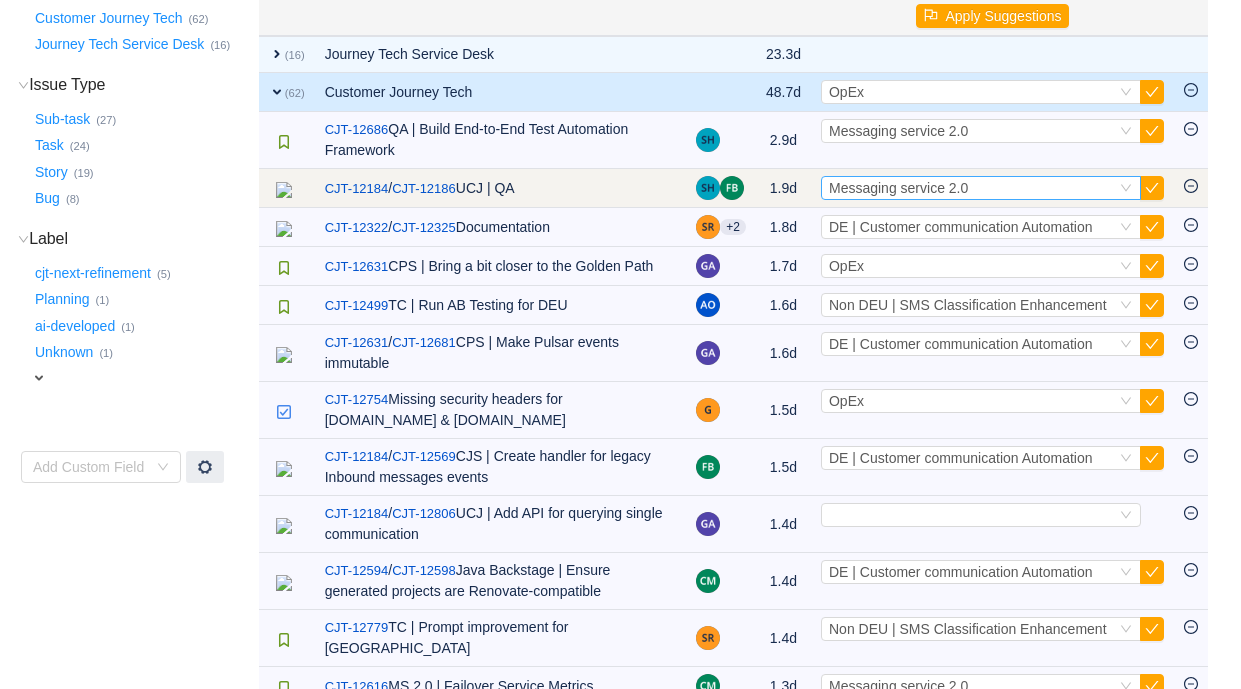 click on "Select  Messaging service 2.0" at bounding box center [972, 188] 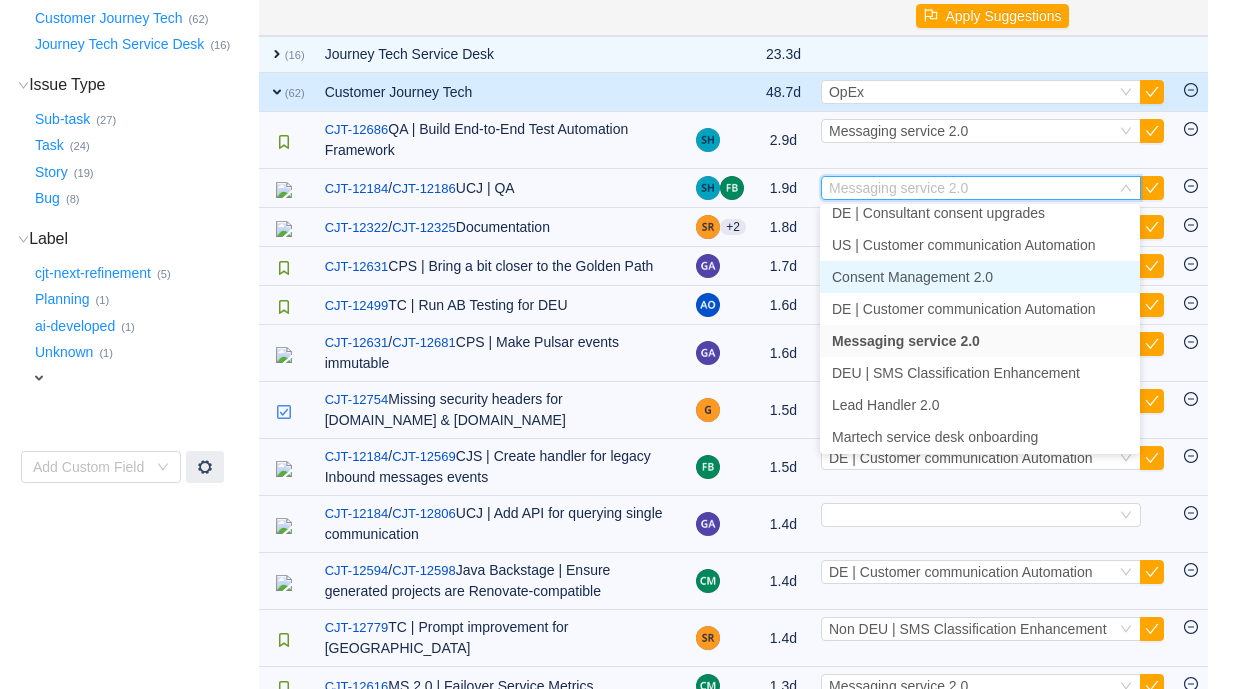 scroll, scrollTop: 622, scrollLeft: 0, axis: vertical 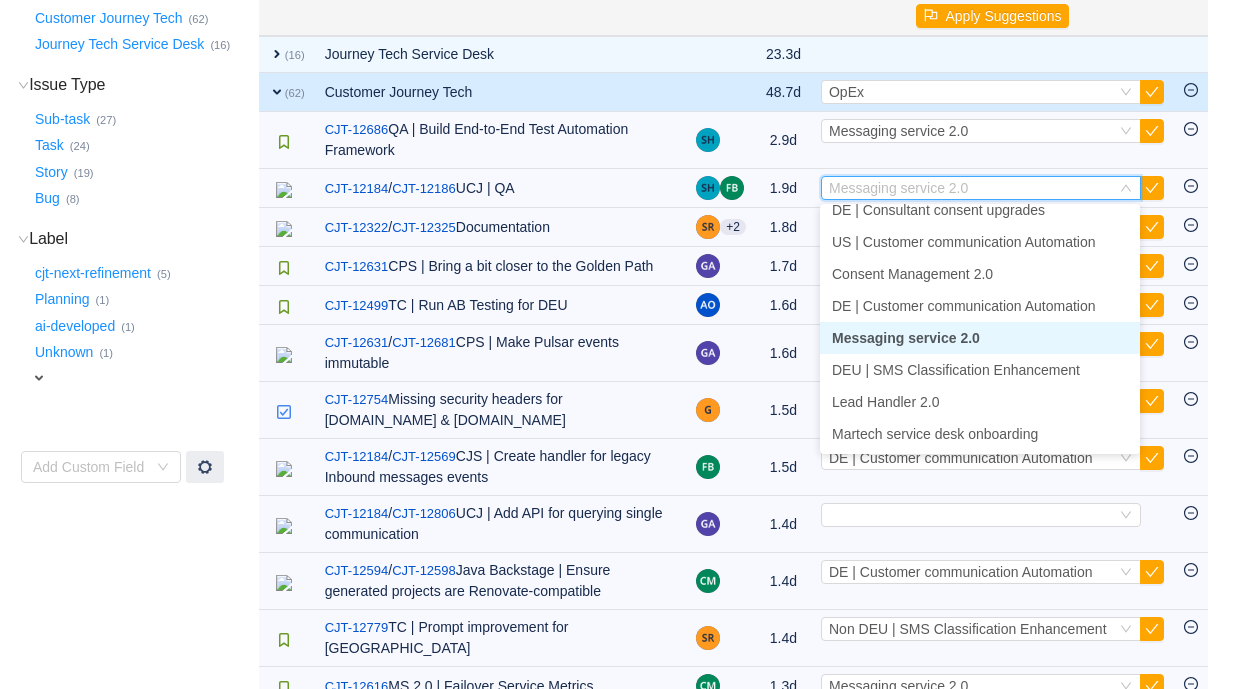 click on "Messaging service 2.0" at bounding box center (980, 338) 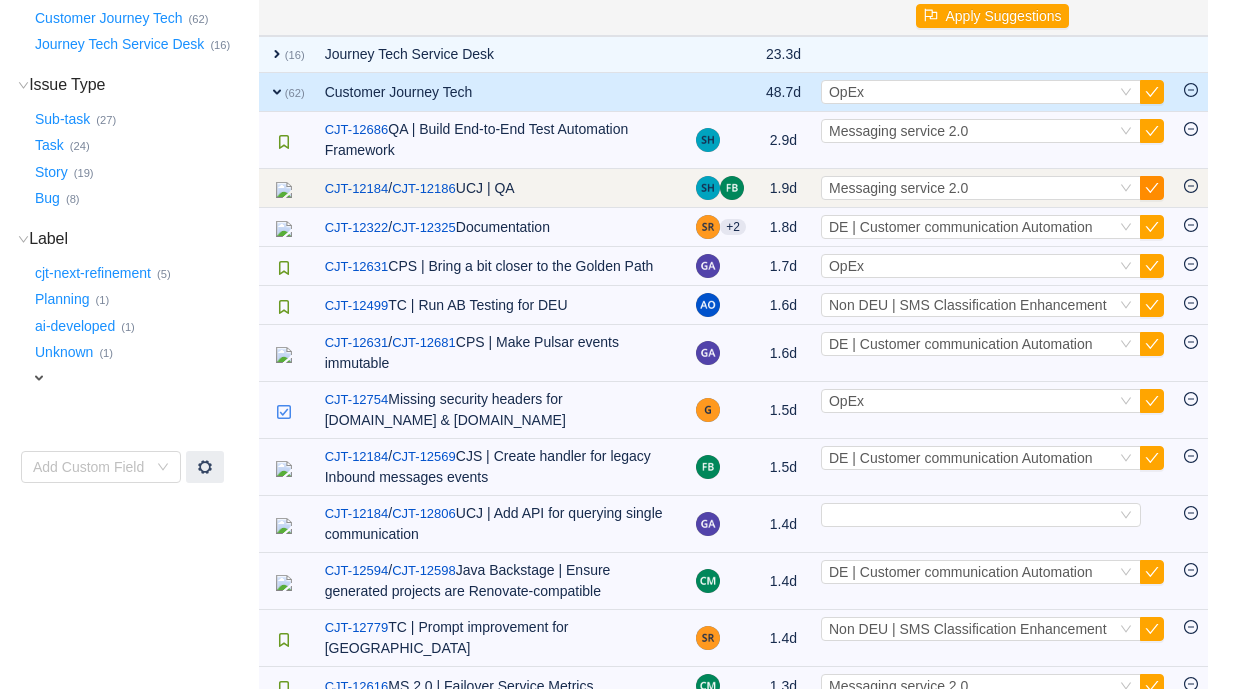 click at bounding box center [1152, 188] 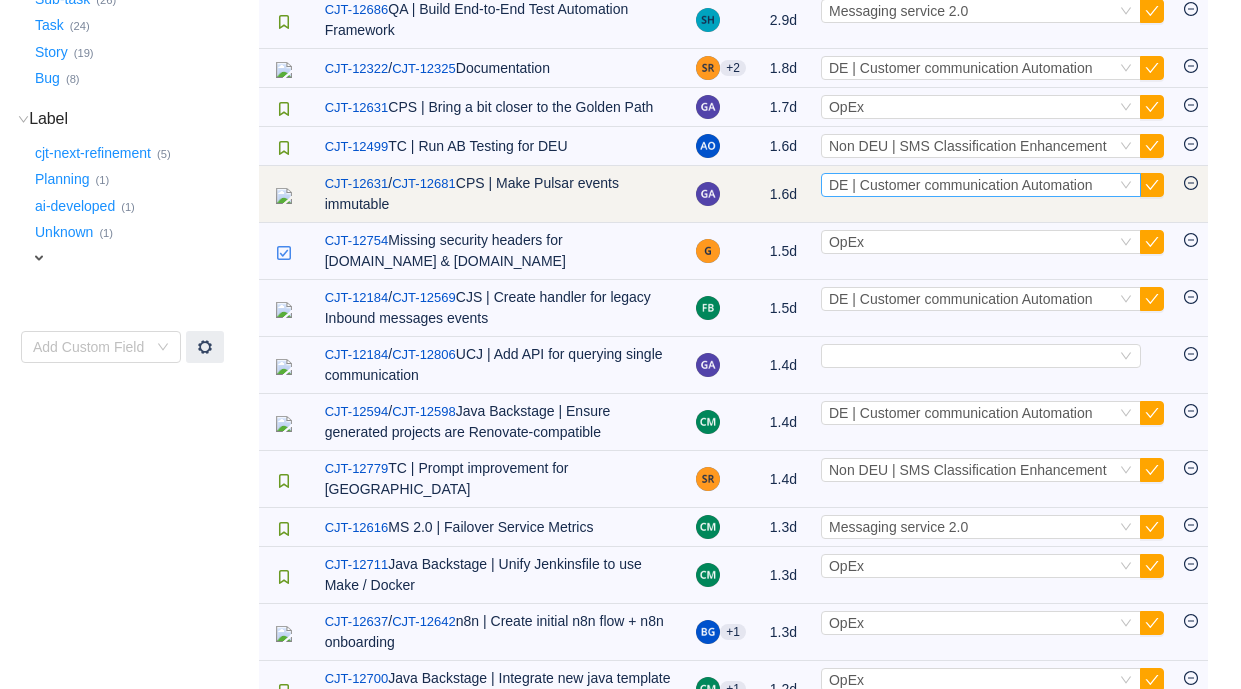 scroll, scrollTop: 441, scrollLeft: 0, axis: vertical 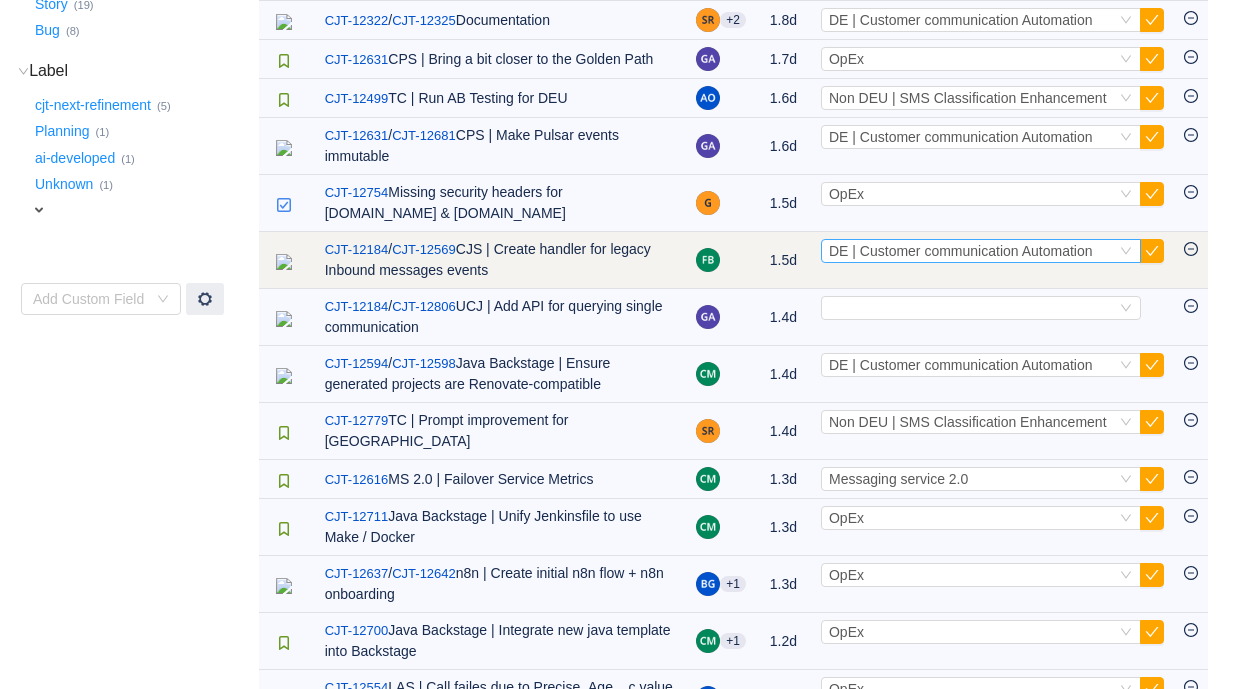 click on "DE | Customer communication Automation" at bounding box center [961, 251] 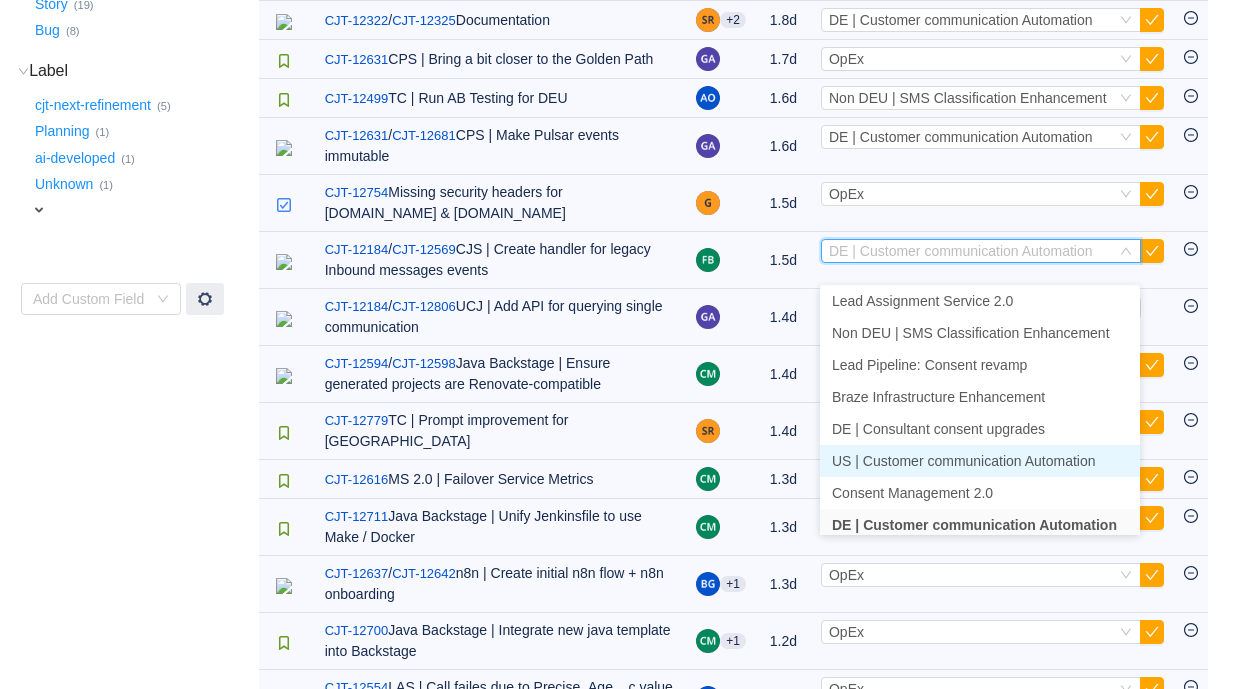 scroll, scrollTop: 622, scrollLeft: 0, axis: vertical 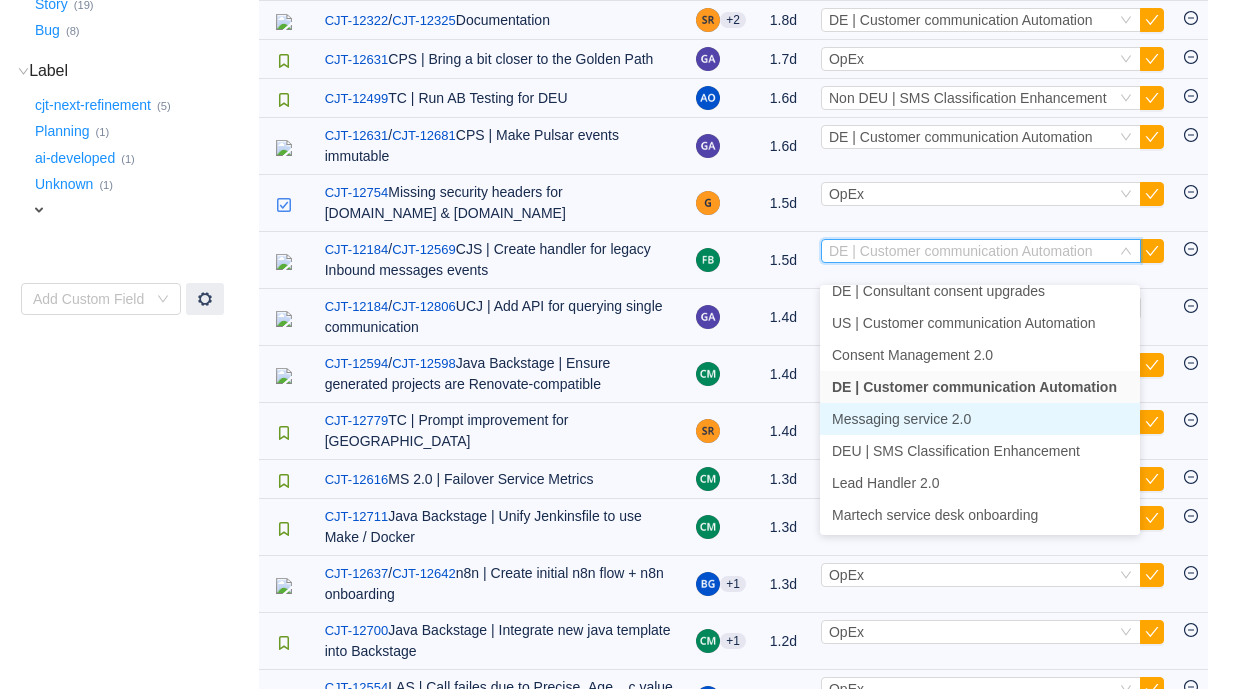 click on "Messaging service 2.0" at bounding box center (901, 419) 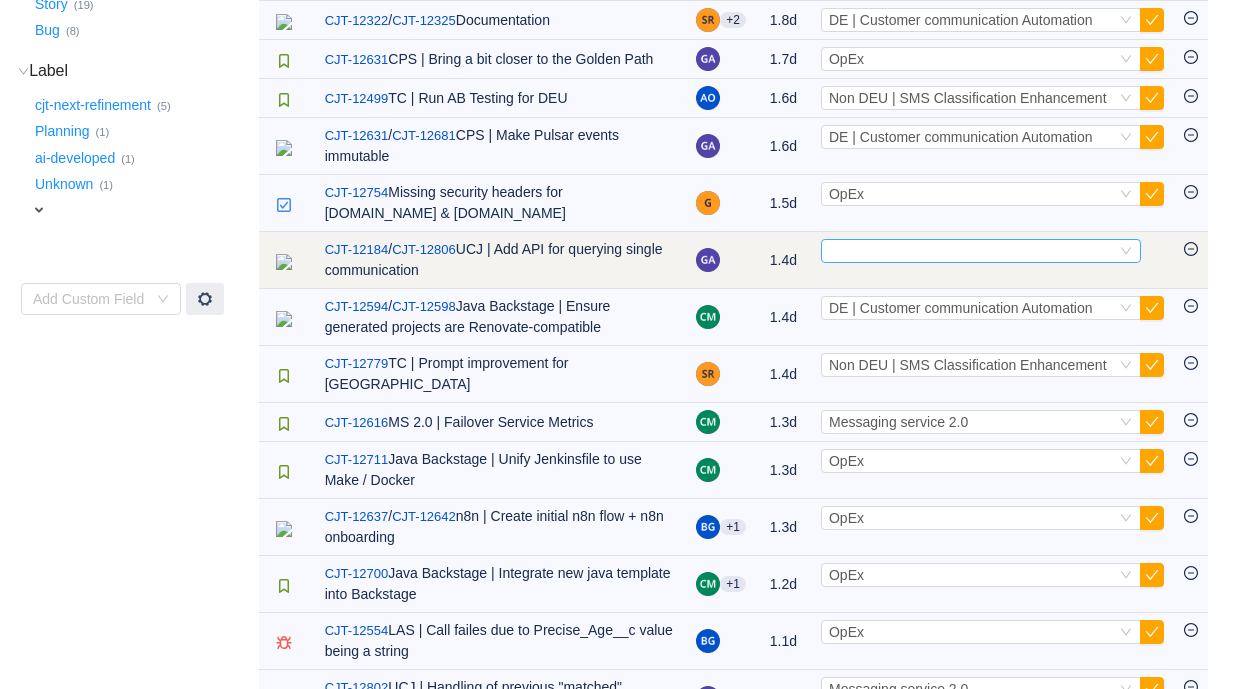 click on "Select" at bounding box center [972, 251] 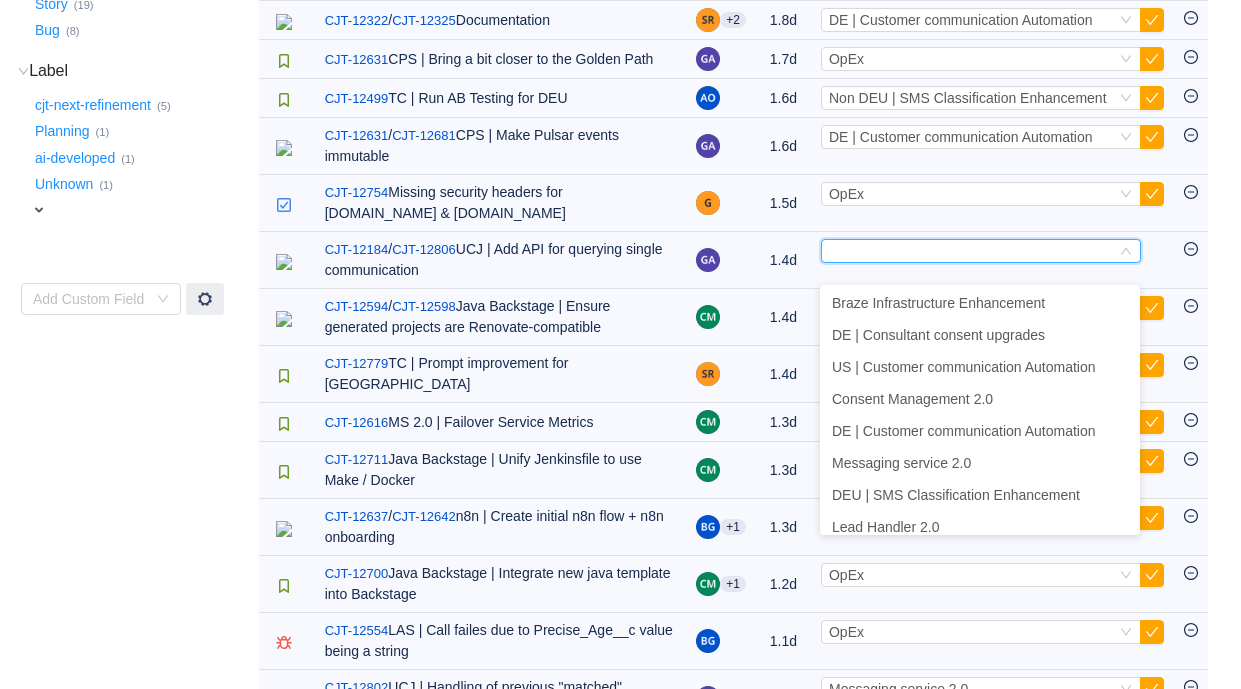 scroll, scrollTop: 622, scrollLeft: 0, axis: vertical 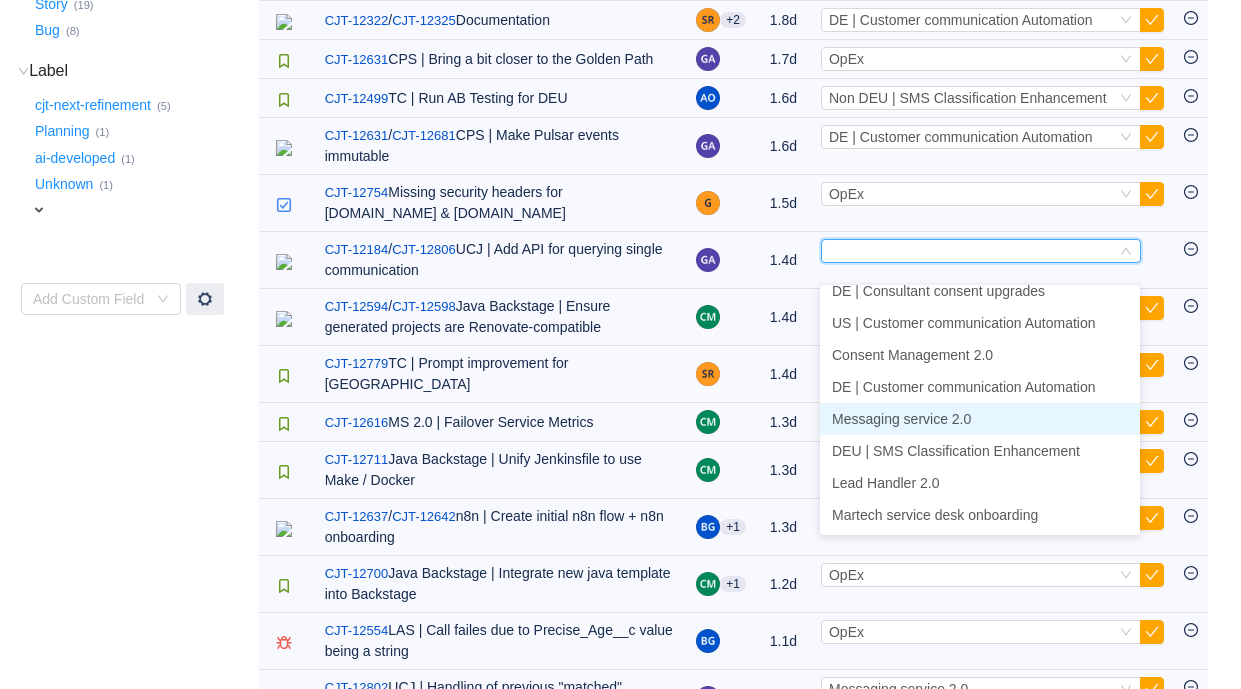 click on "Messaging service 2.0" at bounding box center (901, 419) 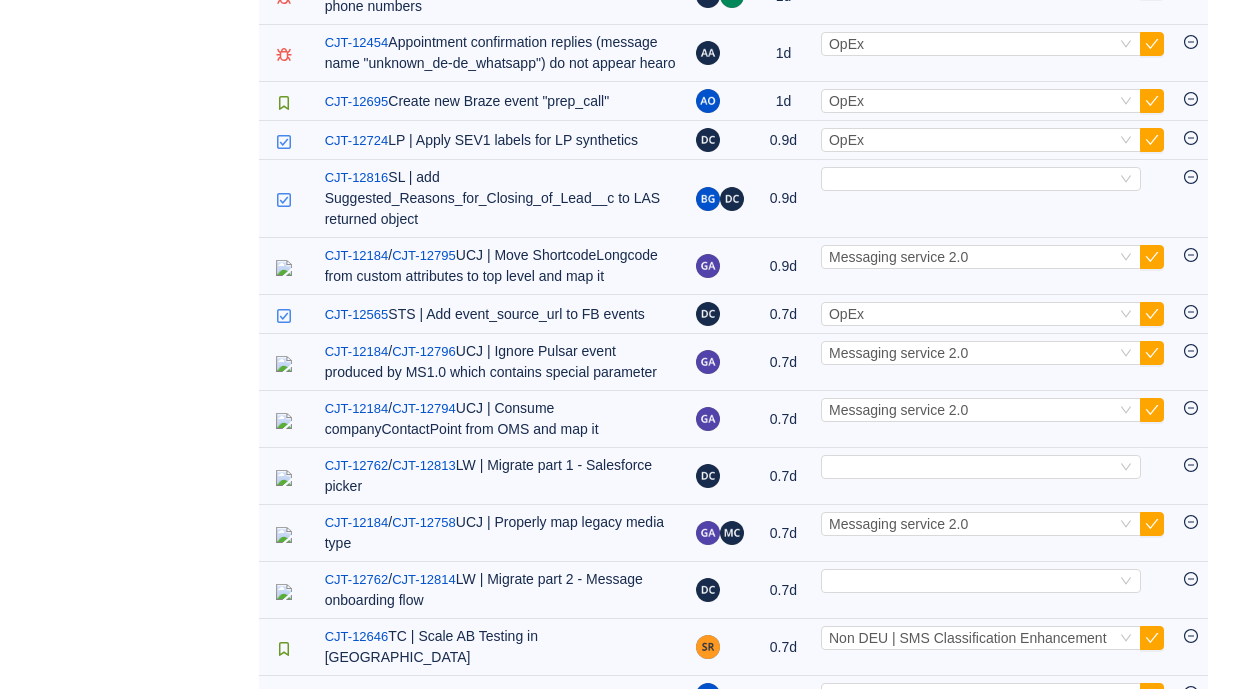 scroll, scrollTop: 1181, scrollLeft: 0, axis: vertical 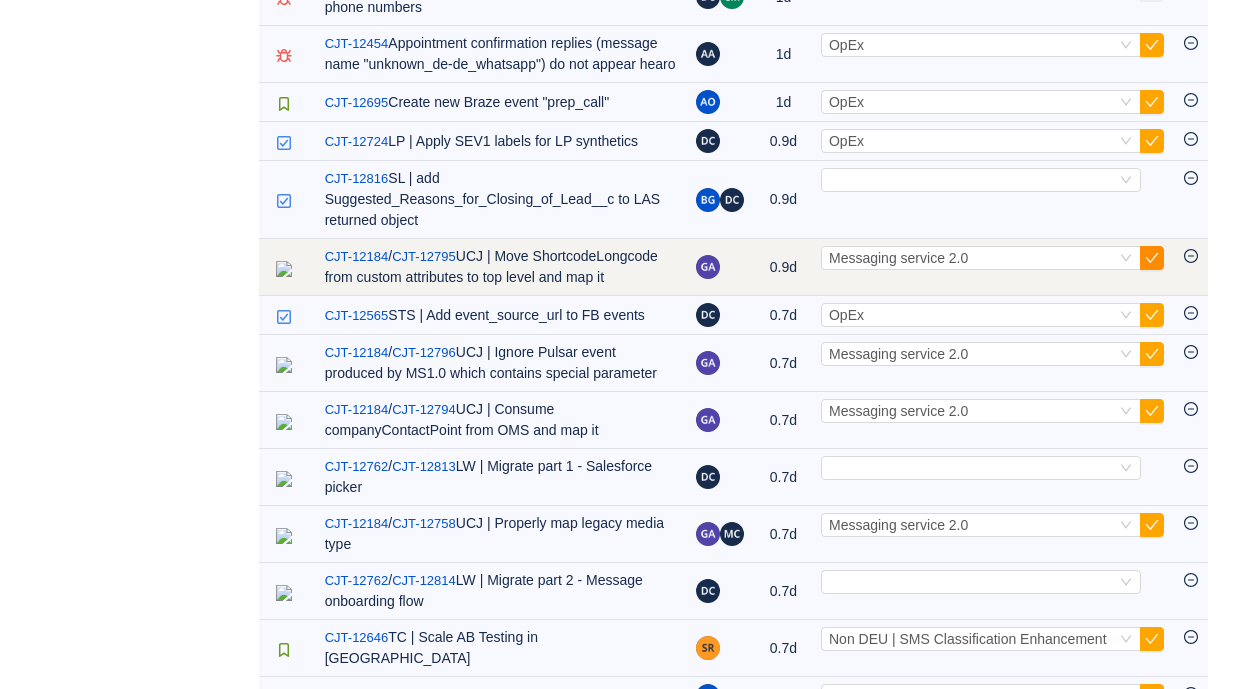 click at bounding box center [1152, 258] 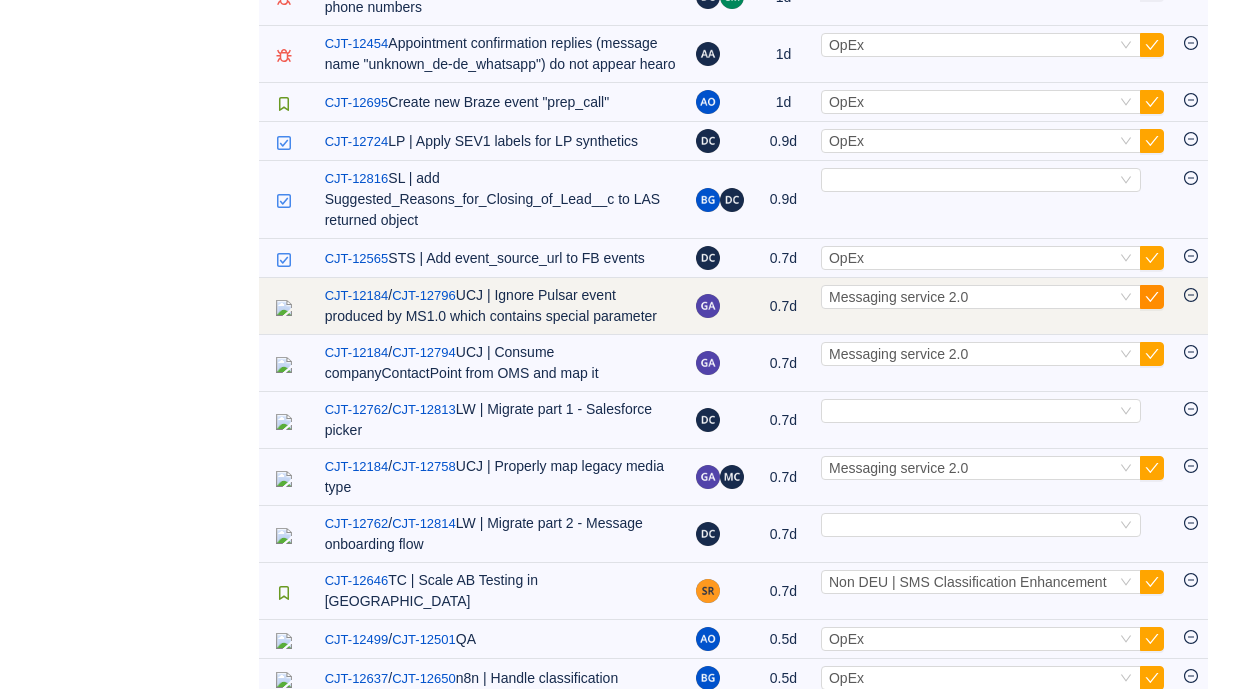 click at bounding box center (1152, 297) 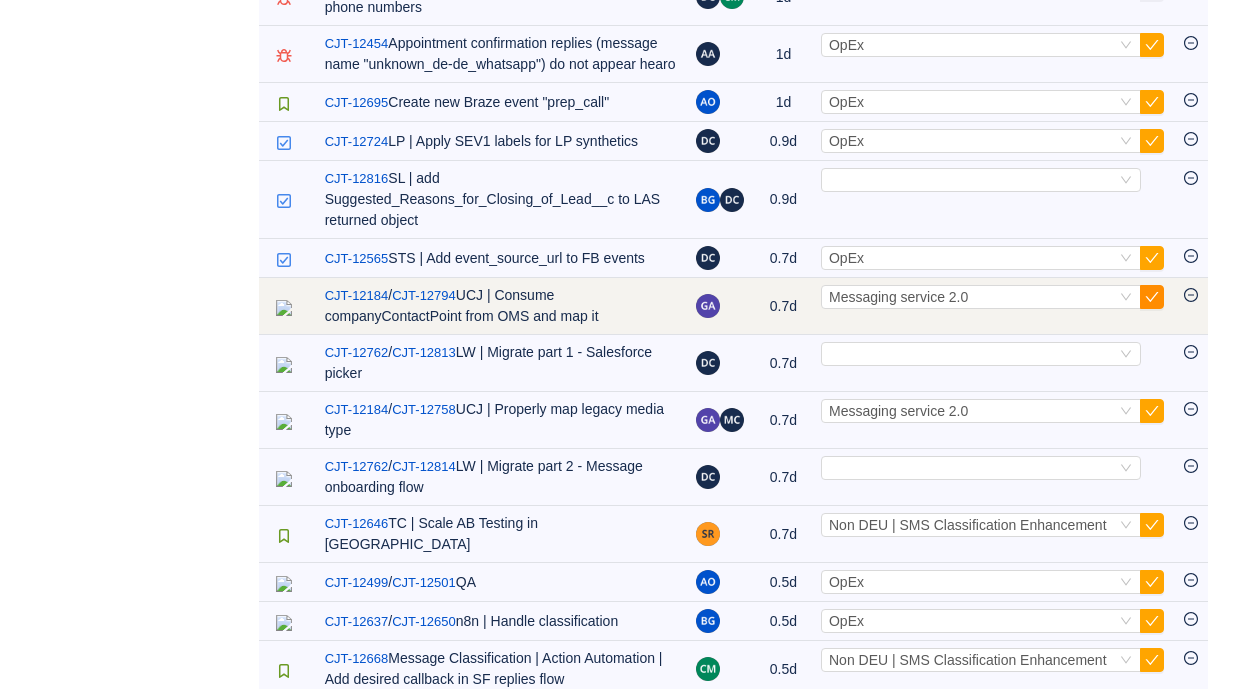 click at bounding box center [1152, 297] 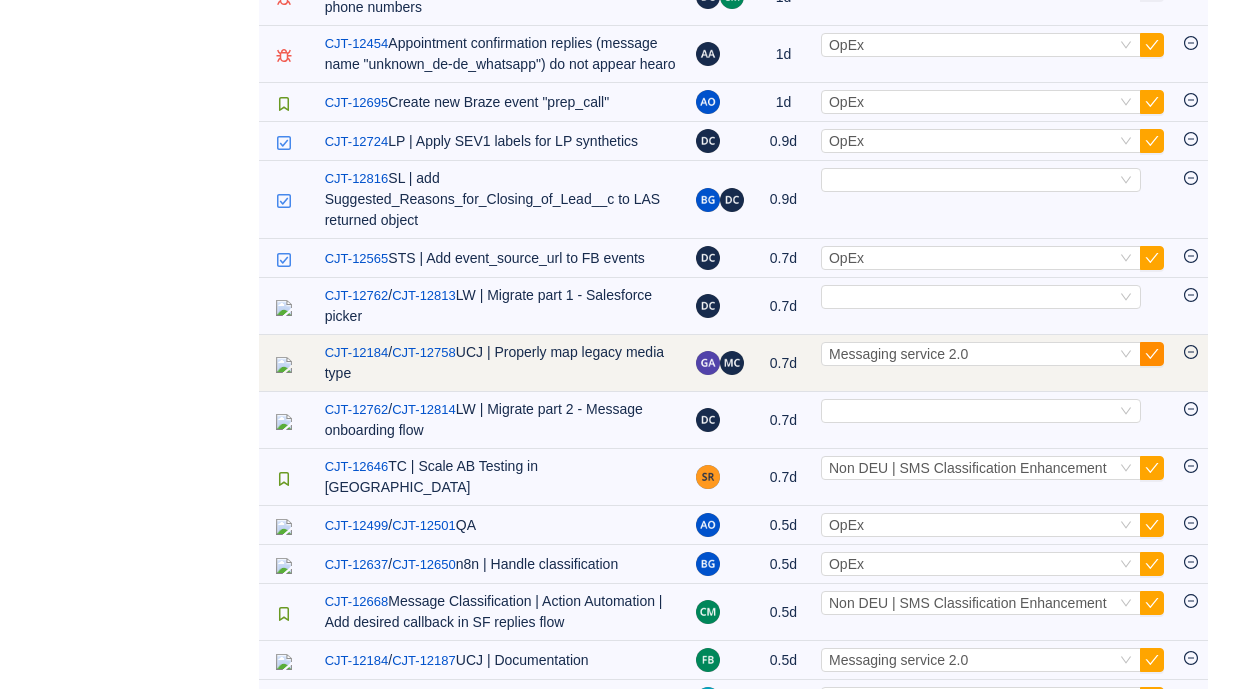 click at bounding box center (1152, 354) 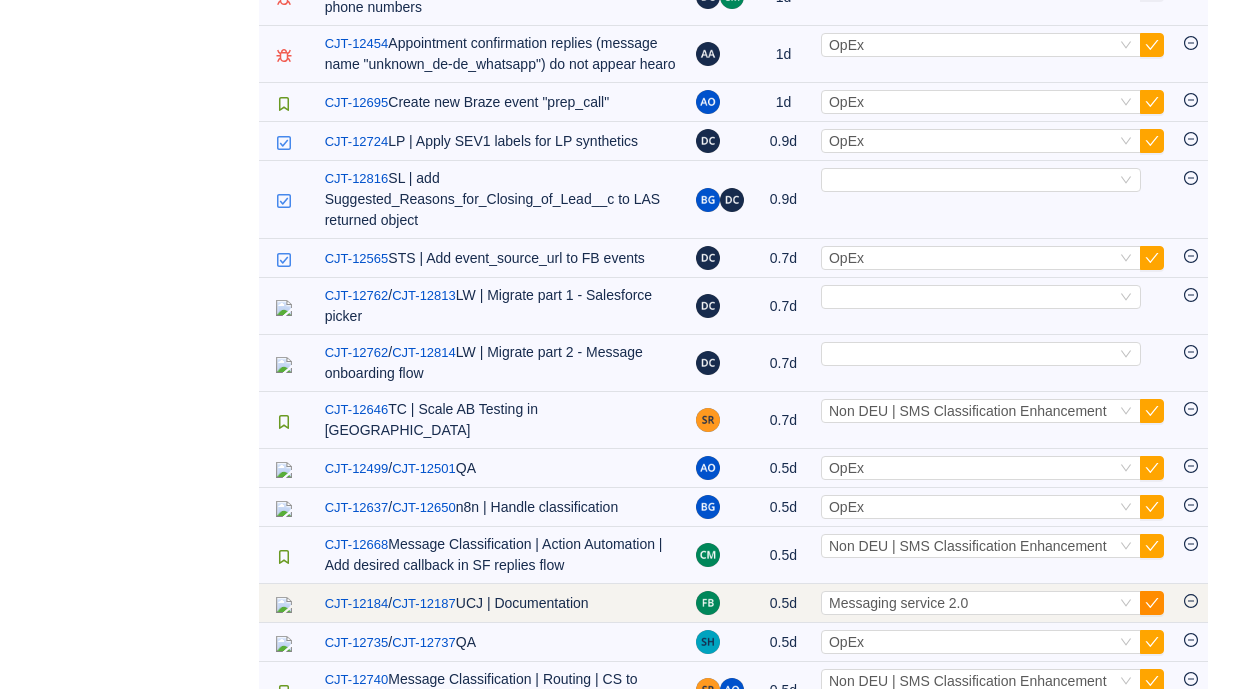 click at bounding box center [1152, 603] 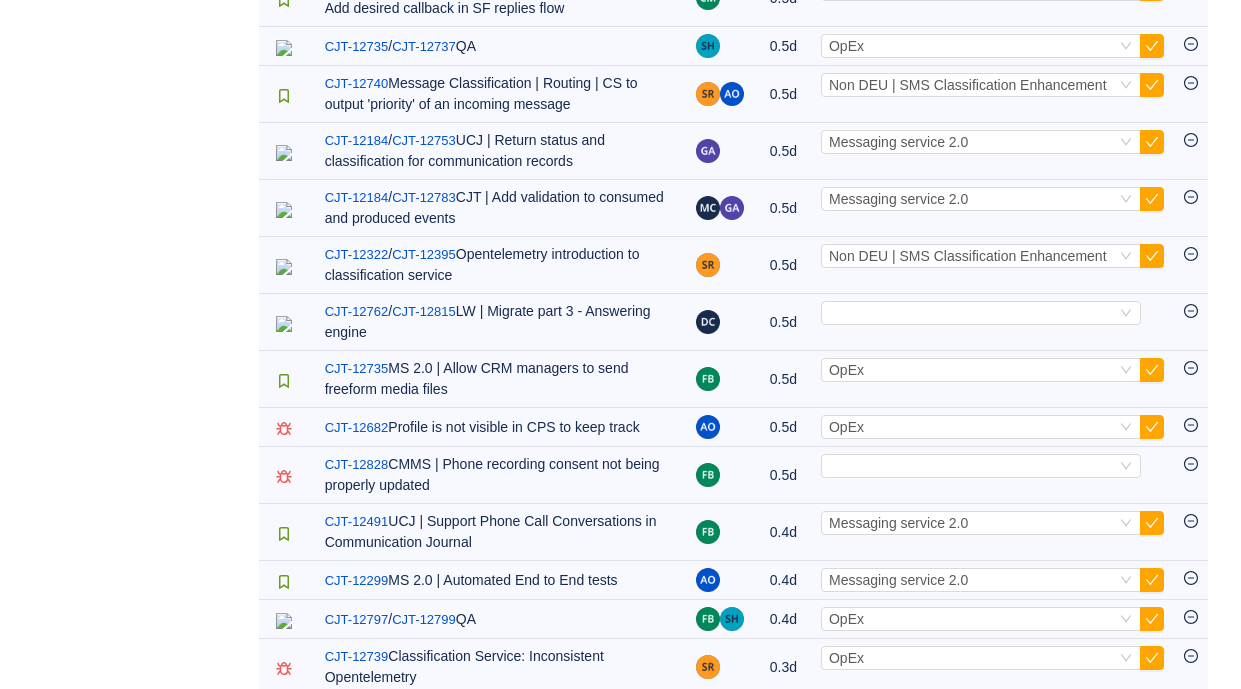 scroll, scrollTop: 1722, scrollLeft: 0, axis: vertical 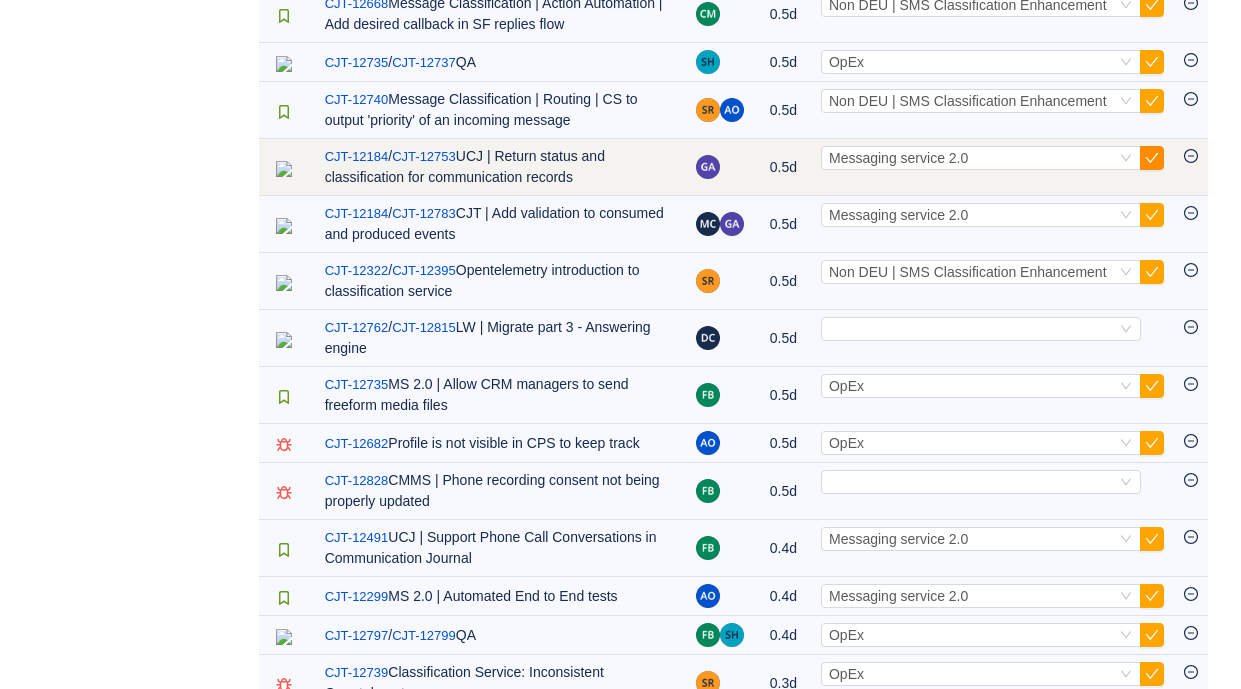 click at bounding box center [1152, 158] 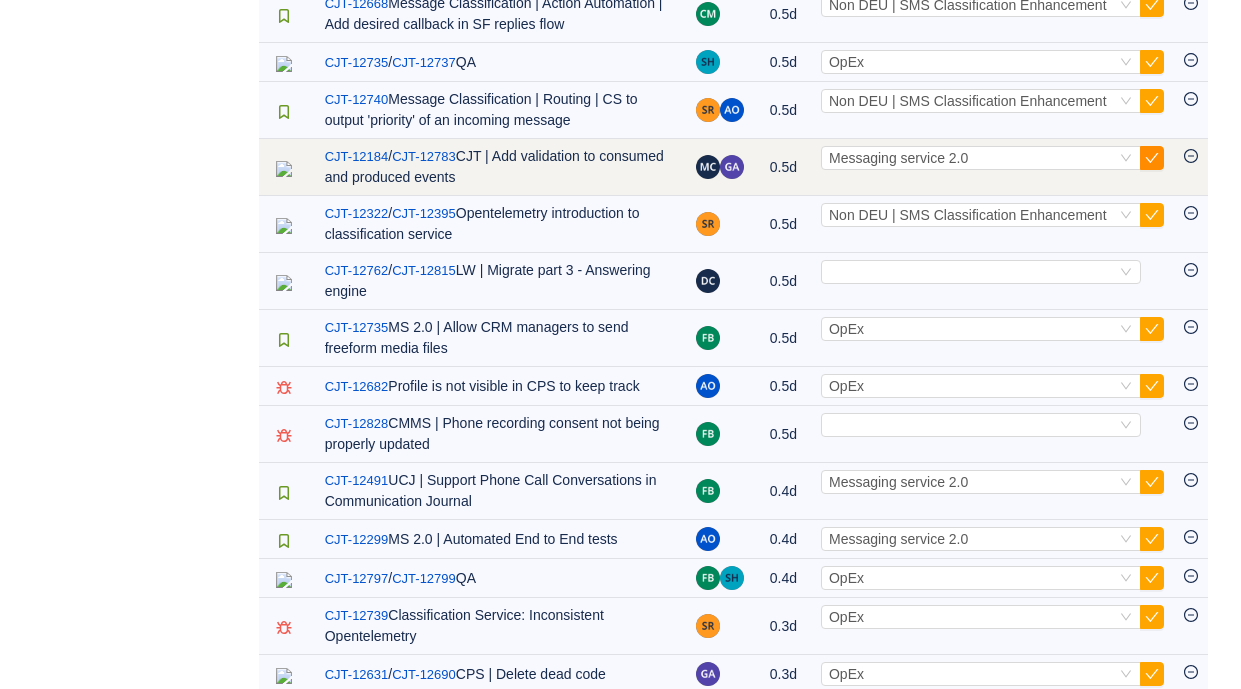 click at bounding box center (1152, 158) 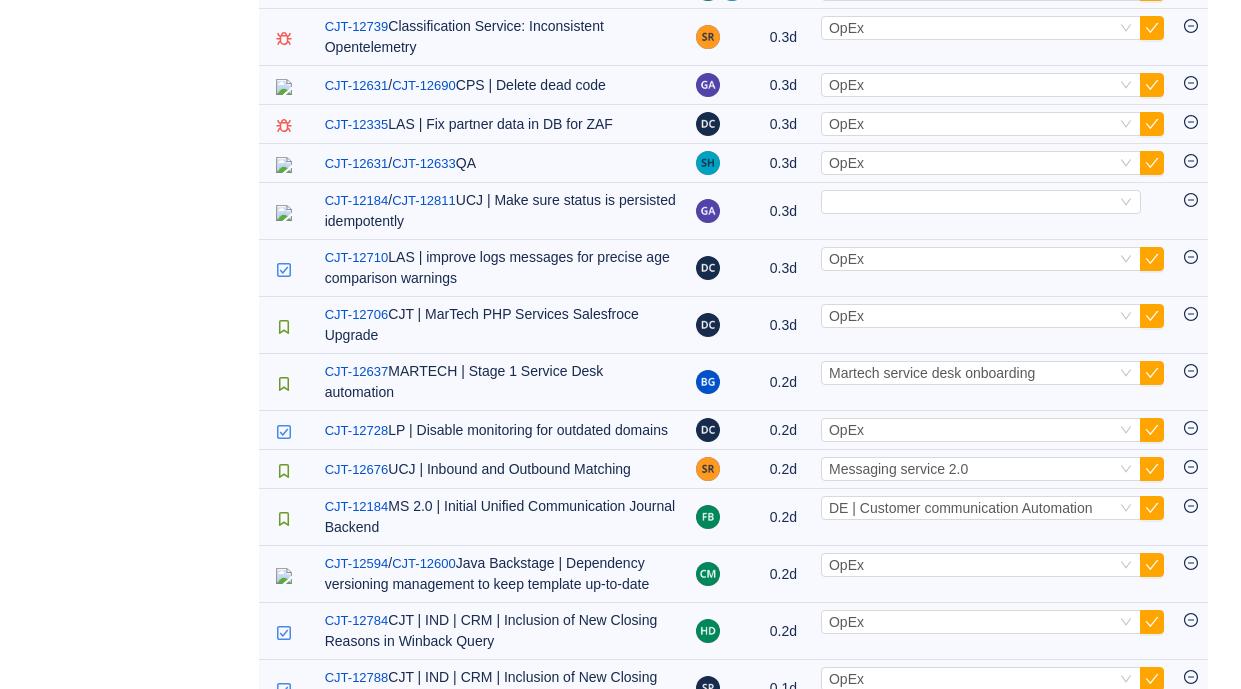 scroll, scrollTop: 2270, scrollLeft: 0, axis: vertical 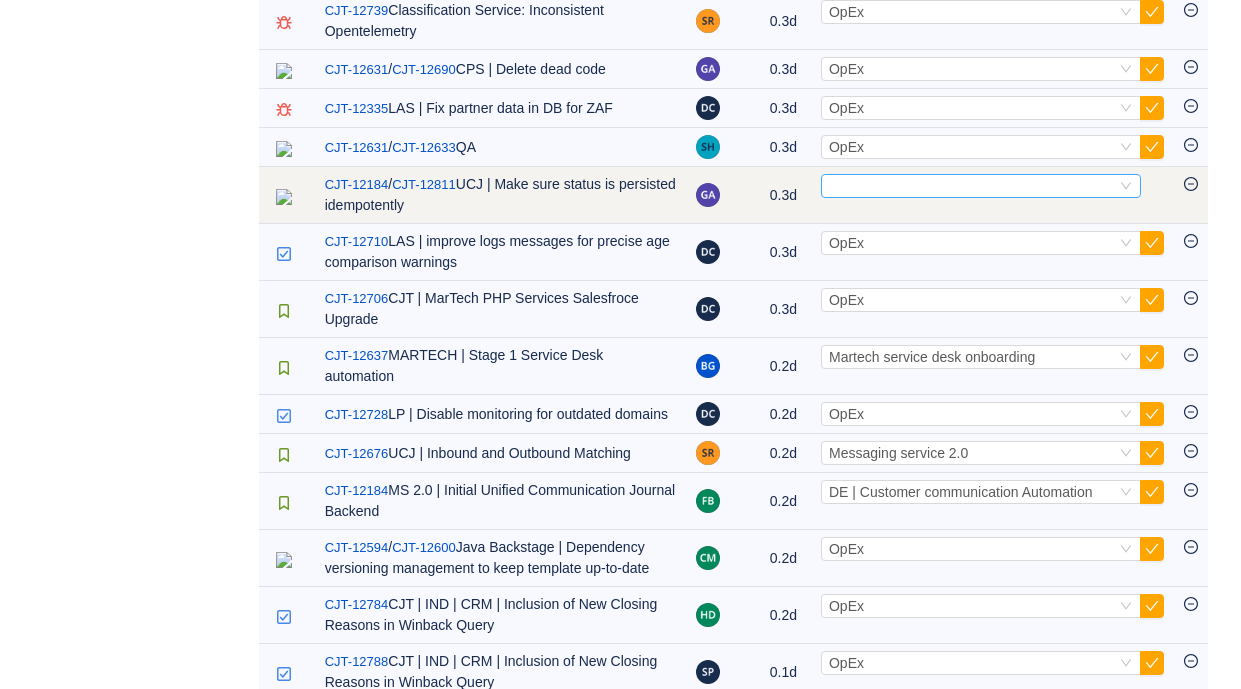 click on "Select" at bounding box center [972, 186] 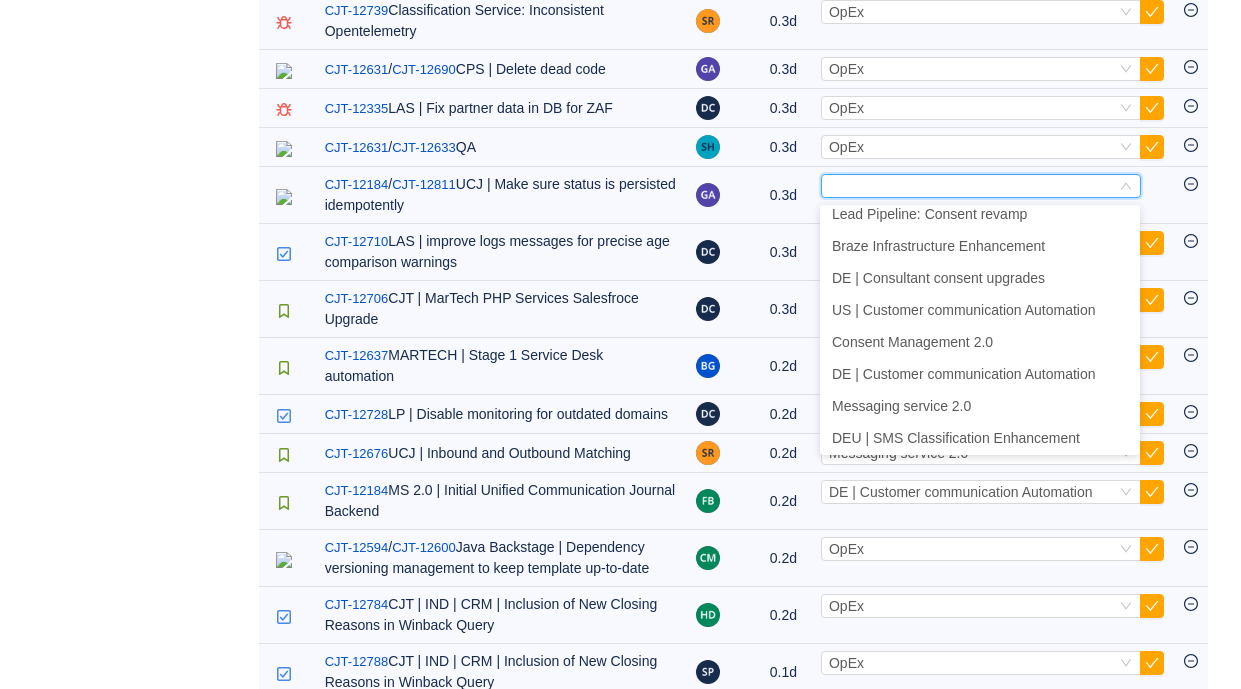 scroll, scrollTop: 568, scrollLeft: 0, axis: vertical 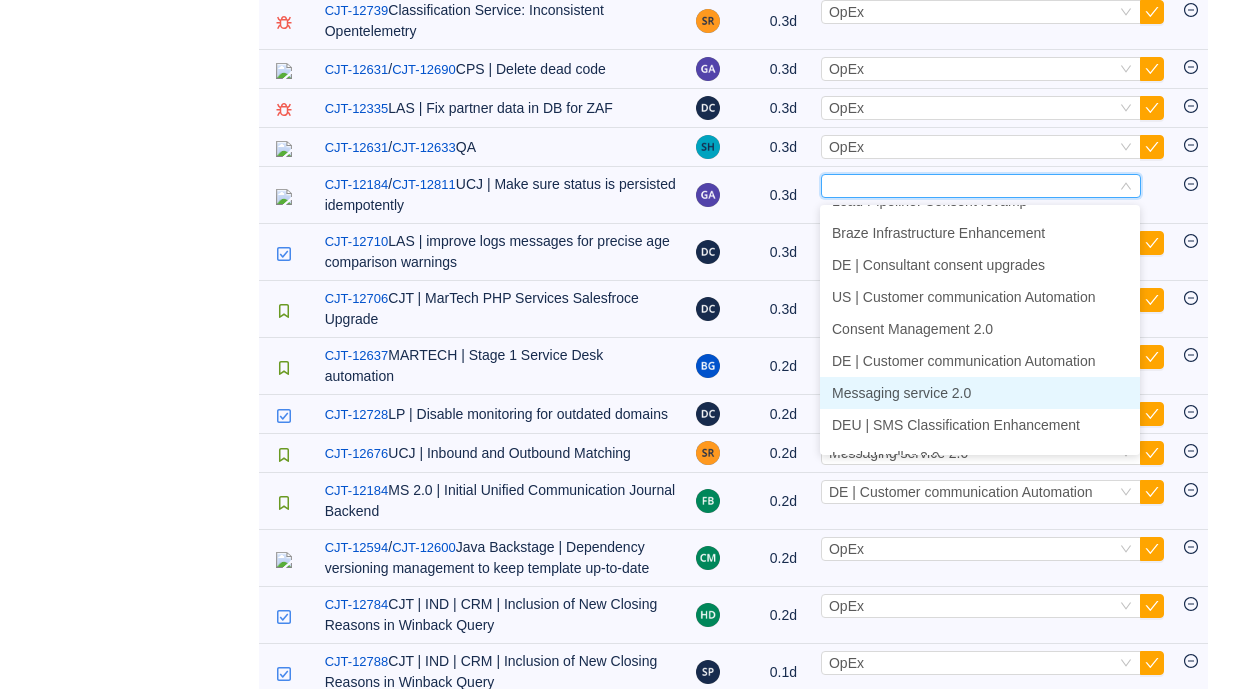 click on "Messaging service 2.0" at bounding box center (980, 393) 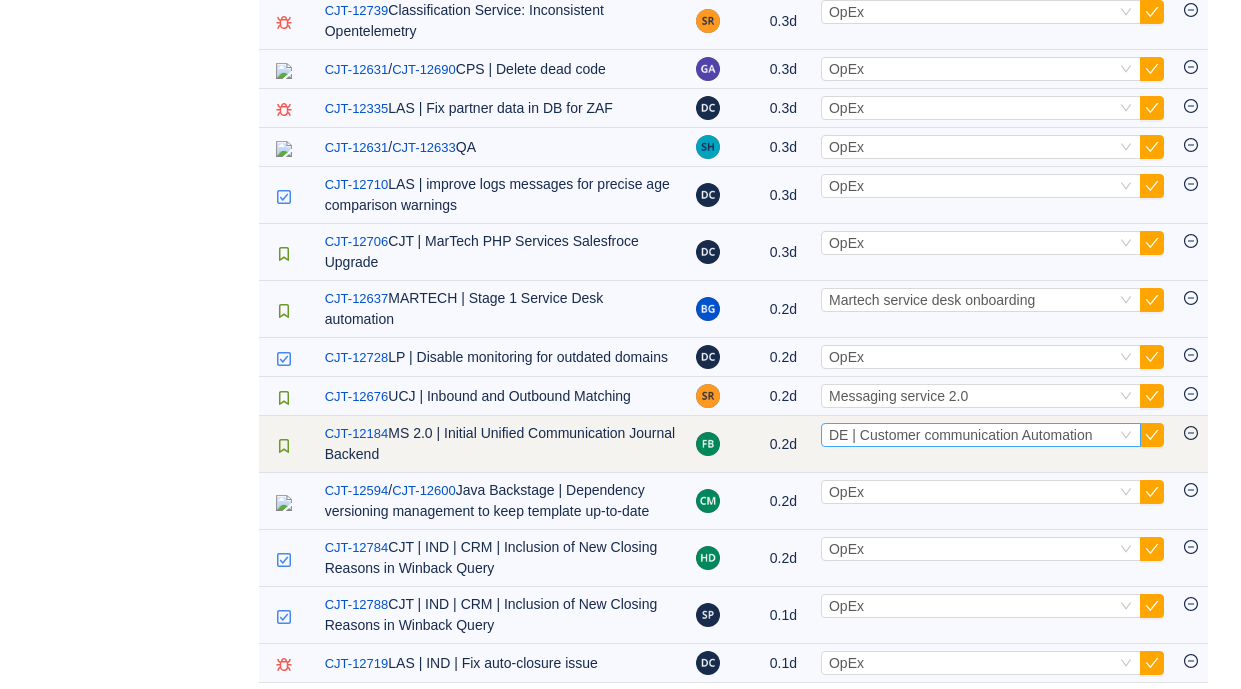 click on "DE | Customer communication Automation" at bounding box center [961, 435] 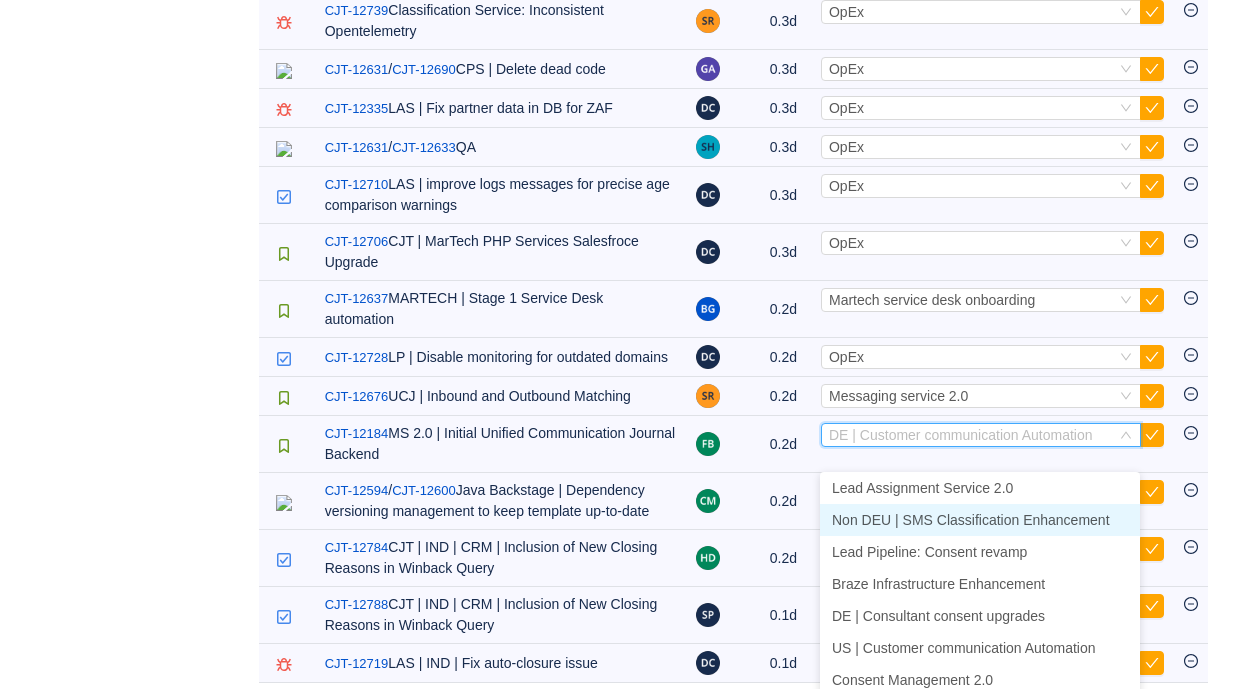 scroll, scrollTop: 622, scrollLeft: 0, axis: vertical 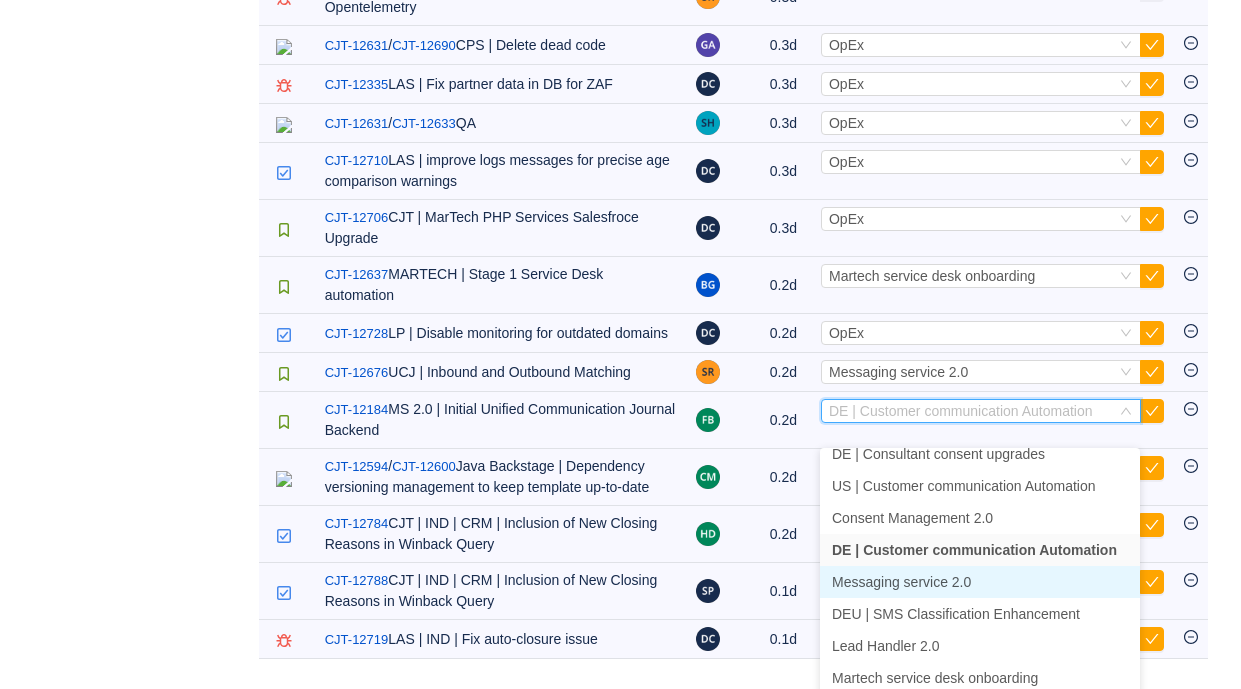 click on "Messaging service 2.0" at bounding box center (980, 582) 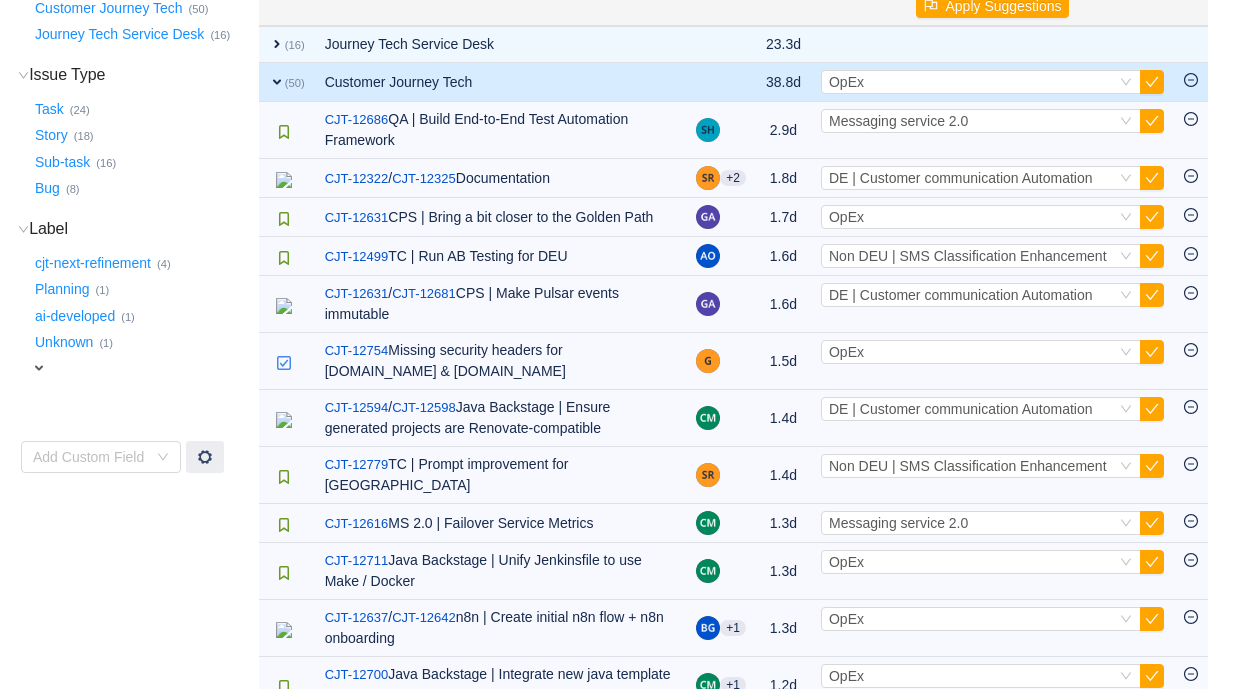 scroll, scrollTop: 279, scrollLeft: 0, axis: vertical 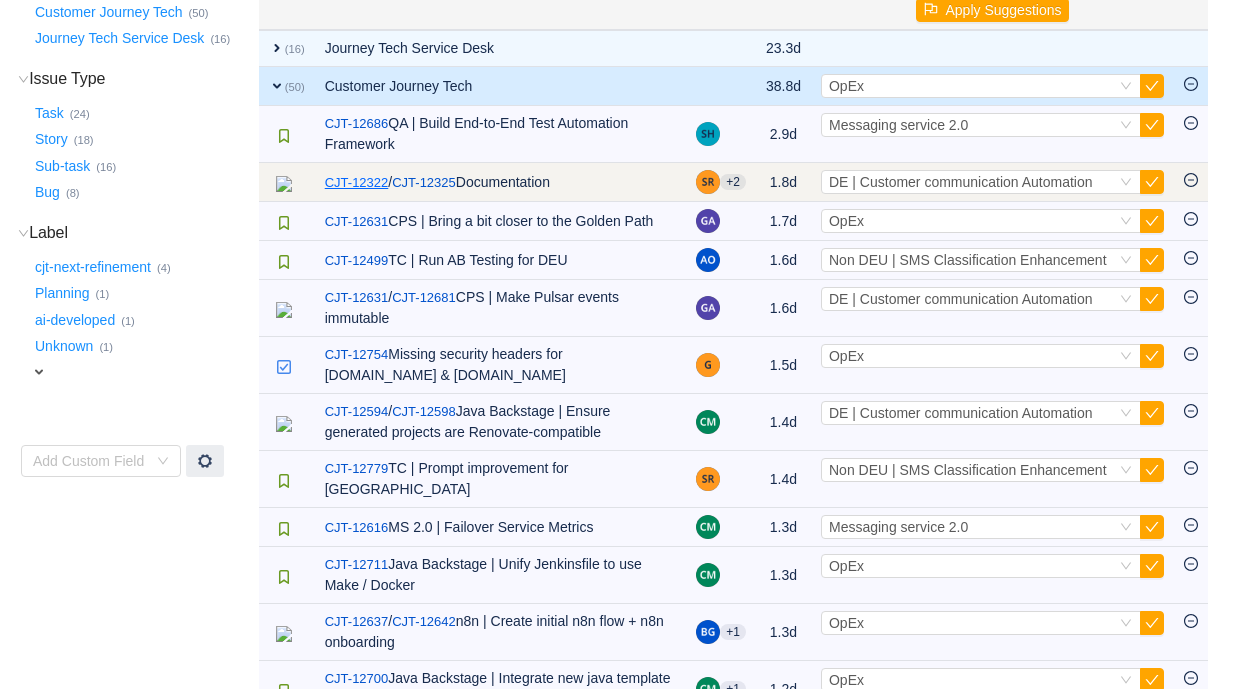 click on "CJT-12322" at bounding box center [357, 183] 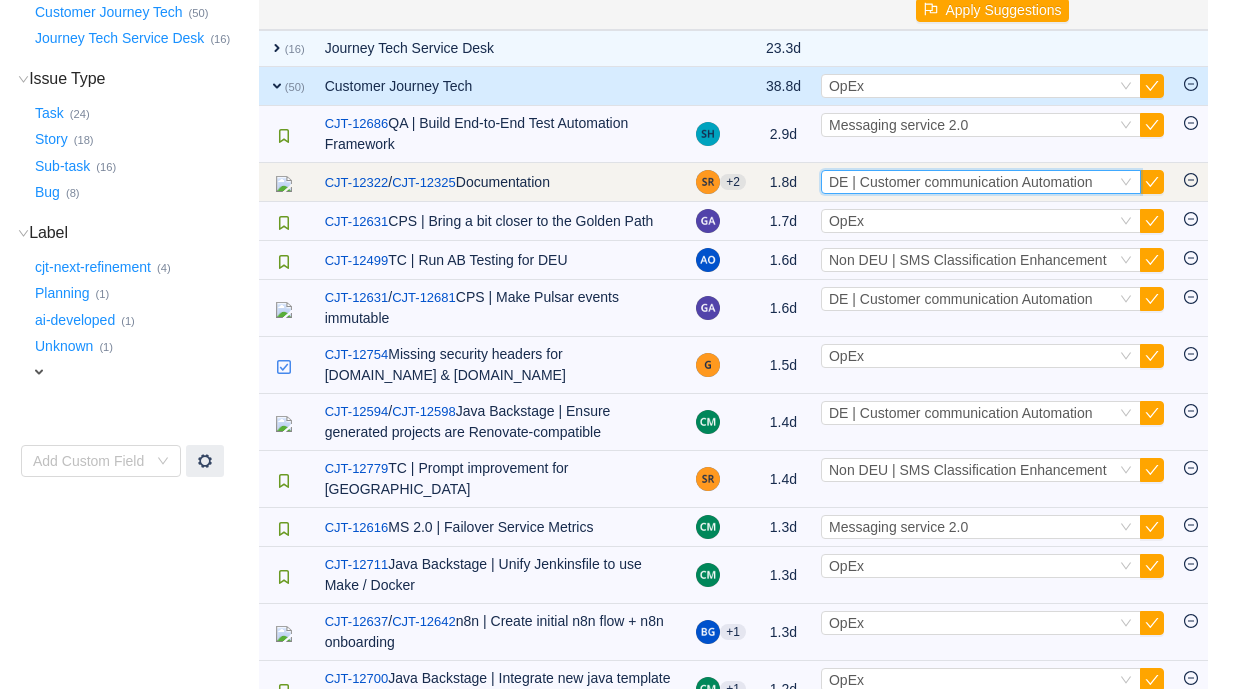 click on "Select  DE | Customer communication Automation" at bounding box center [972, 182] 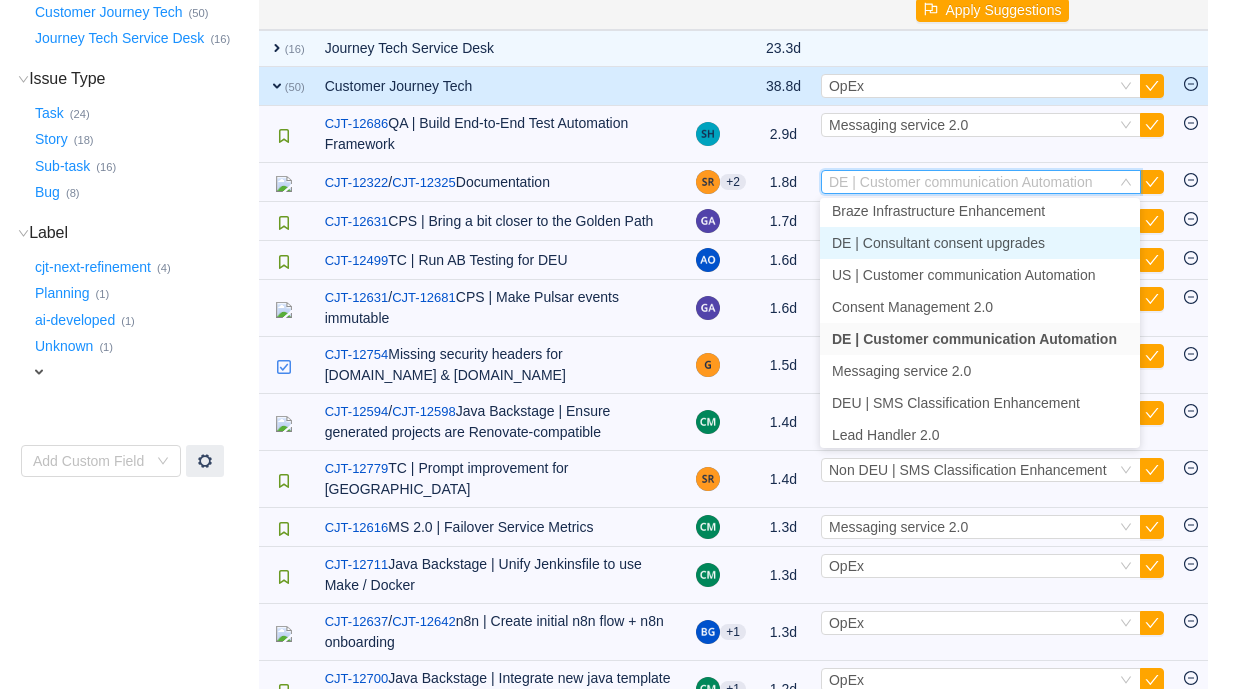 scroll, scrollTop: 622, scrollLeft: 0, axis: vertical 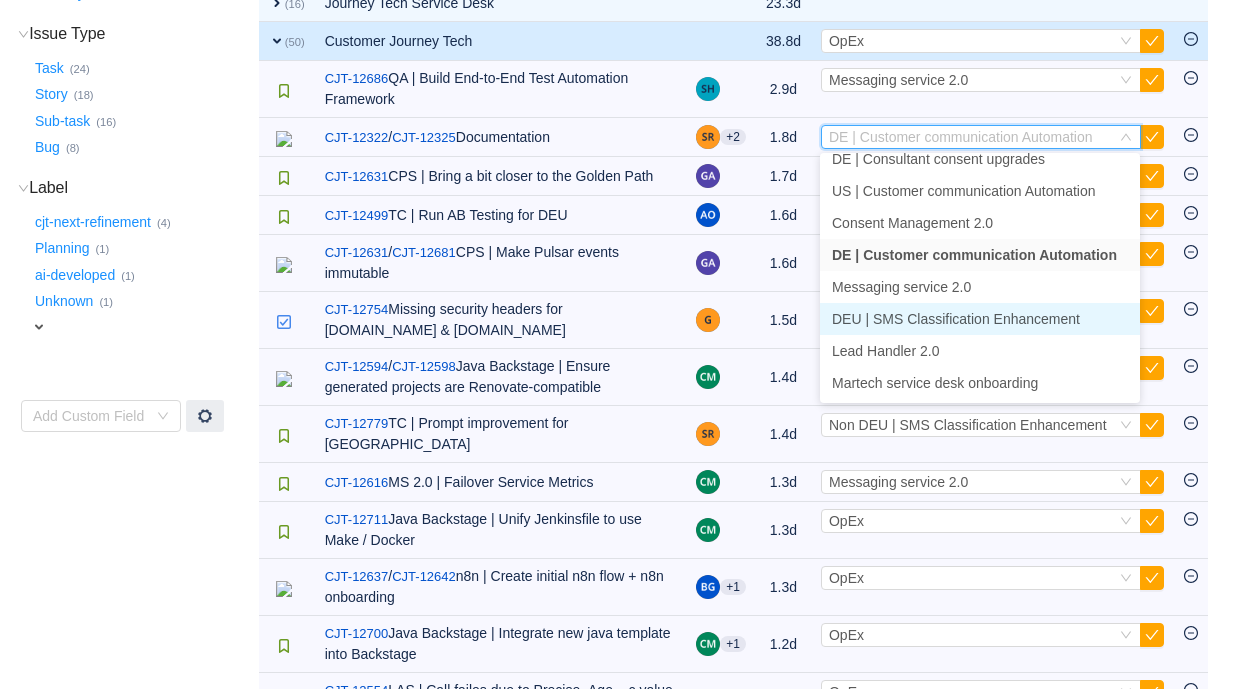 click on "DEU | SMS Classification Enhancement" at bounding box center (956, 319) 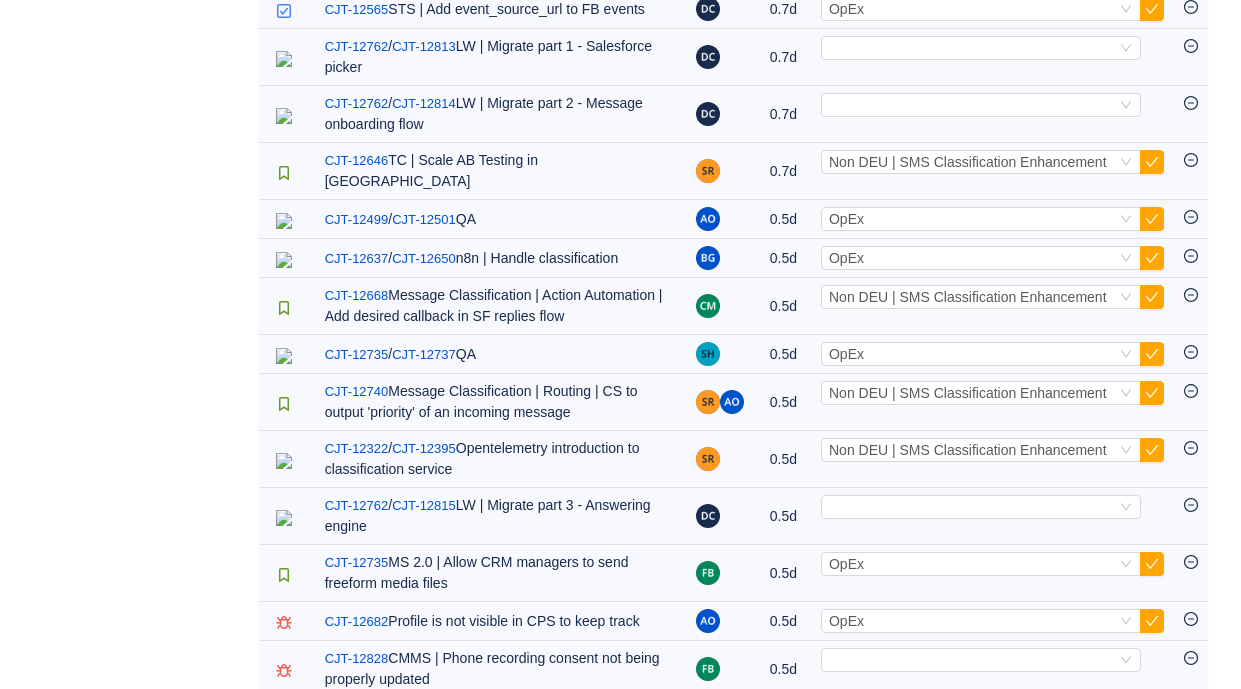 scroll, scrollTop: 1589, scrollLeft: 0, axis: vertical 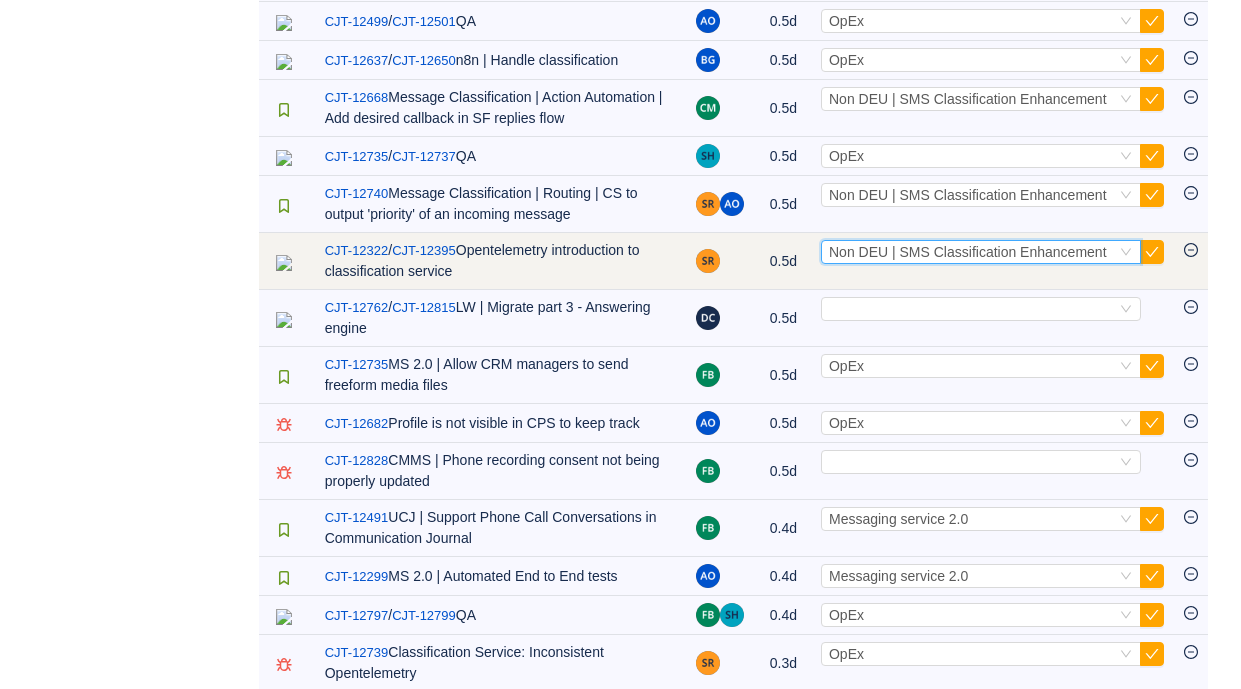 click on "Non DEU | SMS Classification Enhancement" at bounding box center (968, 252) 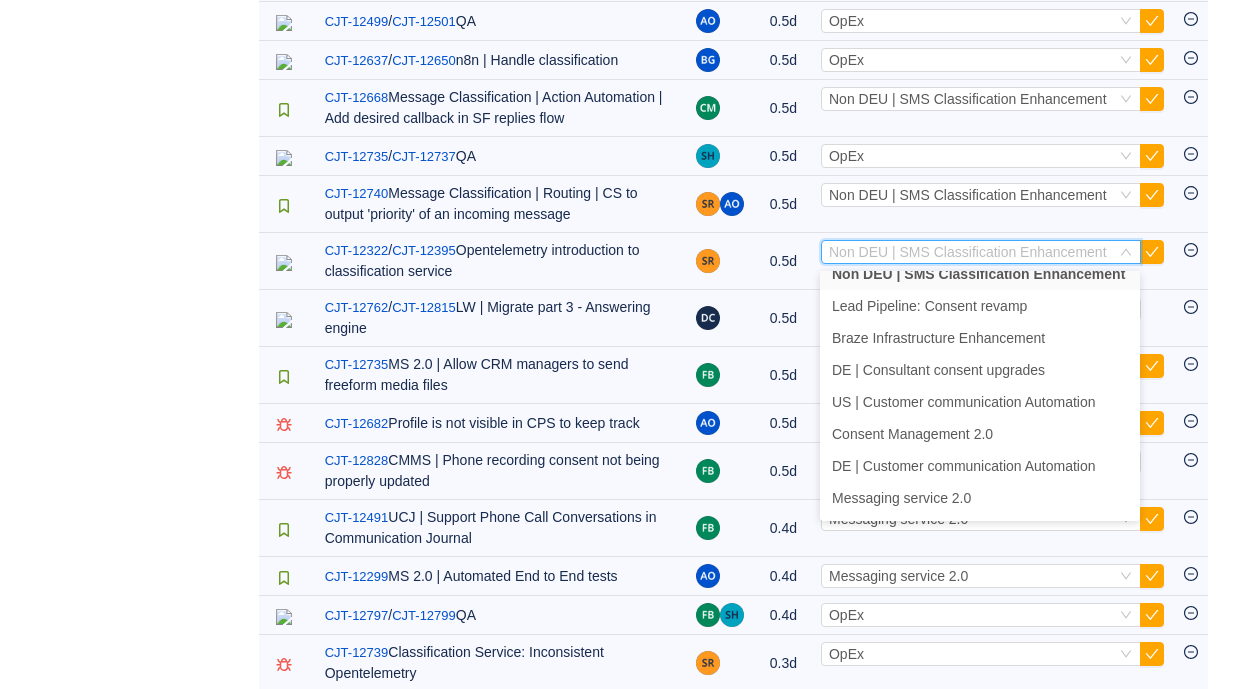 scroll, scrollTop: 622, scrollLeft: 0, axis: vertical 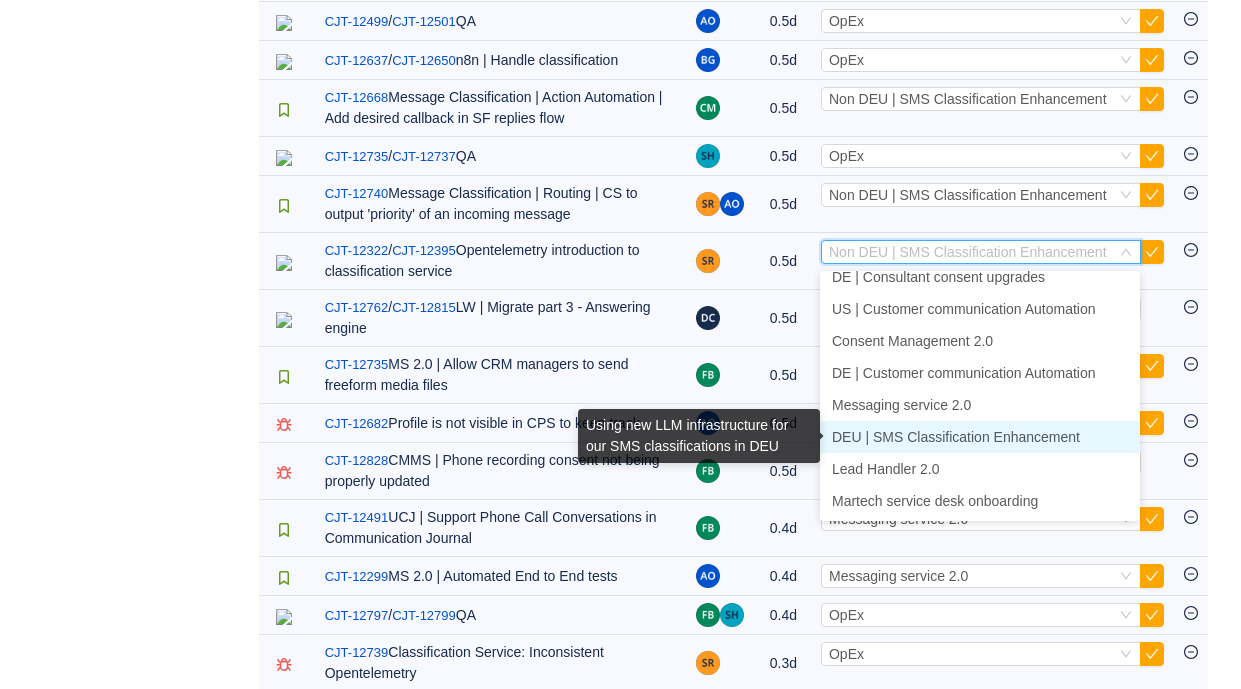 click on "DEU | SMS Classification Enhancement" at bounding box center [956, 437] 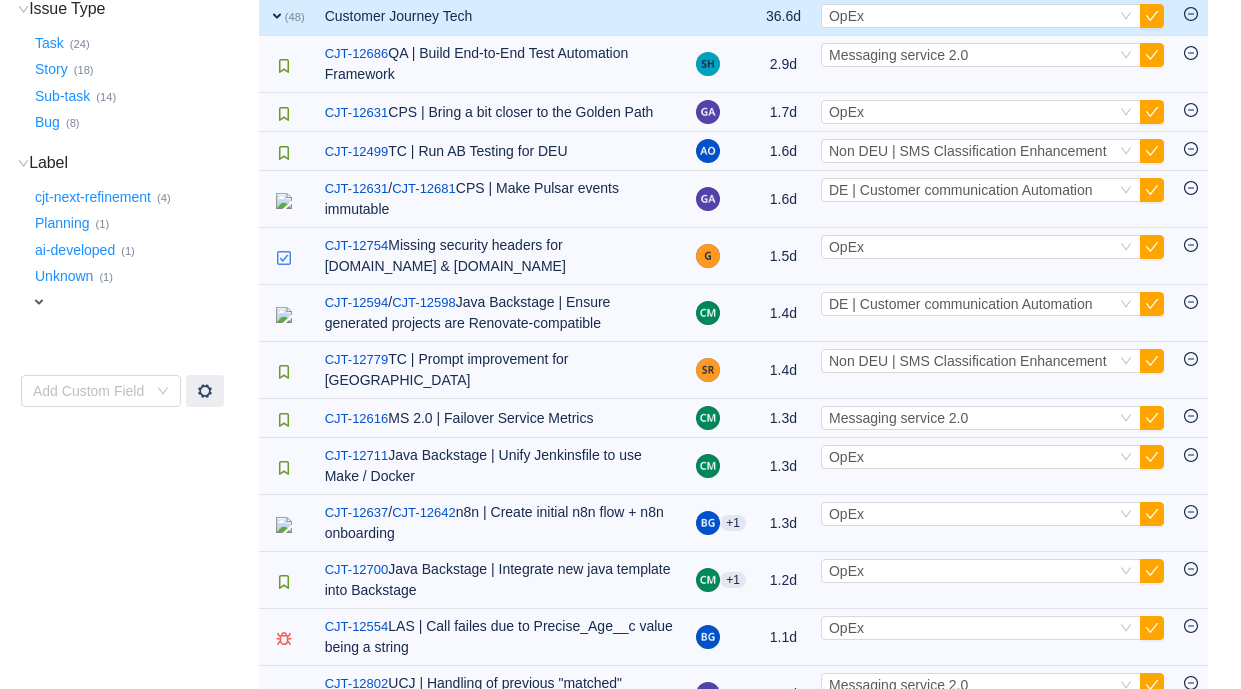 scroll, scrollTop: 106, scrollLeft: 0, axis: vertical 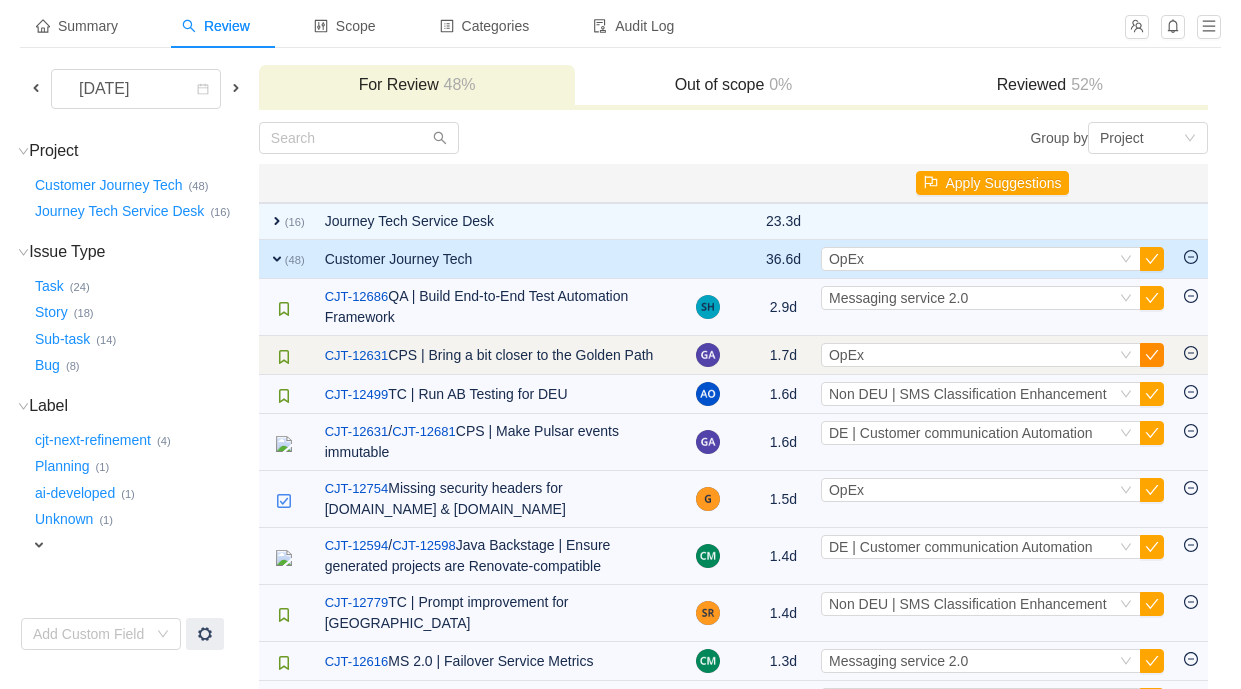 click at bounding box center [1152, 355] 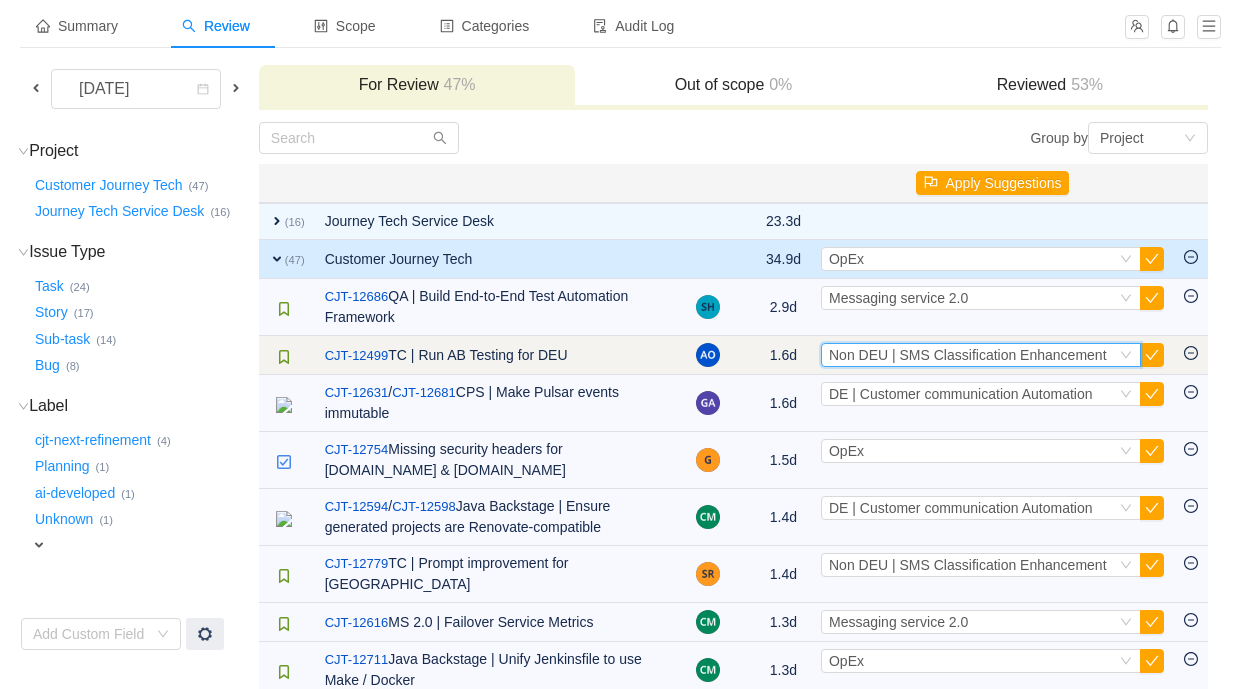 click on "Non DEU | SMS Classification Enhancement" at bounding box center (968, 355) 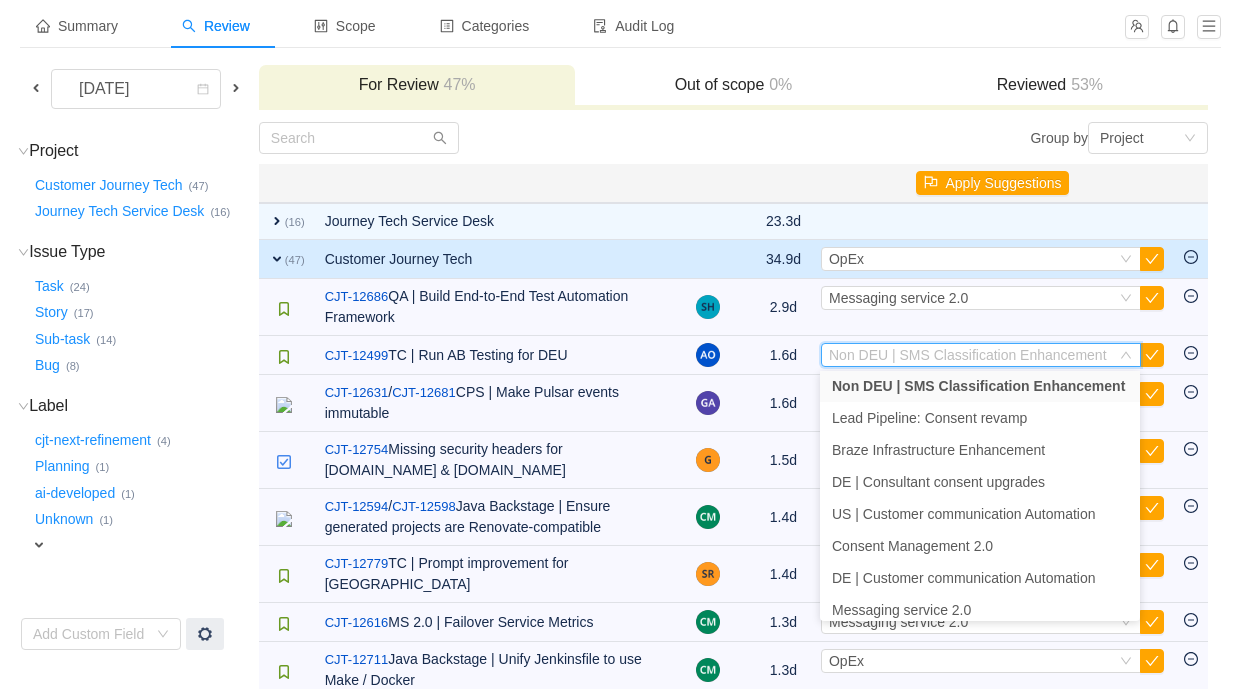 scroll, scrollTop: 622, scrollLeft: 0, axis: vertical 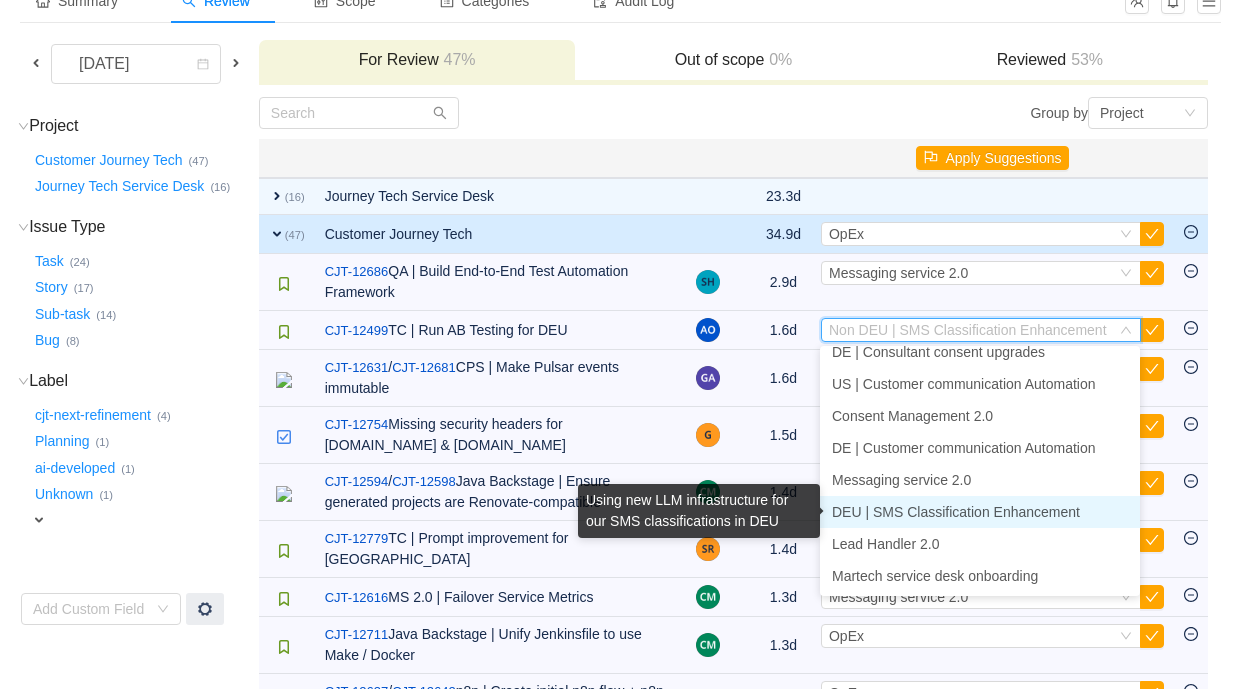 click on "DEU | SMS Classification Enhancement" at bounding box center [956, 512] 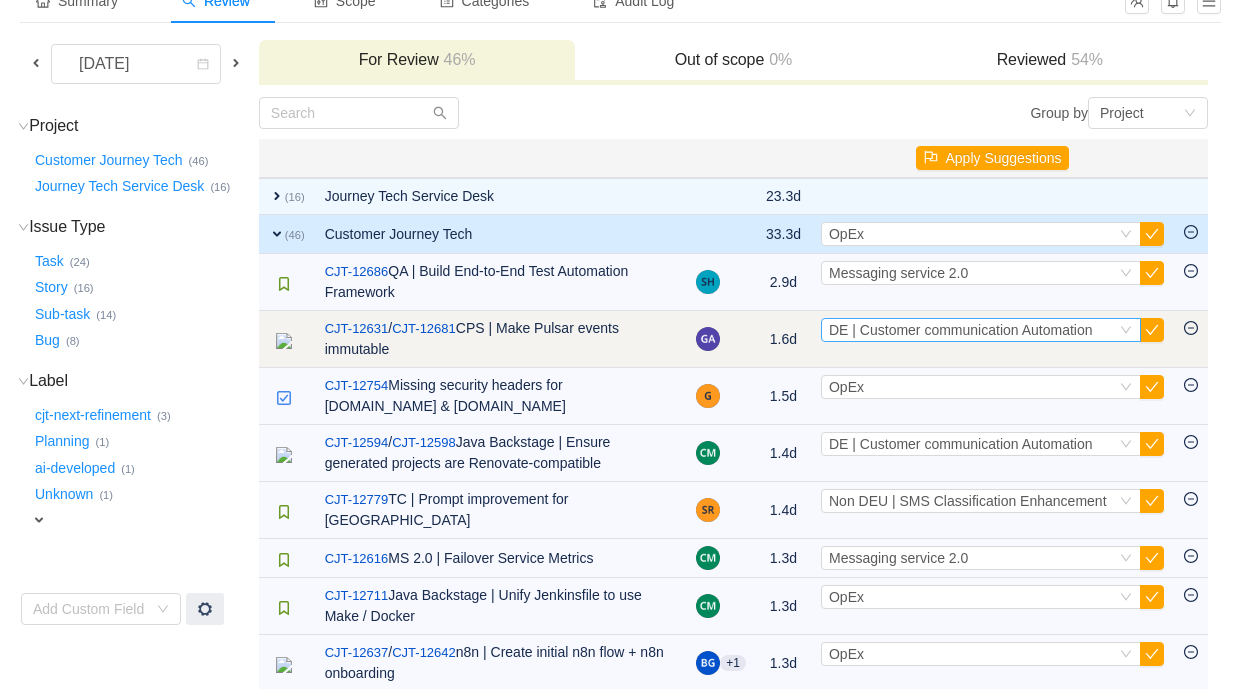 click on "DE | Customer communication Automation" at bounding box center [961, 330] 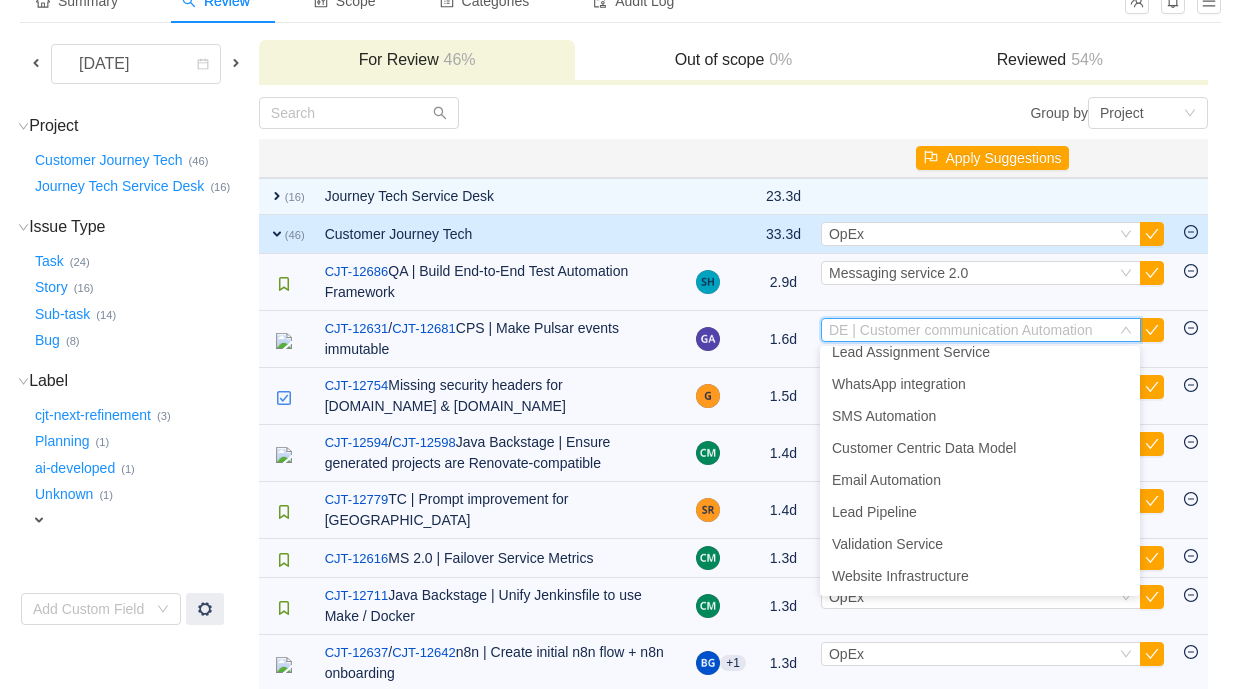 scroll, scrollTop: 0, scrollLeft: 0, axis: both 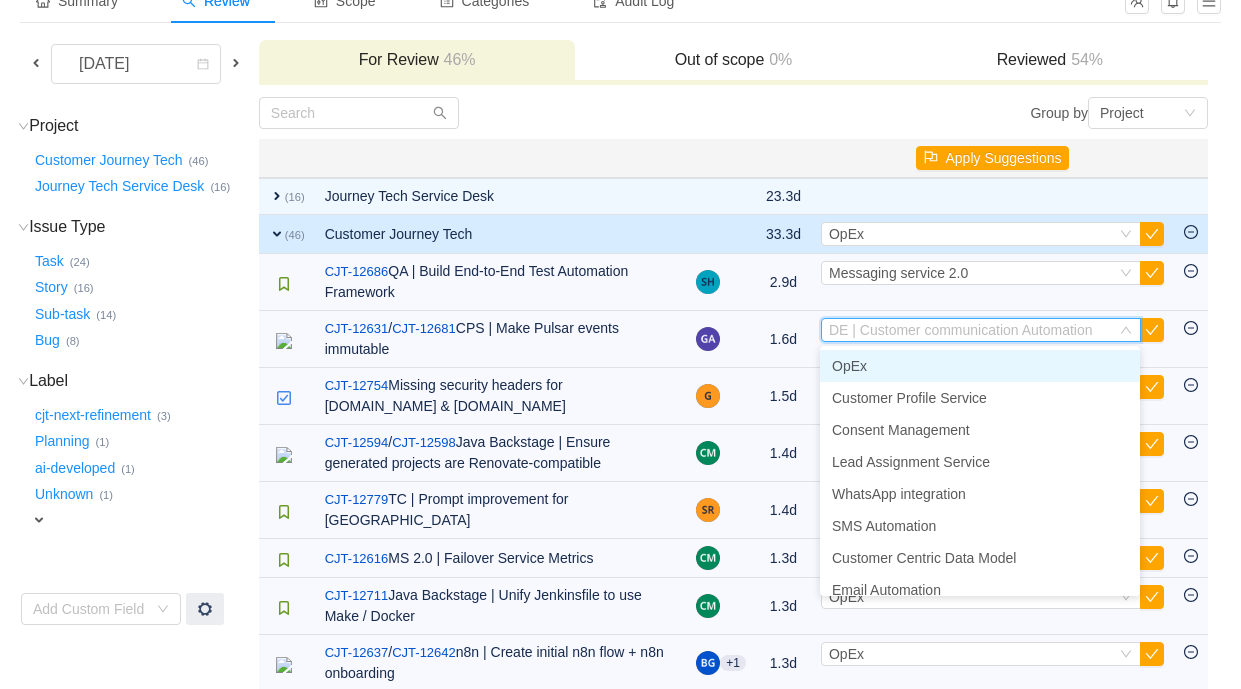 click on "OpEx" at bounding box center [980, 366] 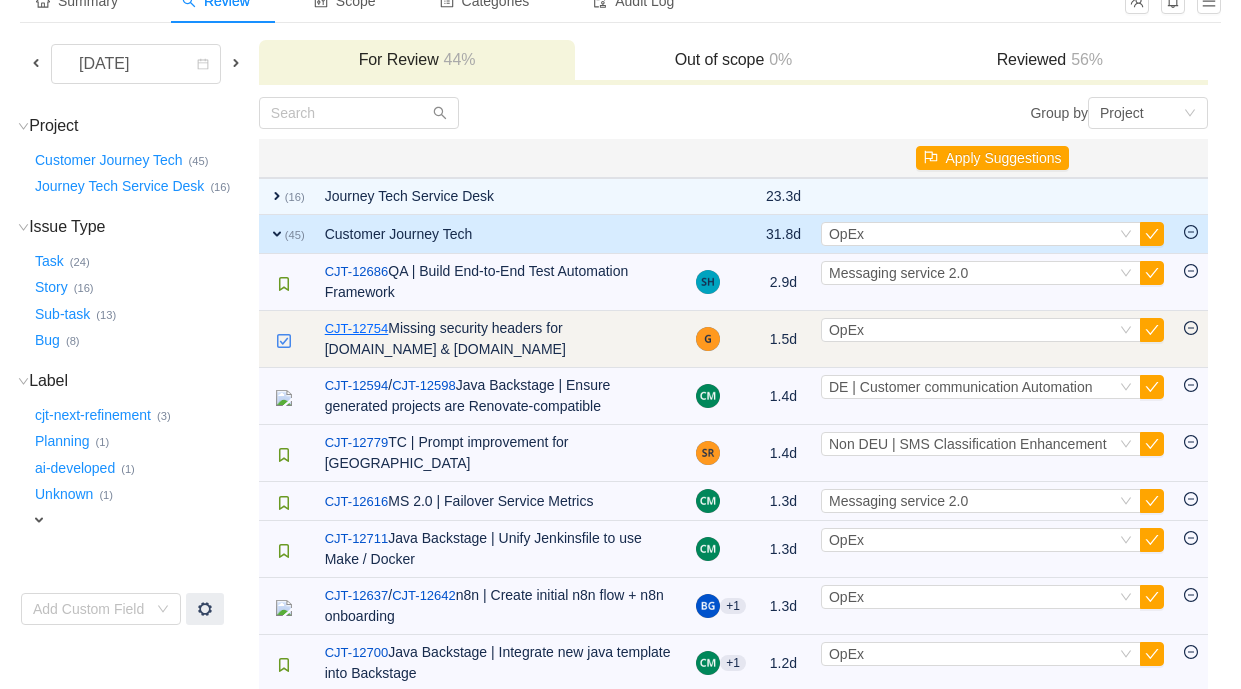 click on "CJT-12754" at bounding box center [357, 329] 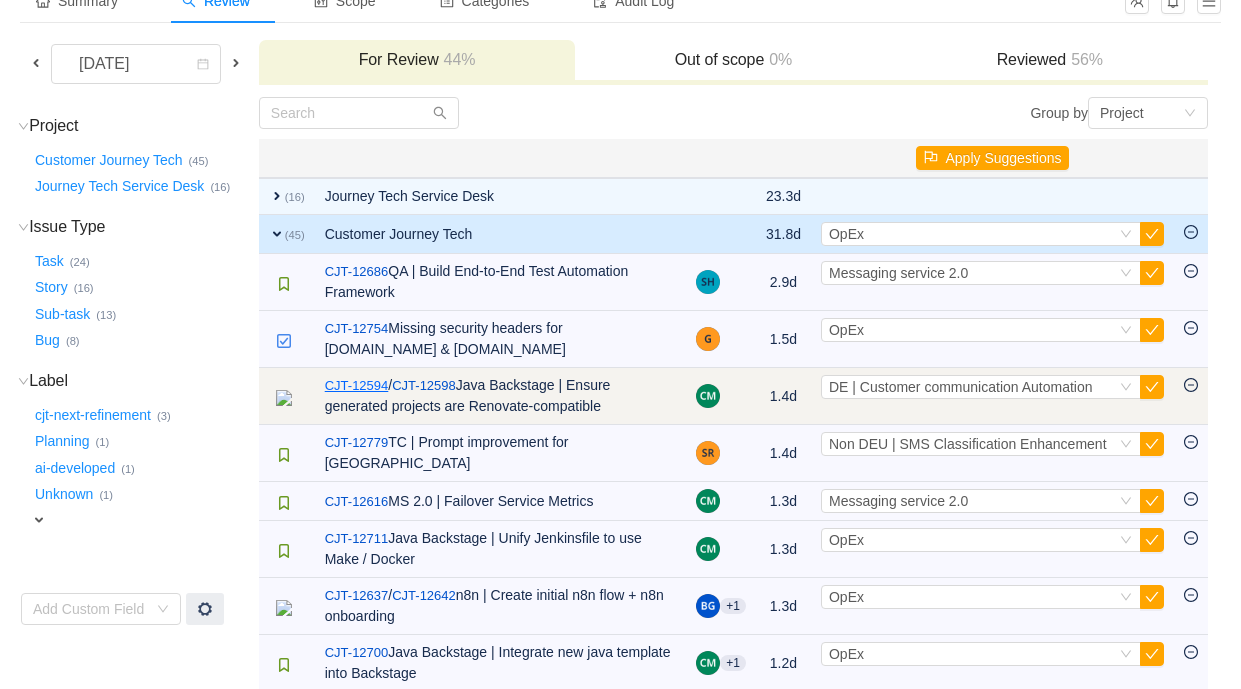 click on "CJT-12594" at bounding box center (357, 386) 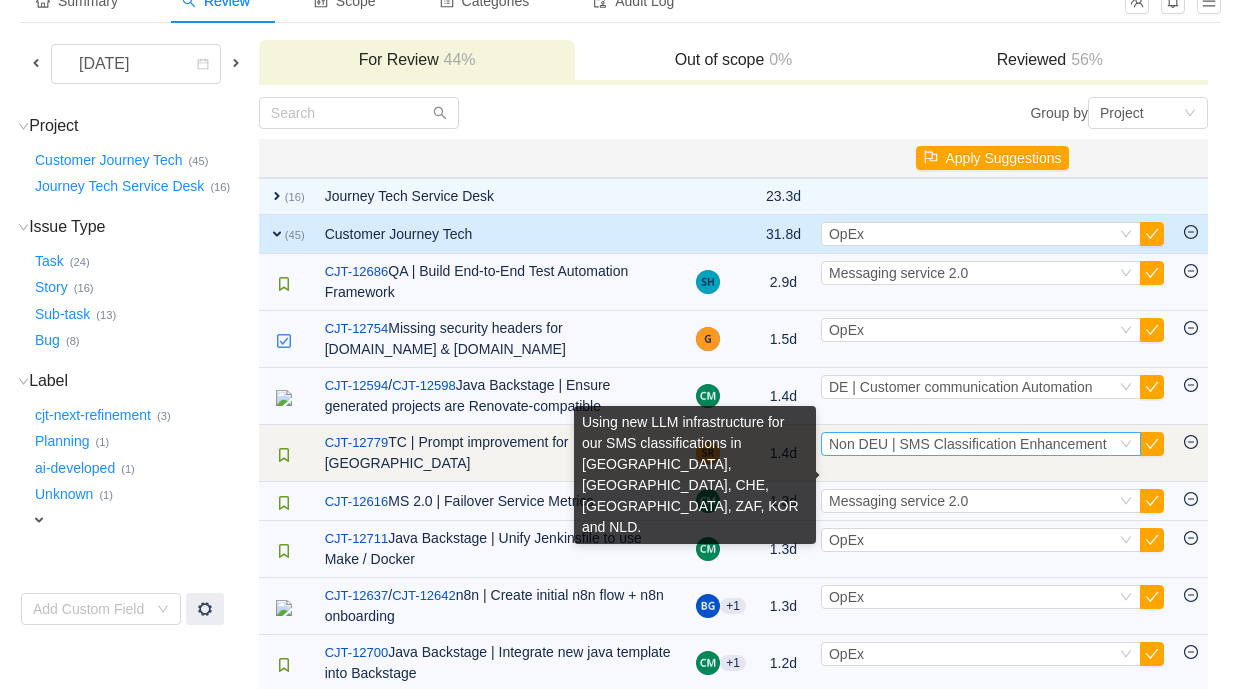 click on "Non DEU | SMS Classification Enhancement" at bounding box center (968, 444) 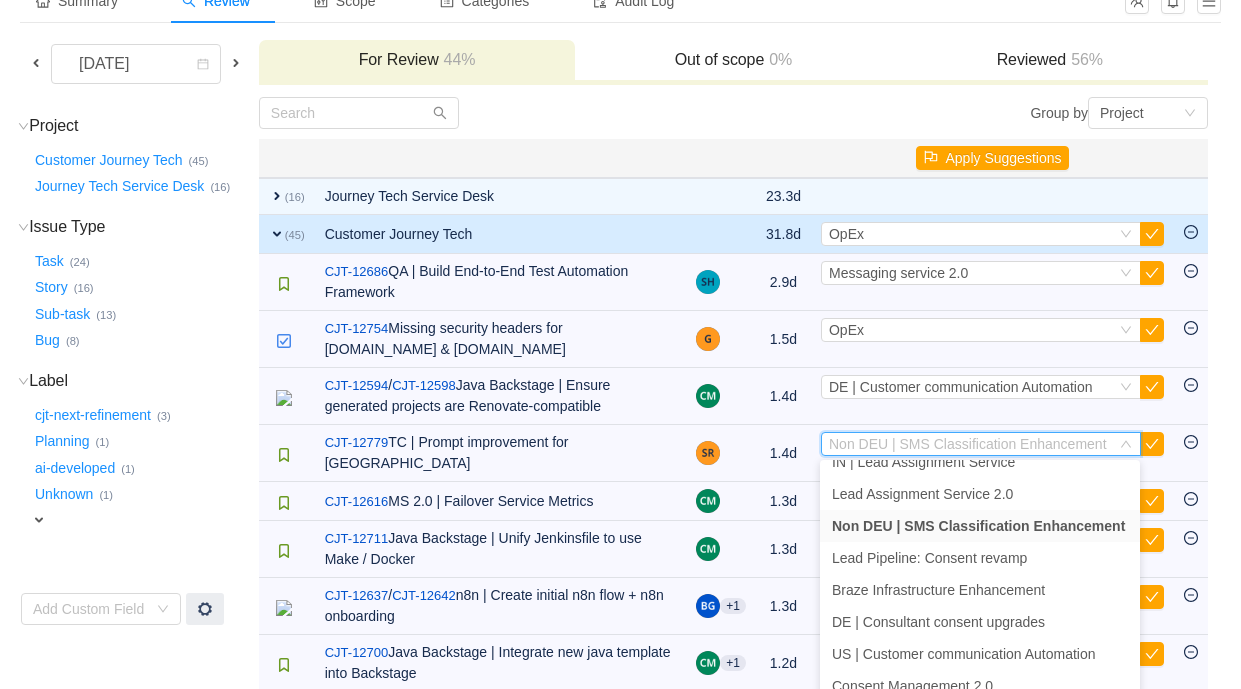 scroll, scrollTop: 622, scrollLeft: 0, axis: vertical 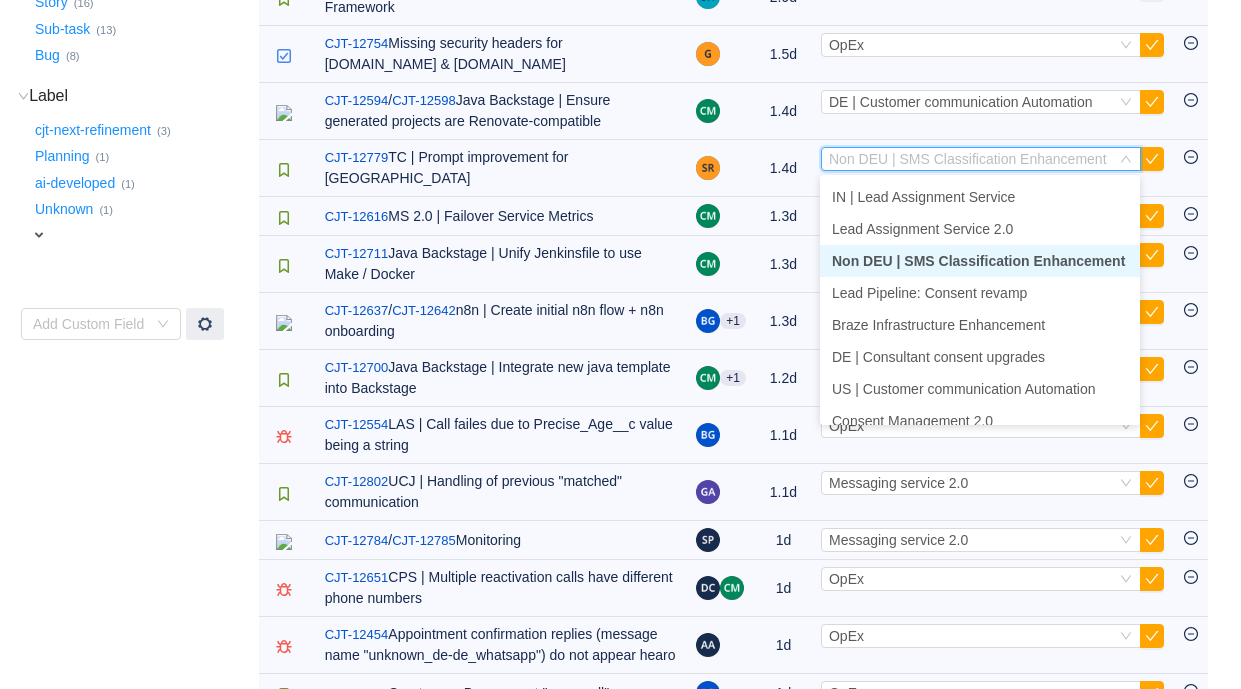 click on "Non DEU | SMS Classification Enhancement" at bounding box center [978, 261] 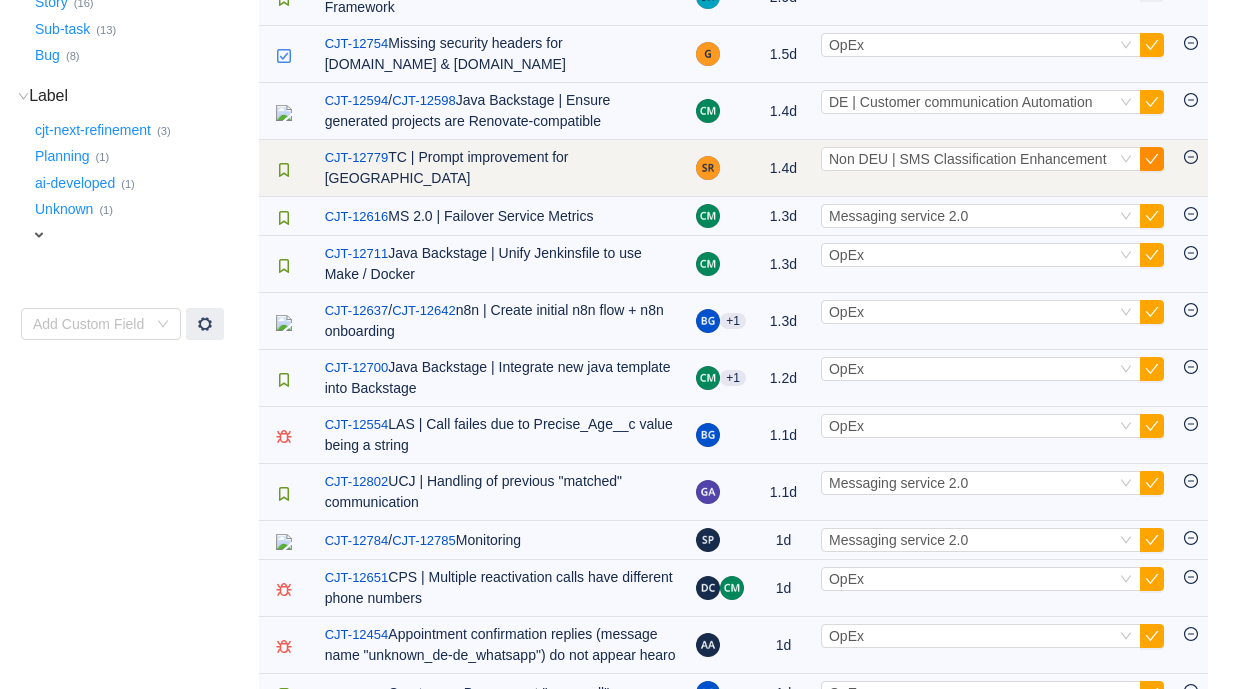 click at bounding box center (1152, 159) 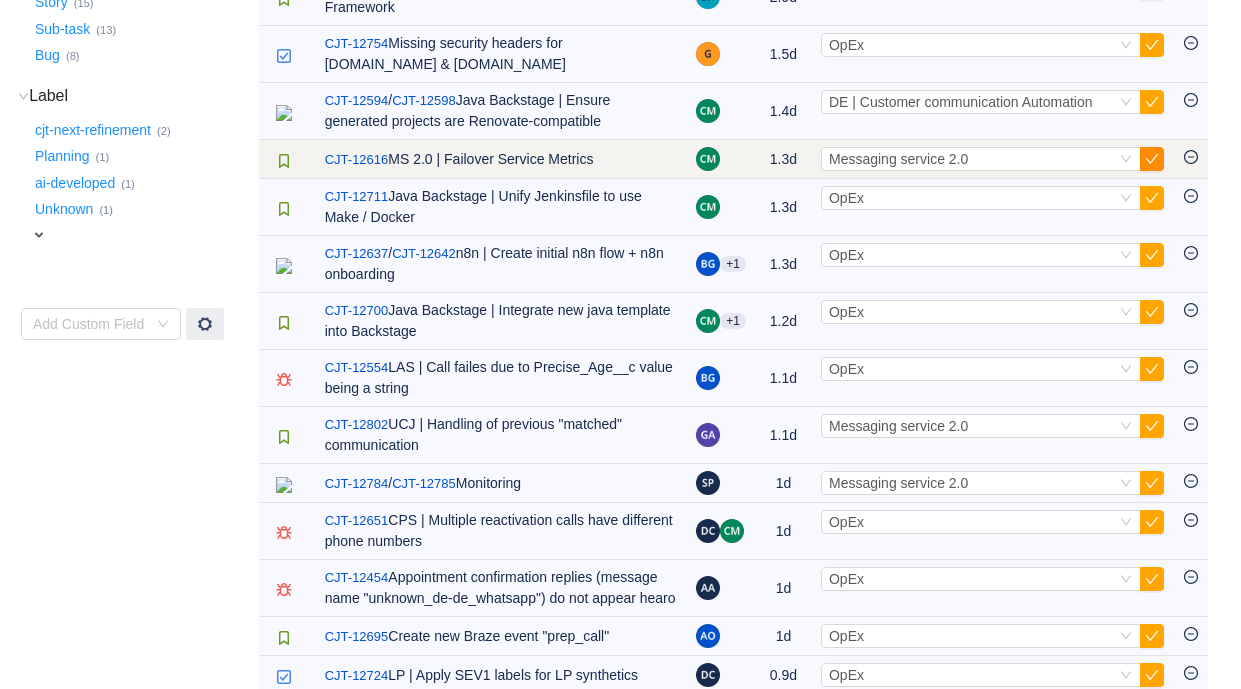 click at bounding box center [1152, 159] 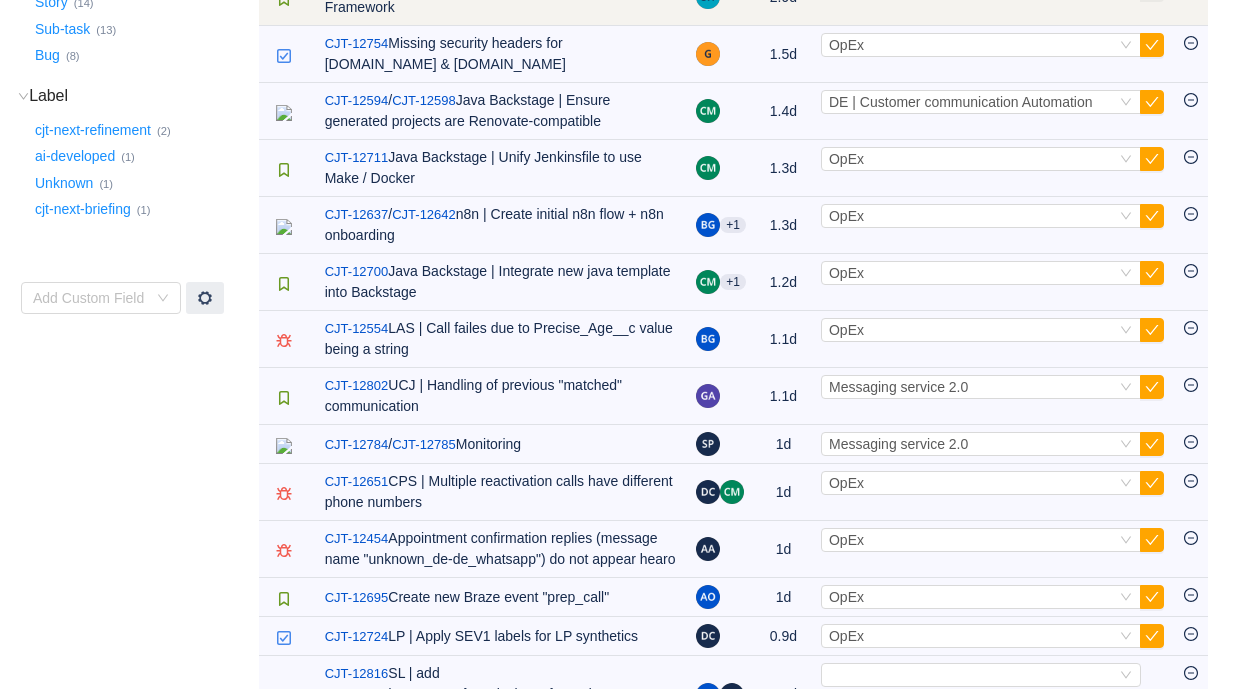 scroll, scrollTop: 1076, scrollLeft: 0, axis: vertical 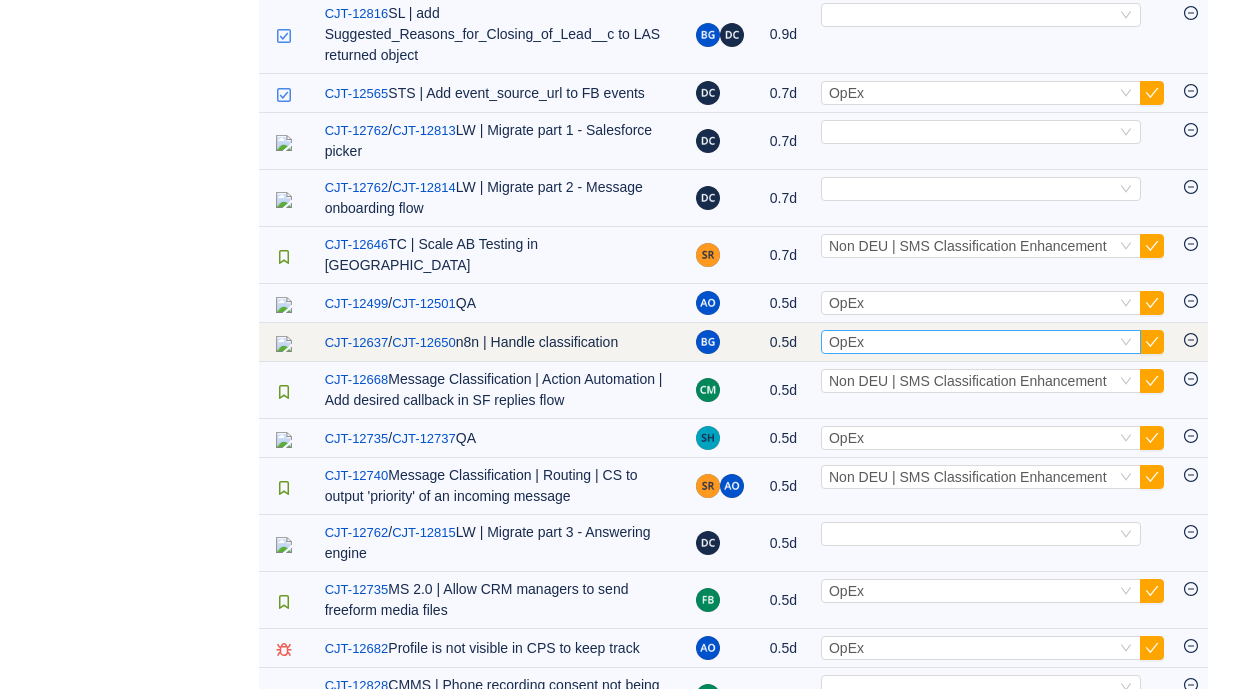 click on "Select  OpEx" at bounding box center (972, 342) 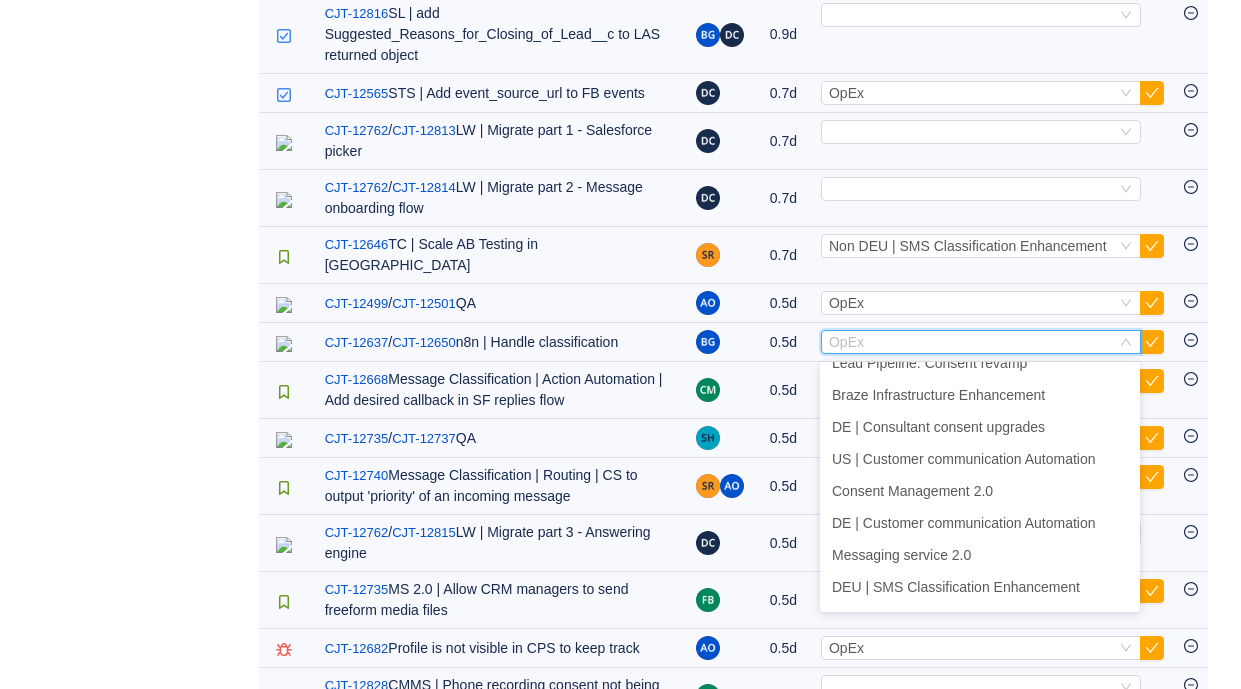 scroll, scrollTop: 622, scrollLeft: 0, axis: vertical 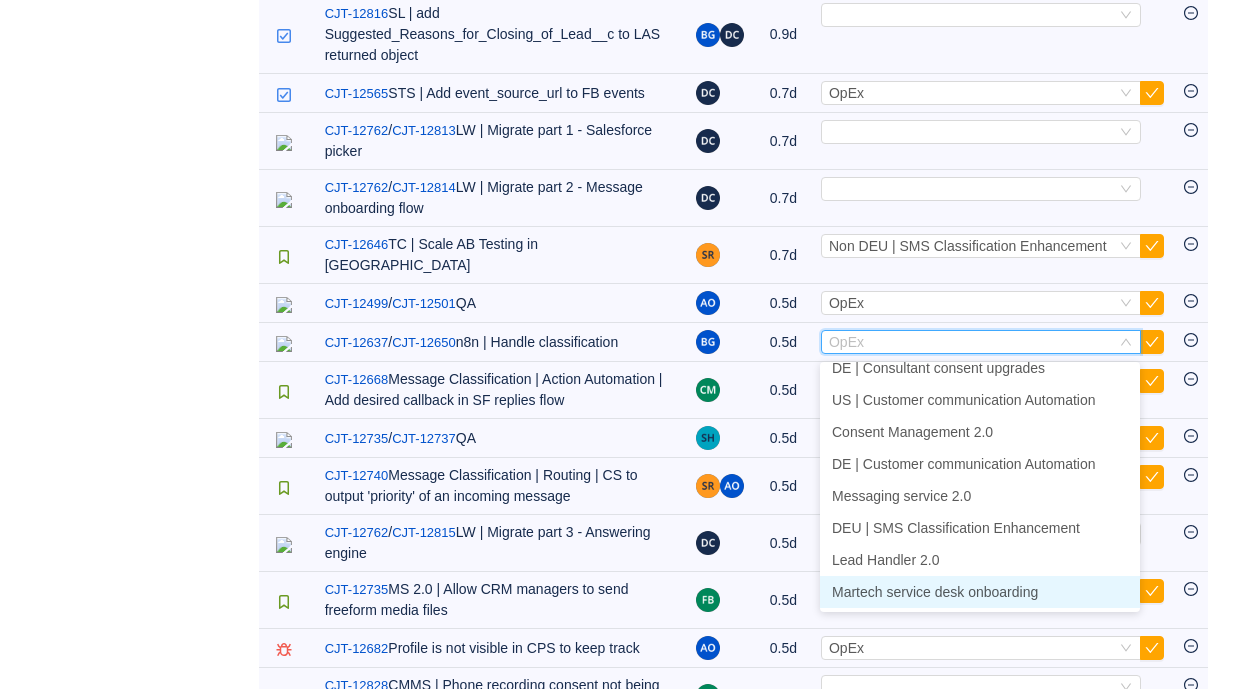 click on "Martech service desk onboarding" at bounding box center (935, 592) 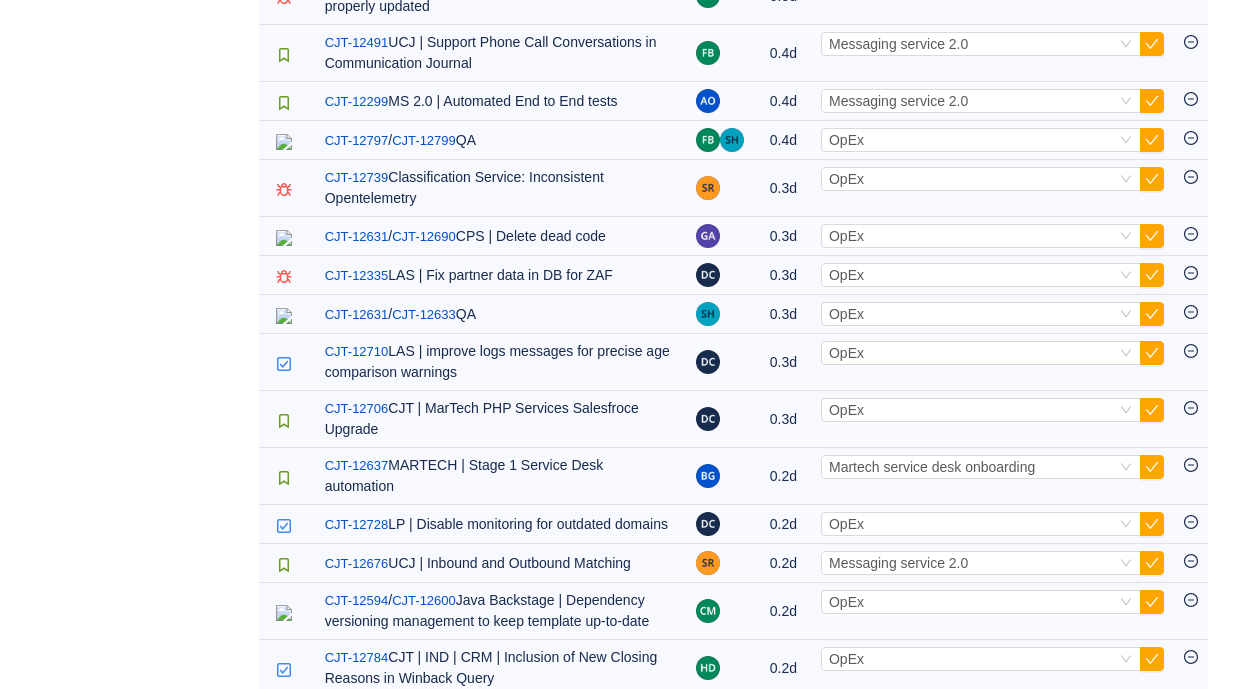 scroll, scrollTop: 1745, scrollLeft: 0, axis: vertical 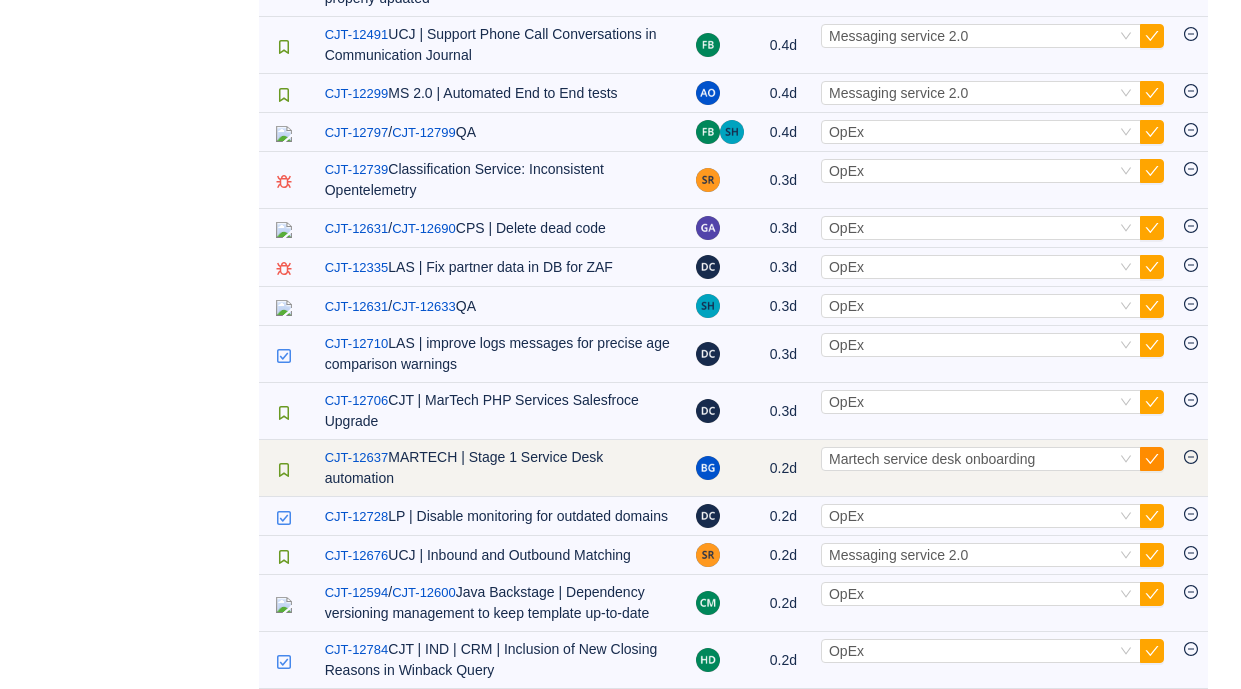 click at bounding box center (1152, 459) 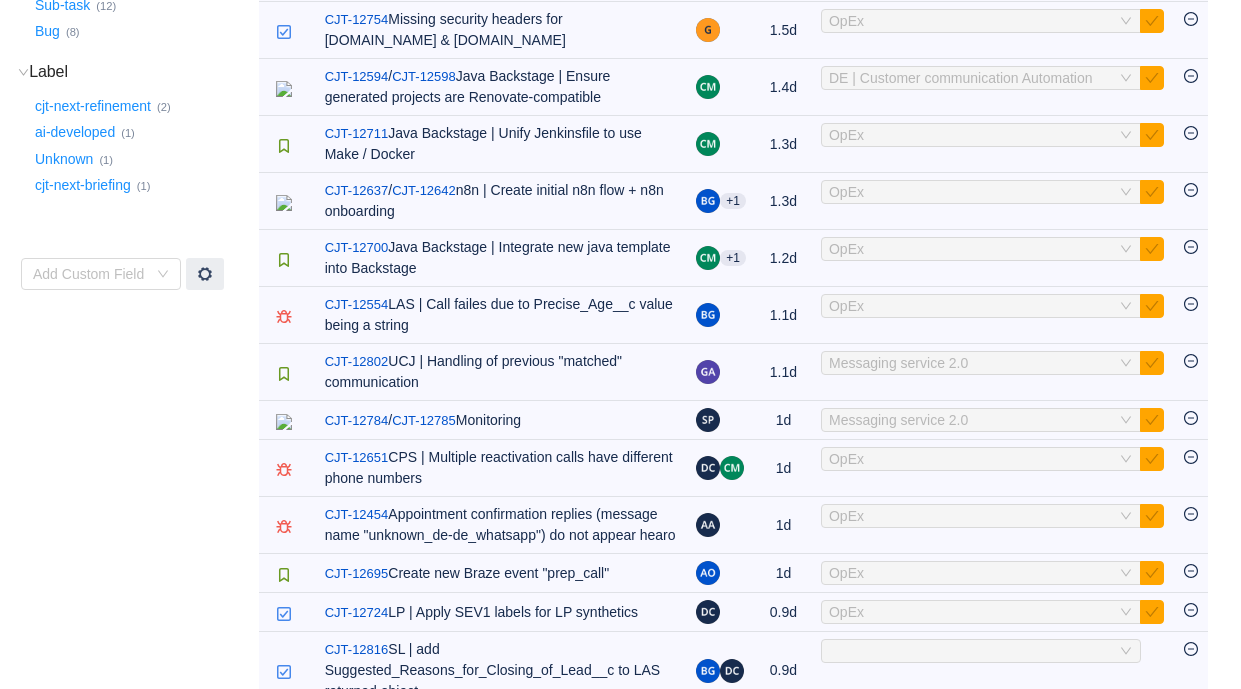 scroll, scrollTop: 438, scrollLeft: 0, axis: vertical 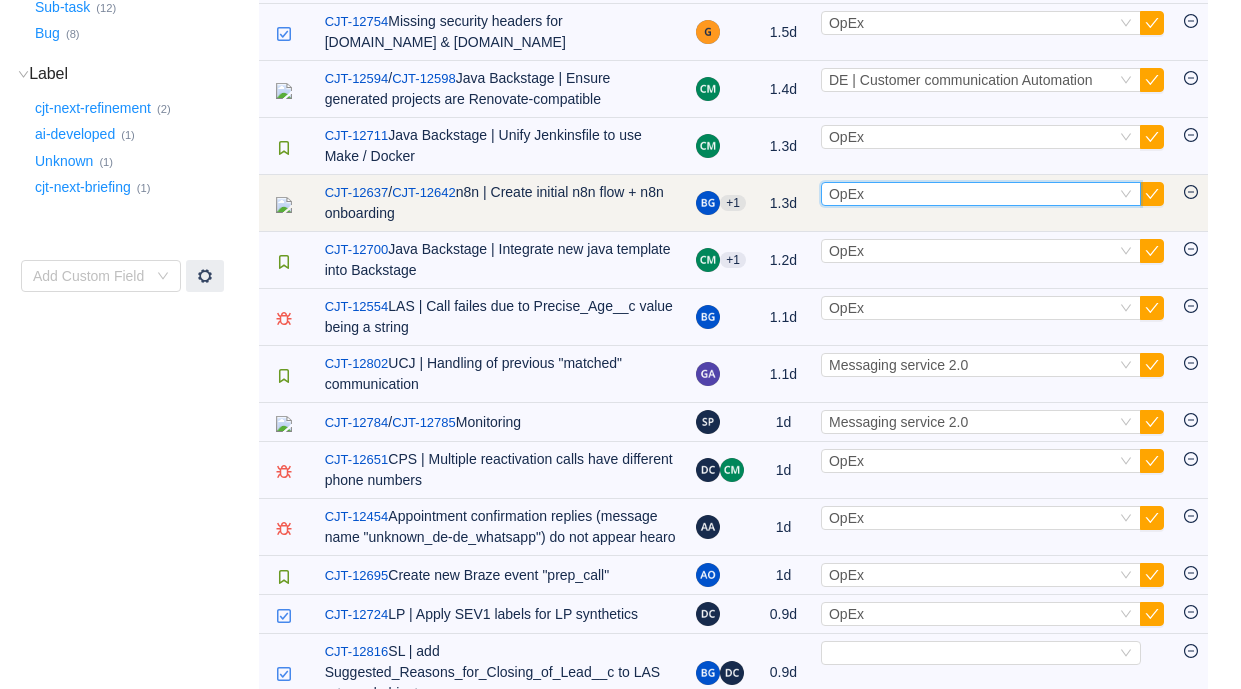 click on "Select  OpEx" at bounding box center (972, 194) 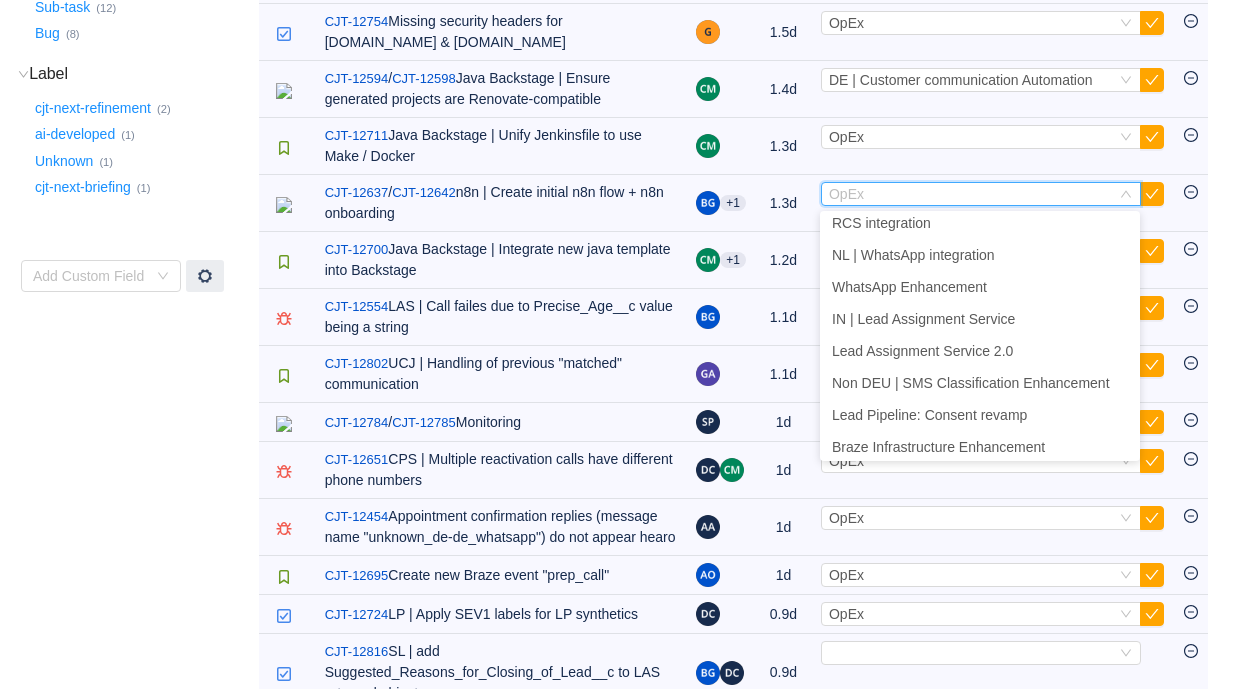 scroll, scrollTop: 622, scrollLeft: 0, axis: vertical 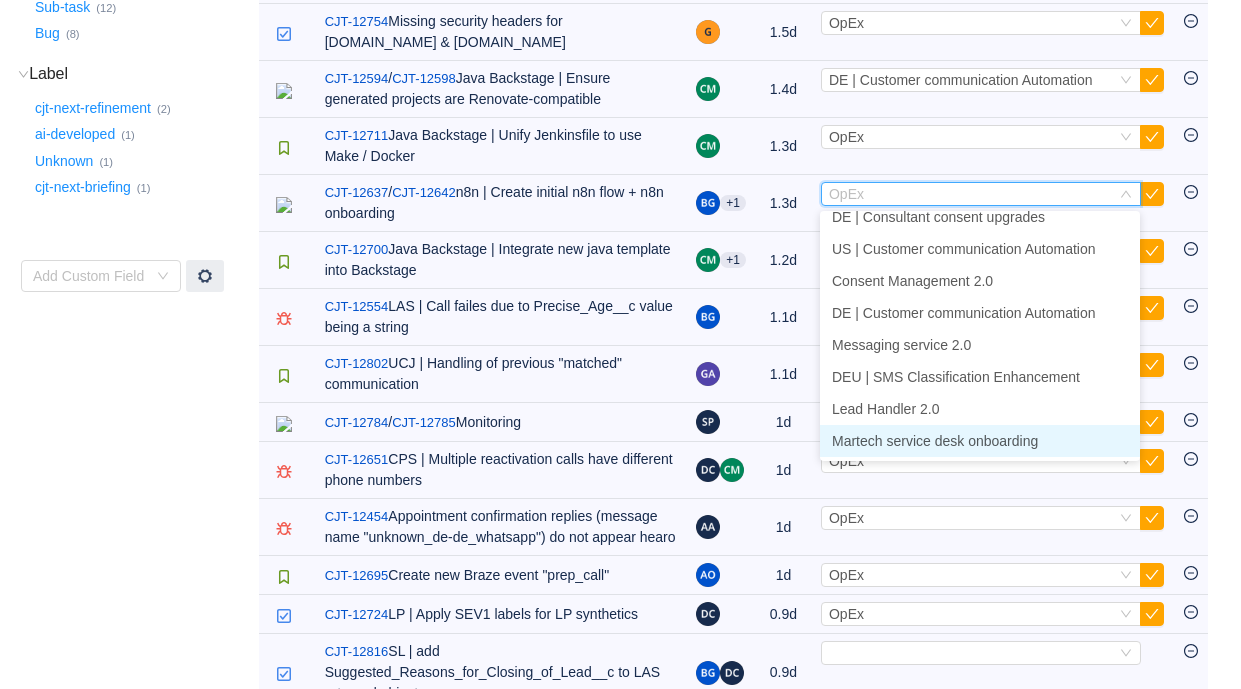 click on "Martech service desk onboarding" at bounding box center [935, 441] 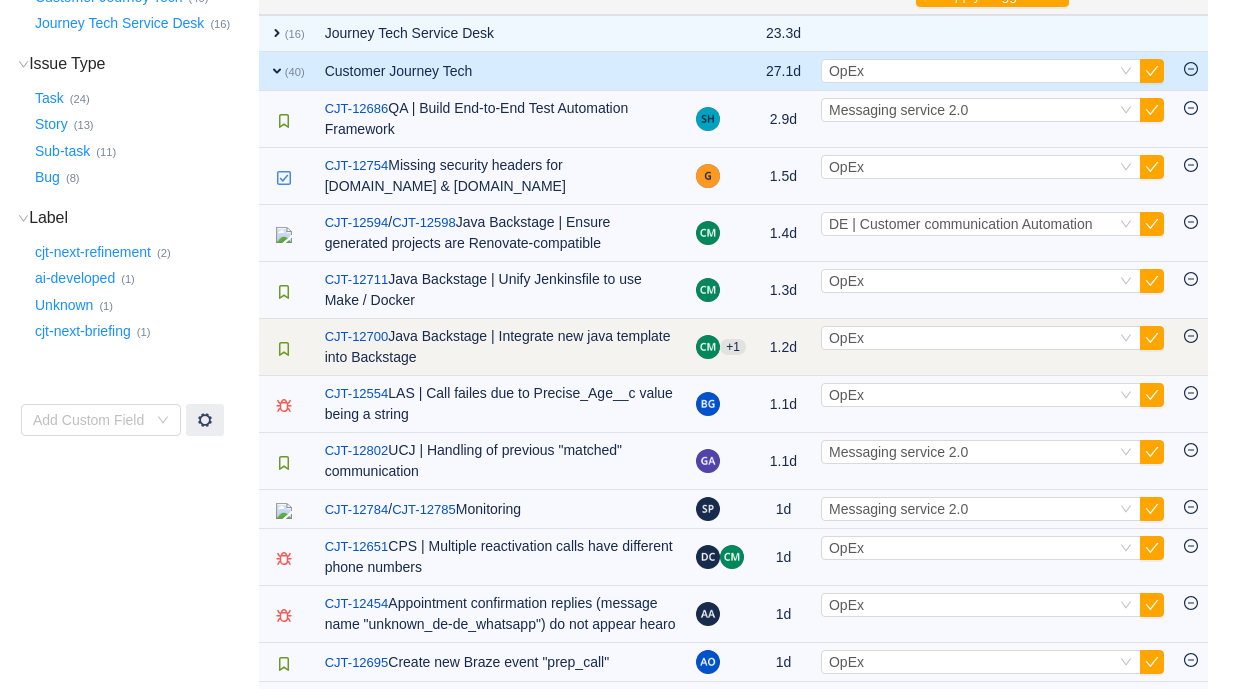 scroll, scrollTop: 326, scrollLeft: 0, axis: vertical 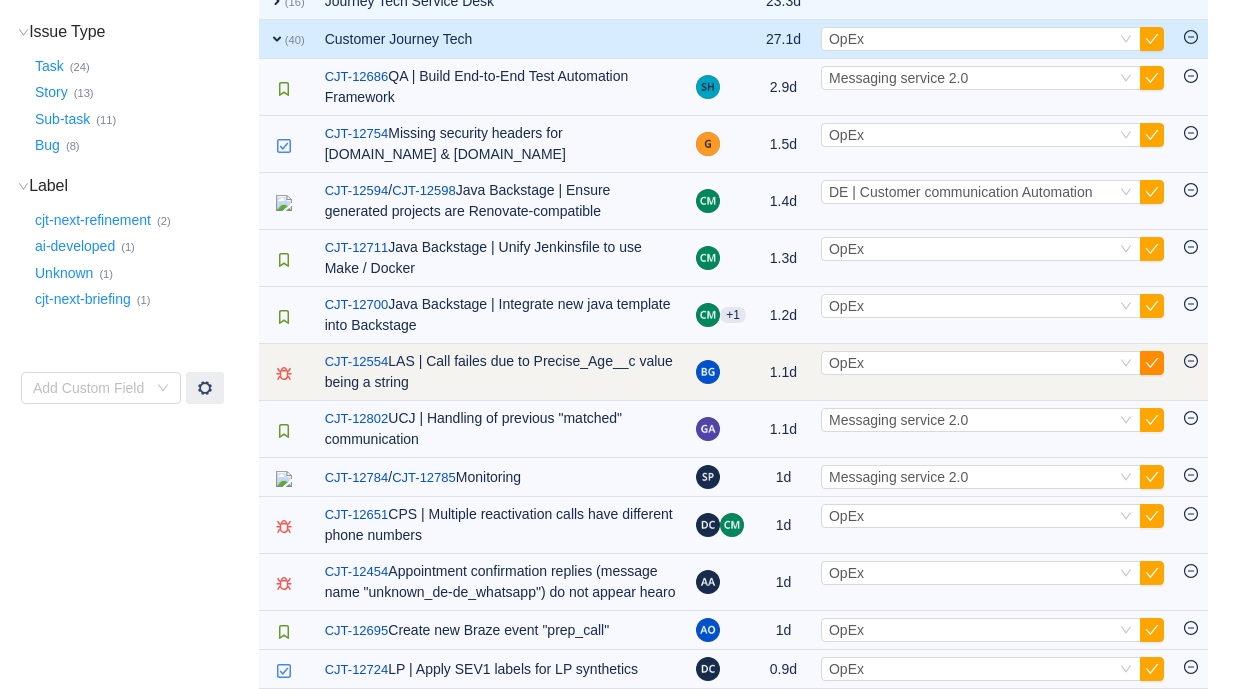 click at bounding box center (1152, 363) 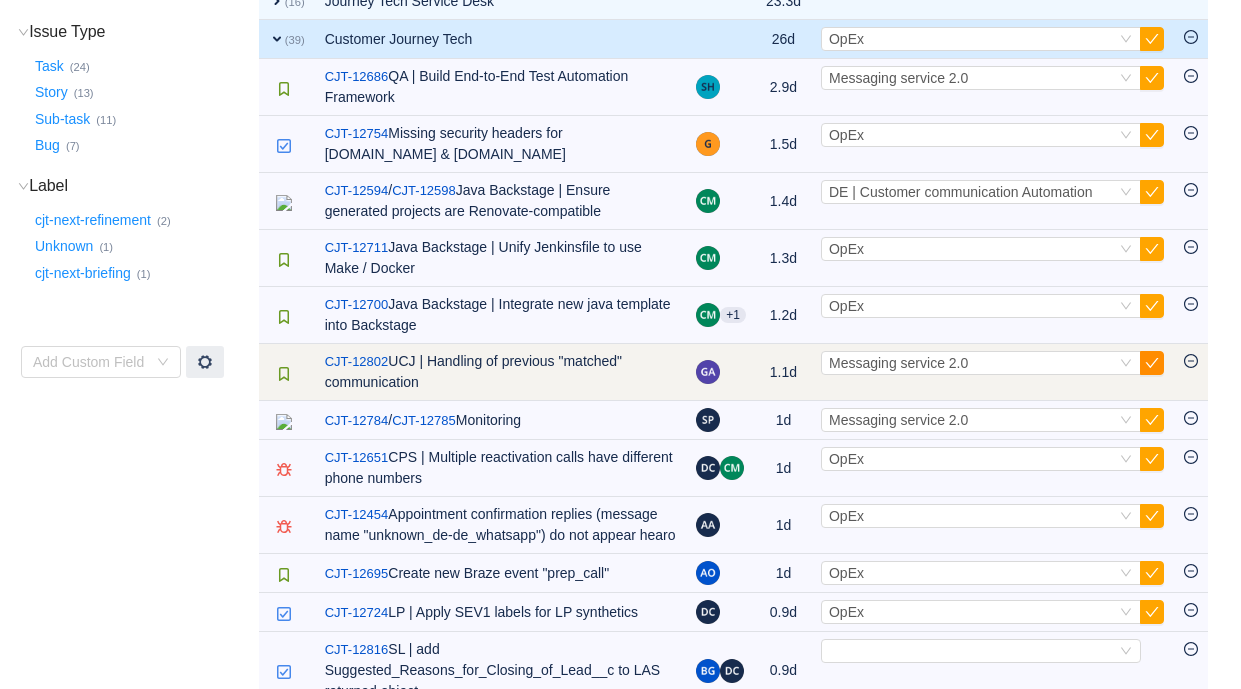 click at bounding box center [1152, 363] 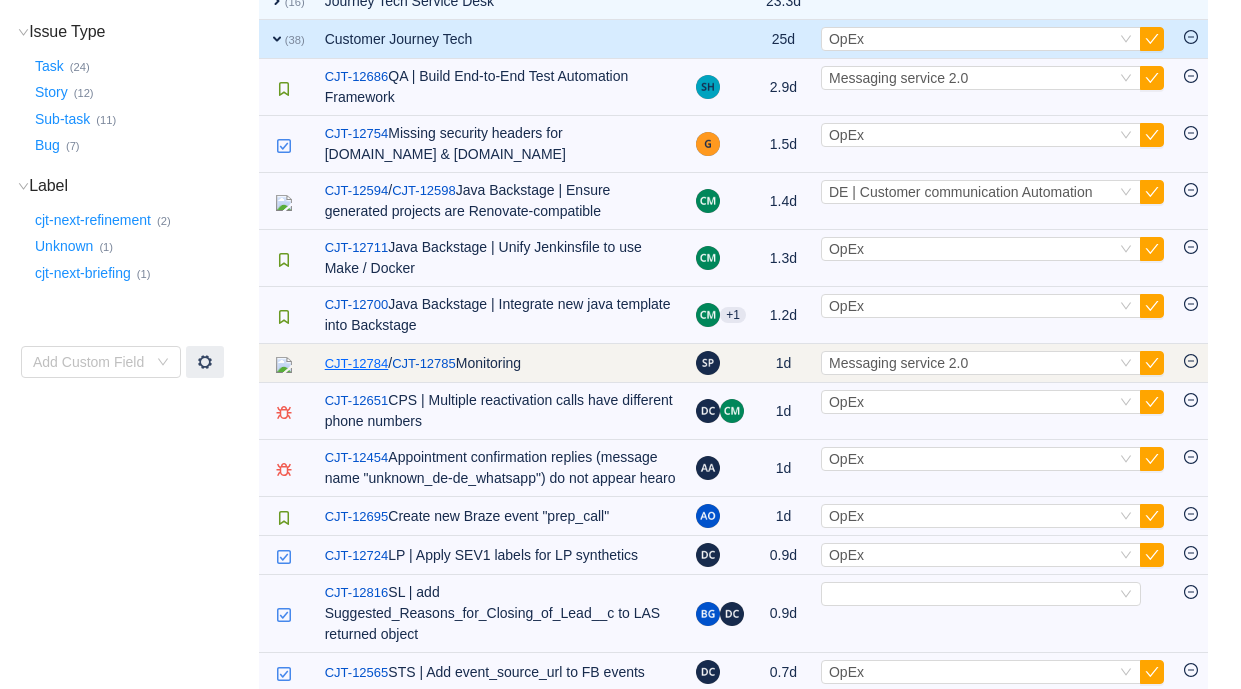 click on "CJT-12784" at bounding box center (357, 364) 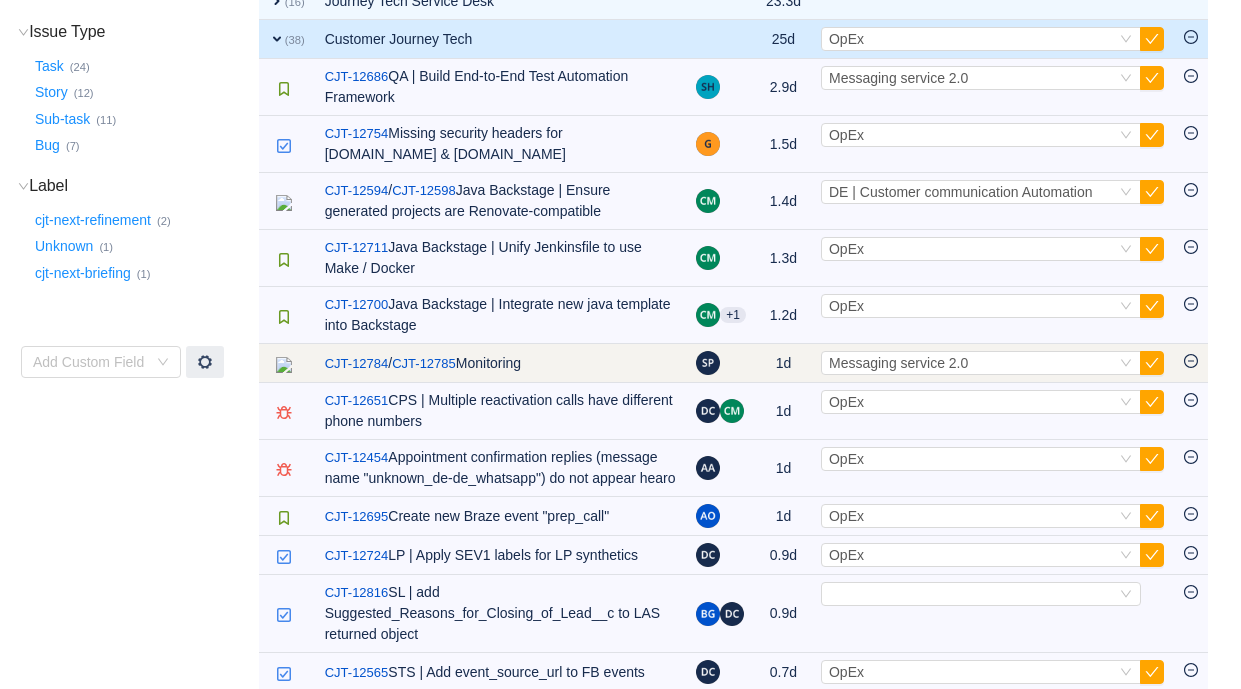 click 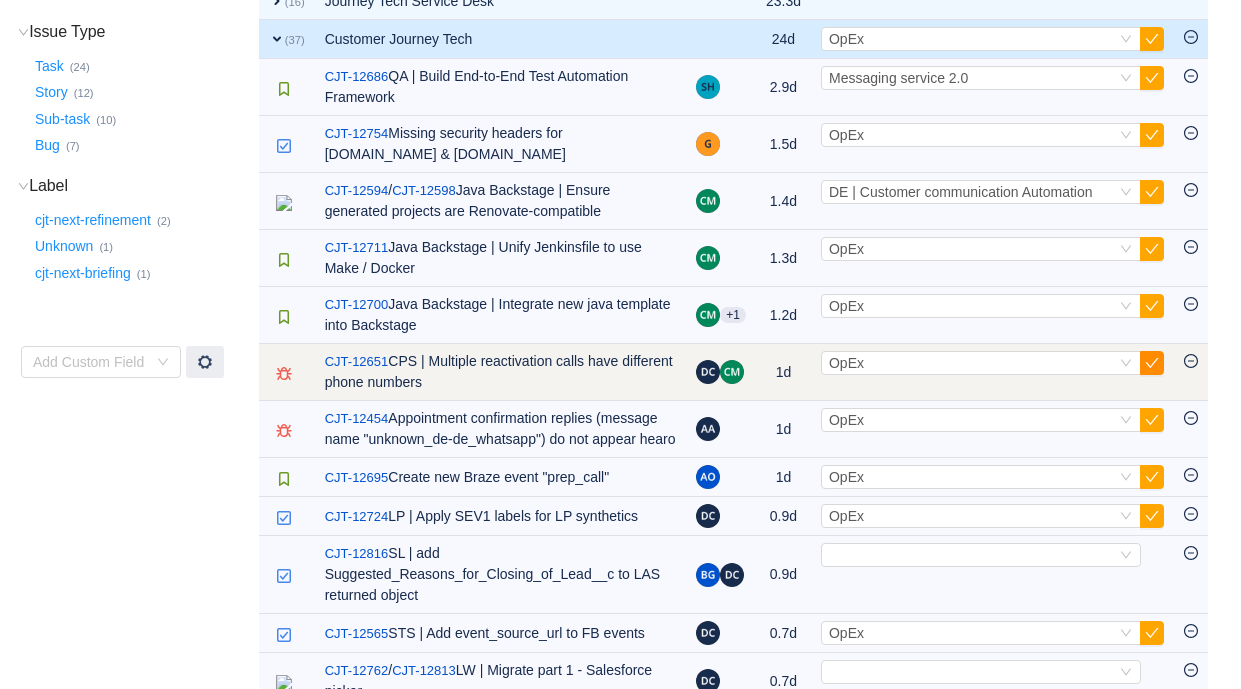 click at bounding box center [1152, 363] 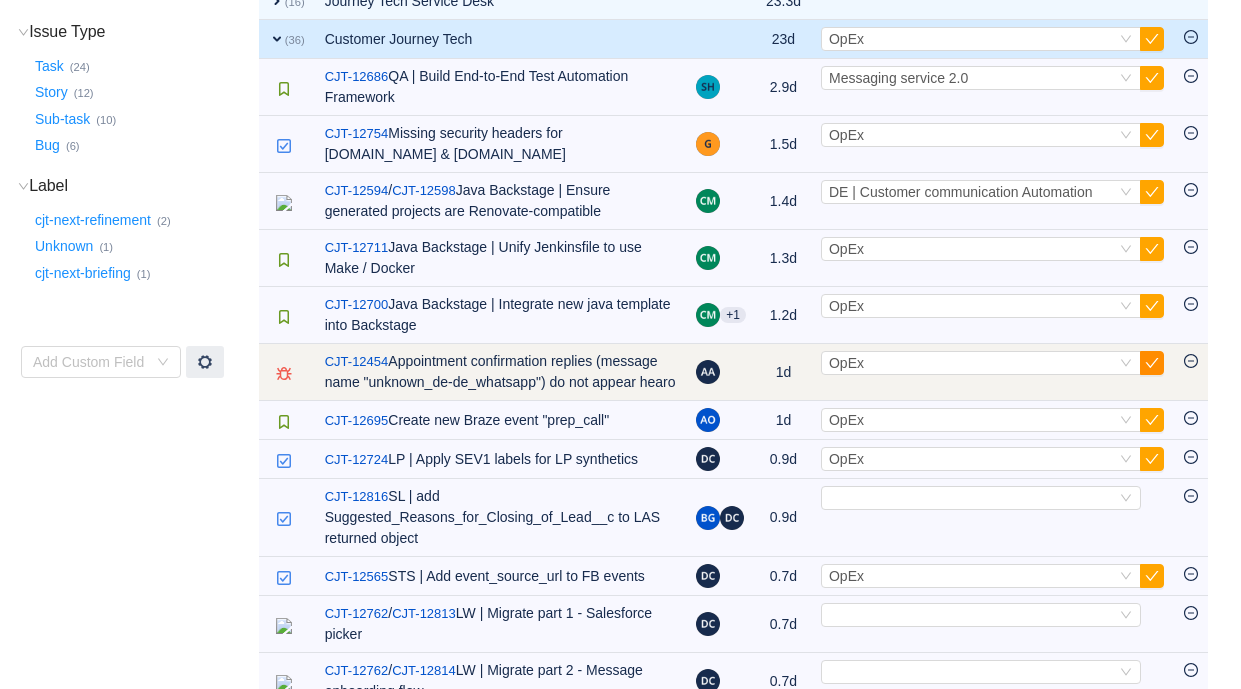 click at bounding box center [1152, 363] 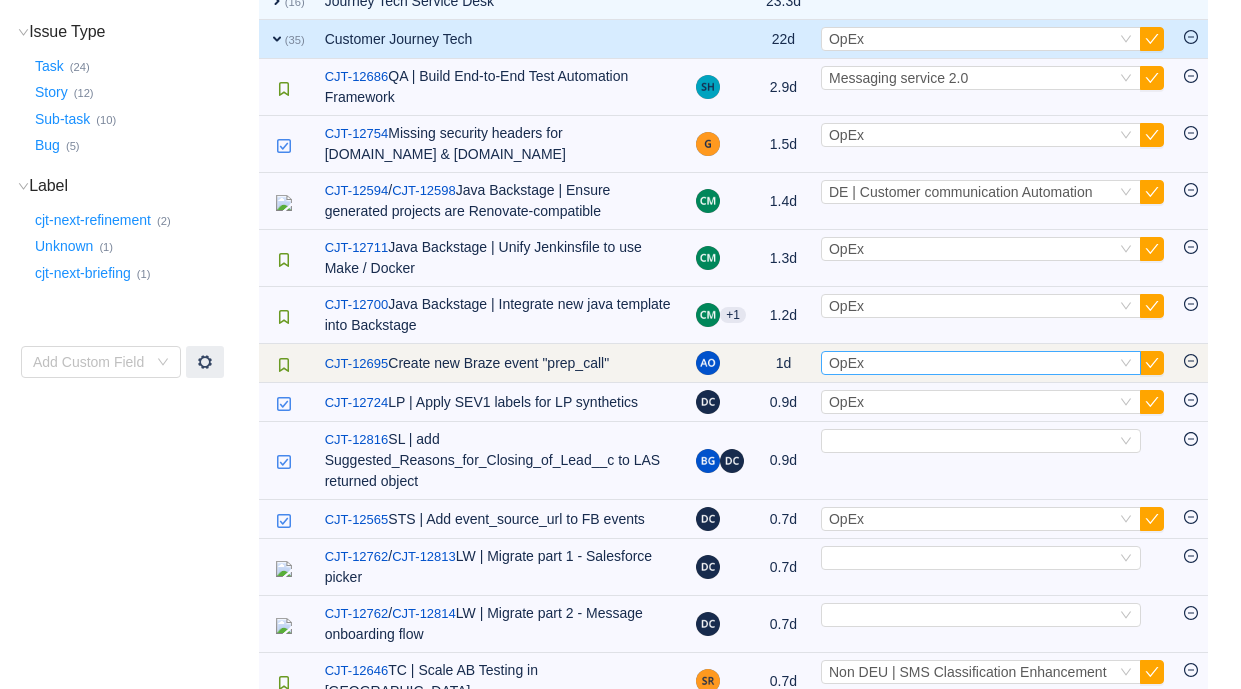 click on "Select  OpEx" at bounding box center [972, 363] 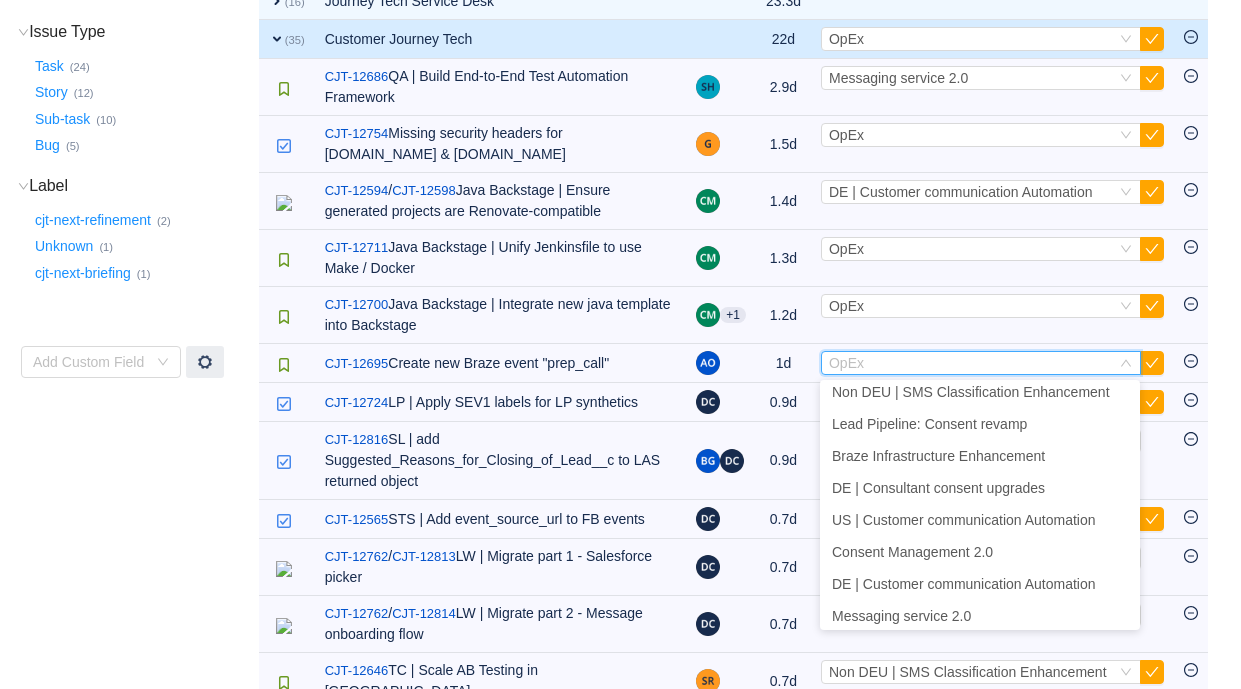 scroll, scrollTop: 523, scrollLeft: 0, axis: vertical 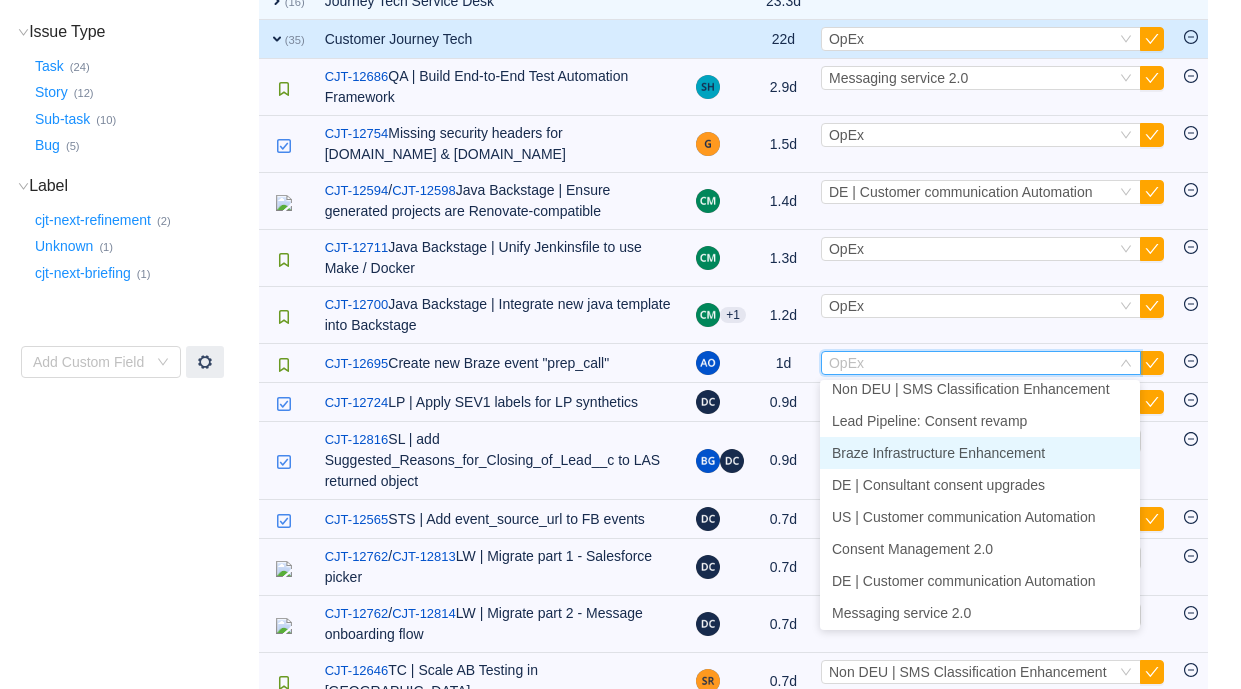click on "Braze Infrastructure Enhancement" at bounding box center [938, 453] 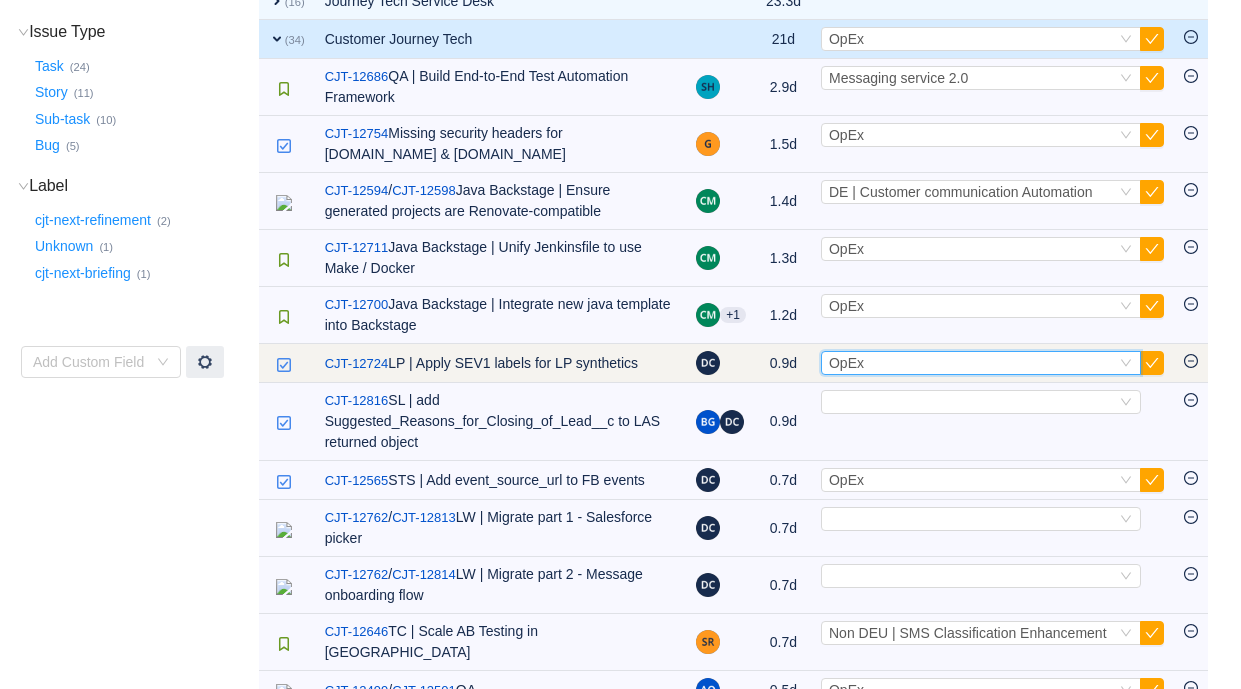 click on "Select  OpEx" at bounding box center (972, 363) 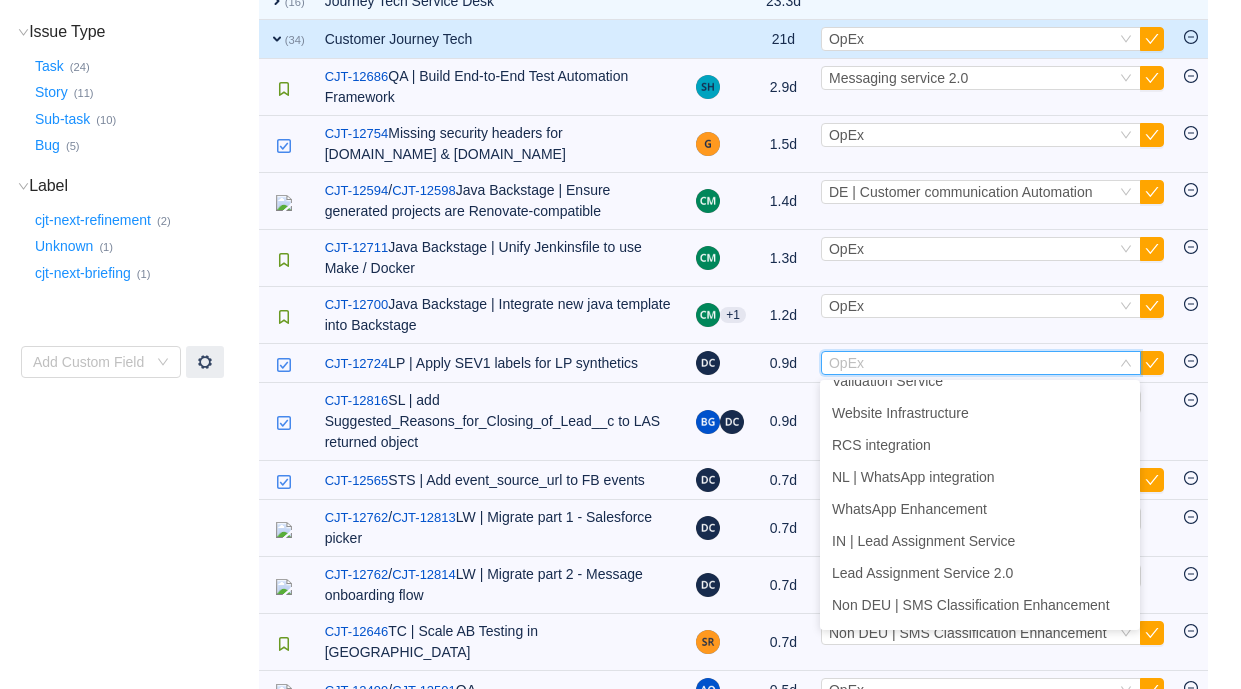 scroll, scrollTop: 622, scrollLeft: 0, axis: vertical 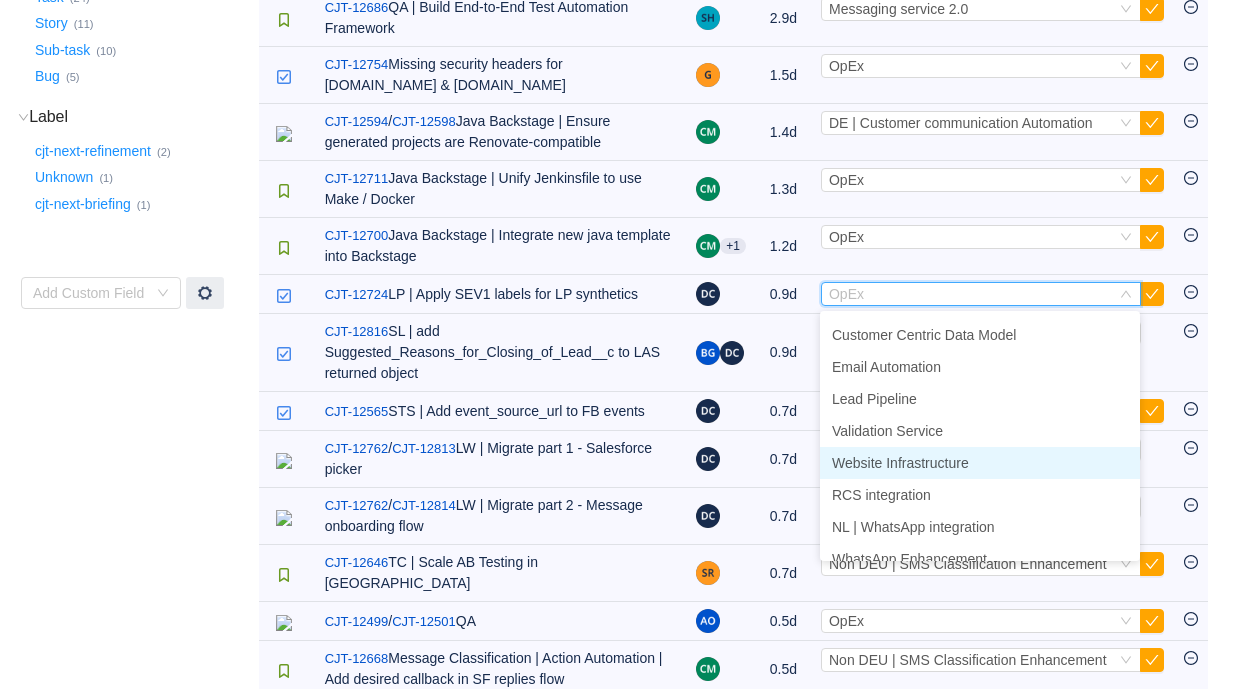 click on "Website Infrastructure" at bounding box center (900, 463) 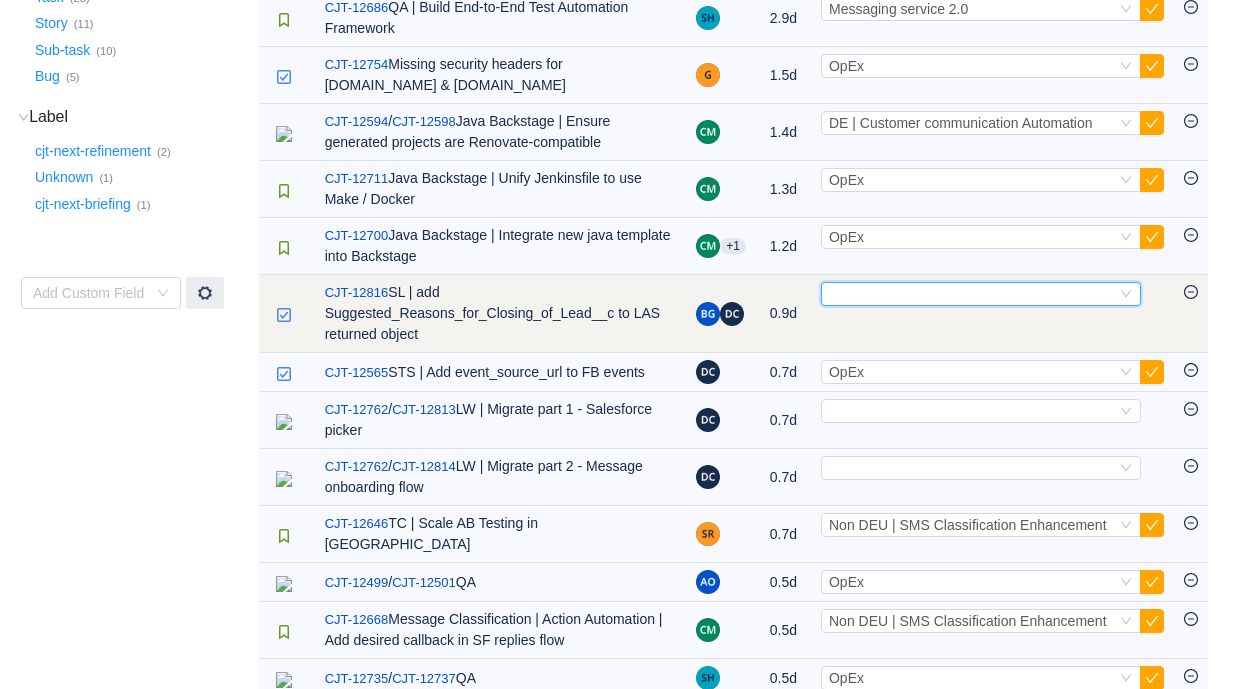 click on "Select" at bounding box center (972, 294) 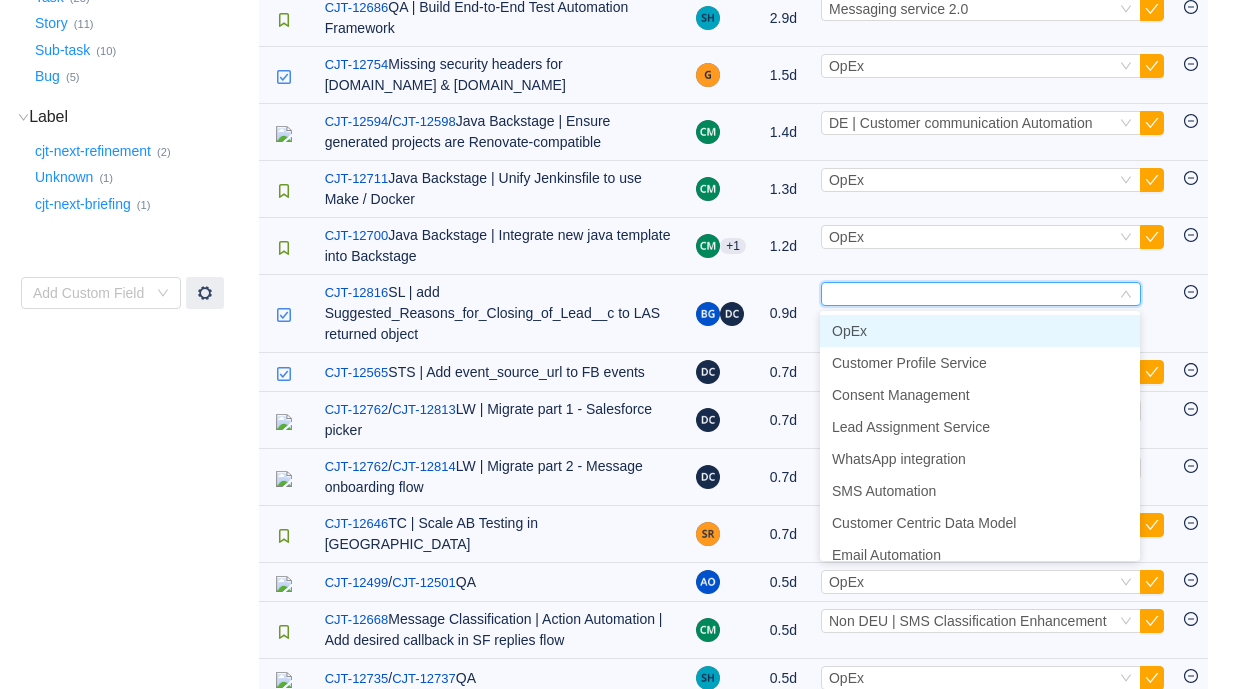 click on "OpEx" at bounding box center (980, 331) 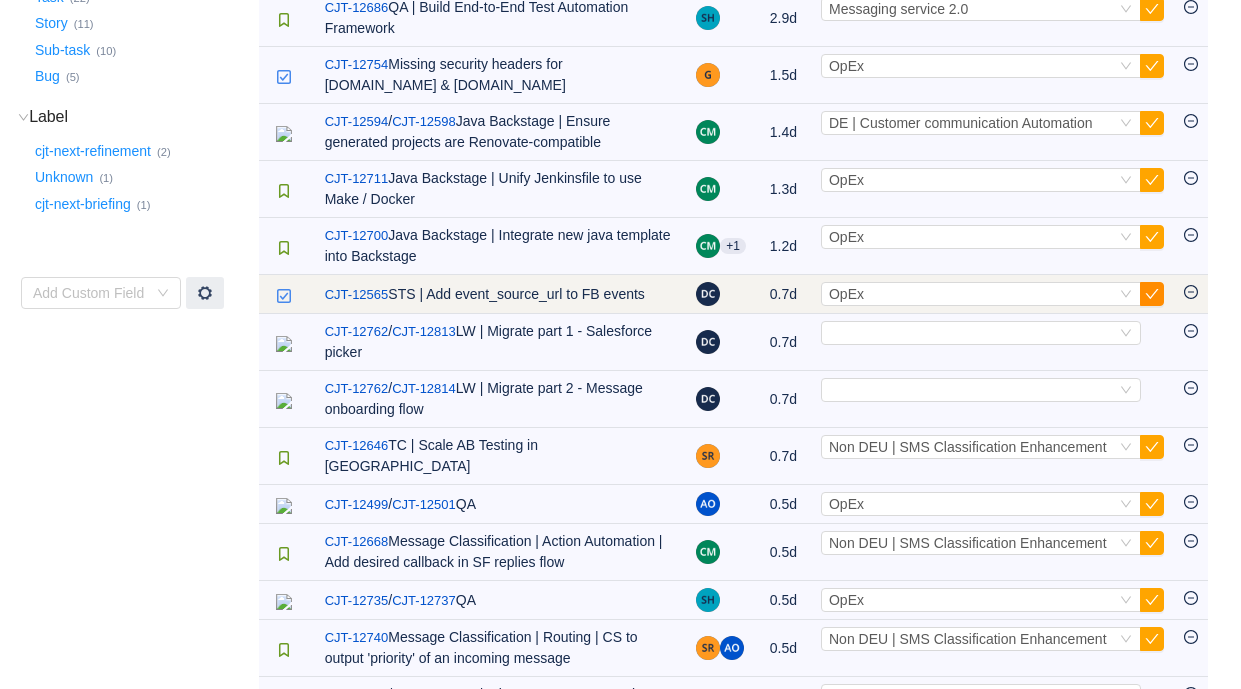 click at bounding box center (1152, 294) 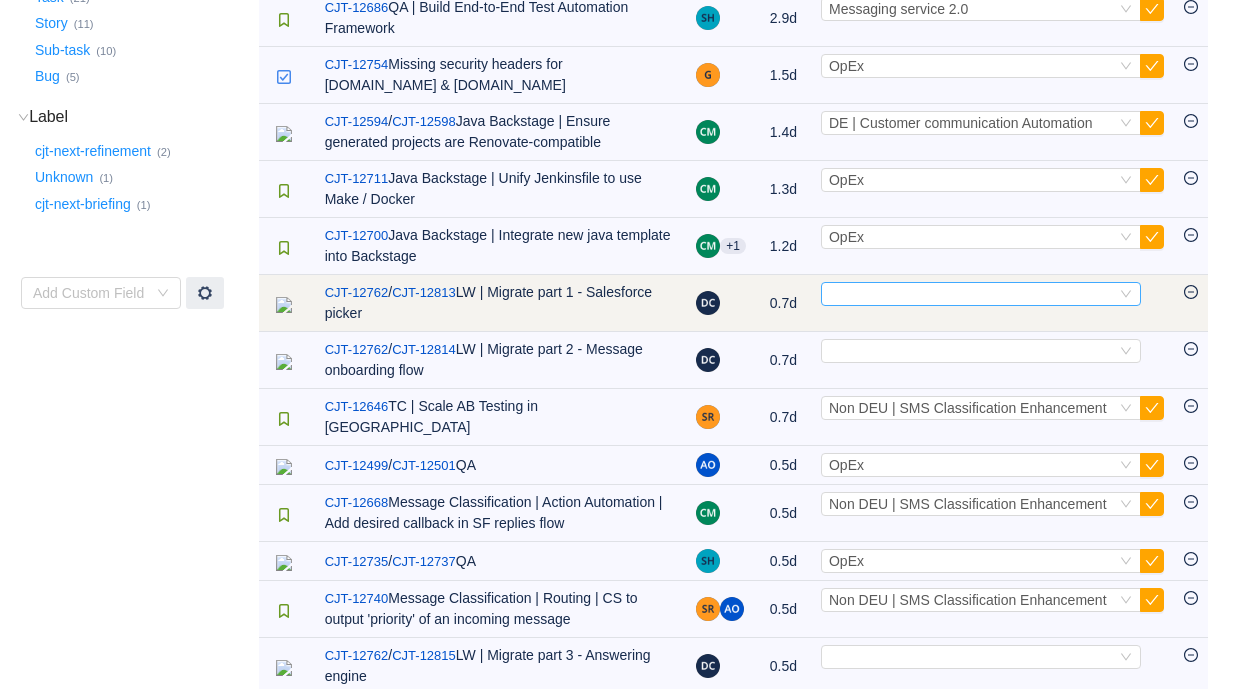 click on "Select" at bounding box center [972, 294] 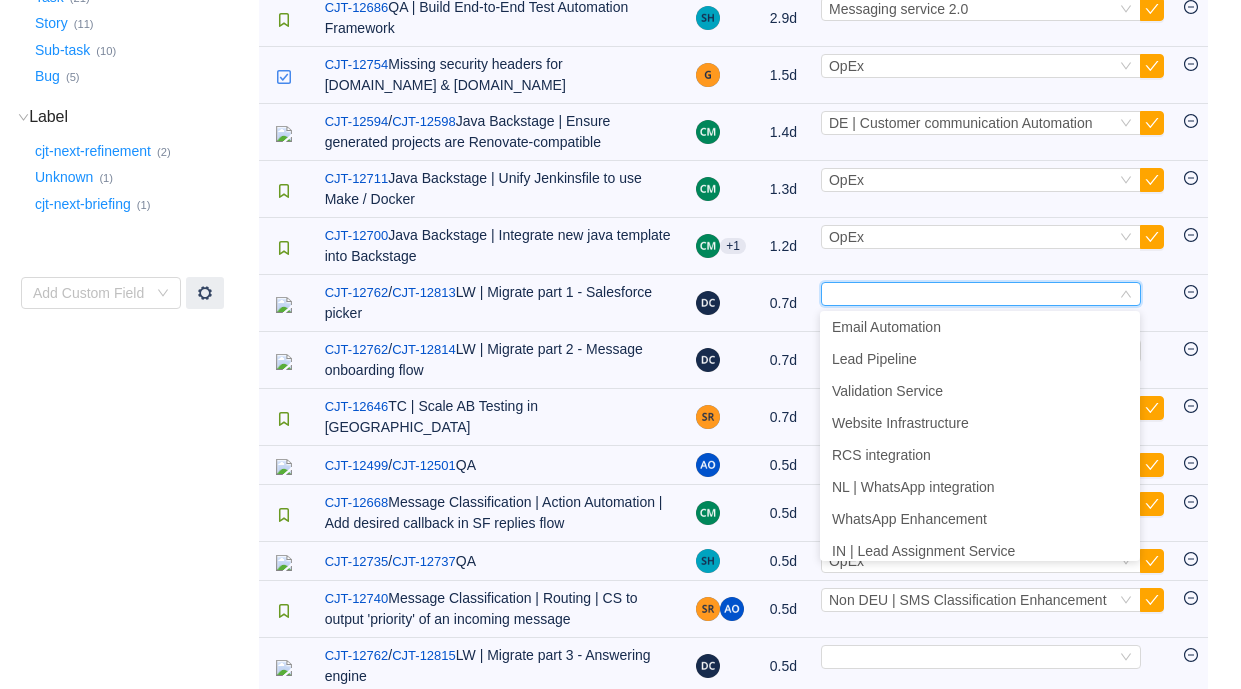 scroll, scrollTop: 218, scrollLeft: 0, axis: vertical 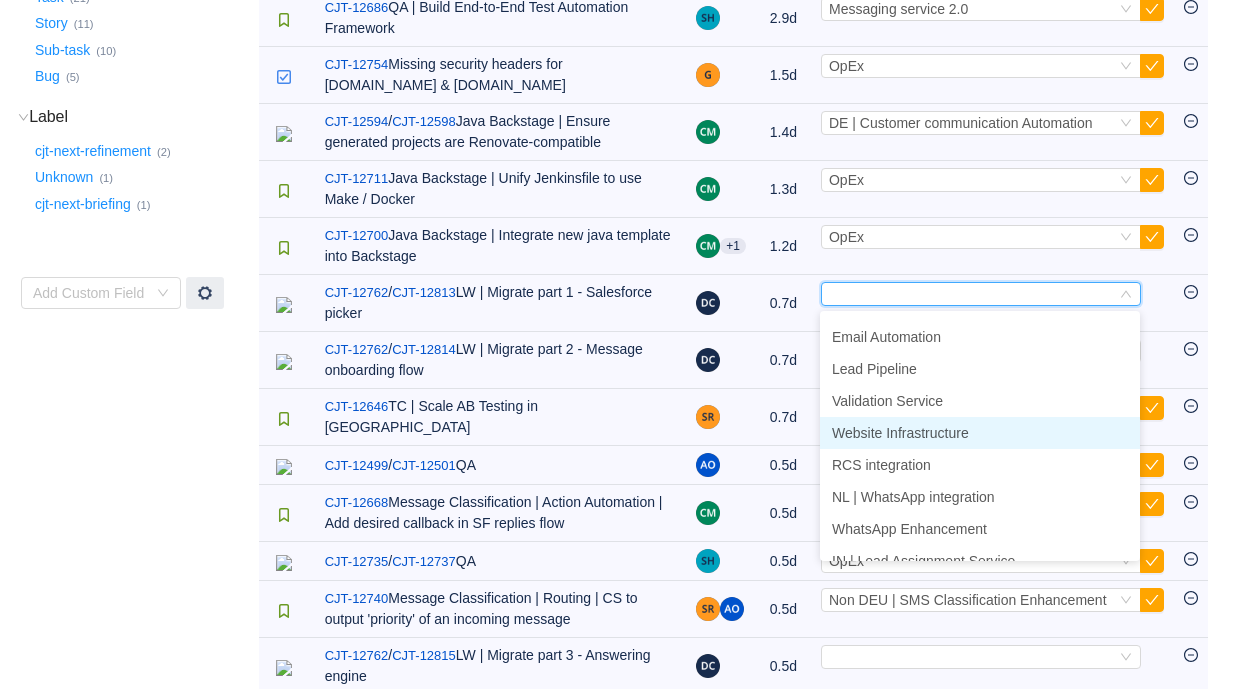click on "Website Infrastructure" at bounding box center (900, 433) 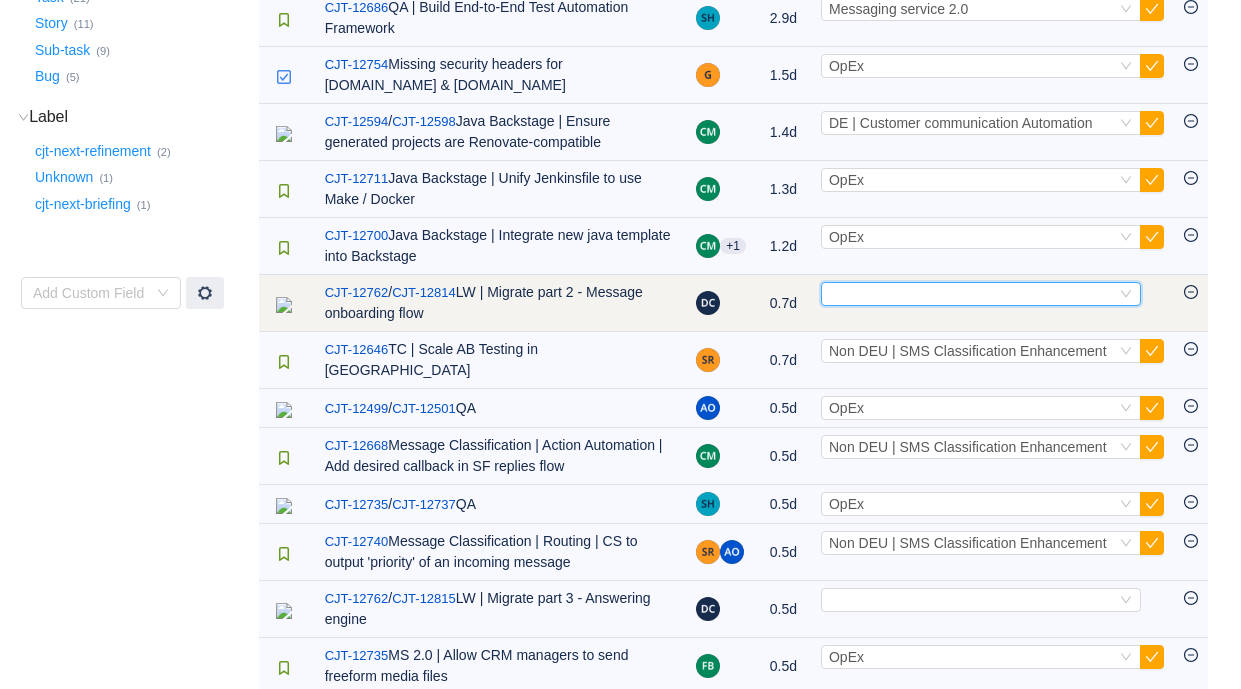 click on "Select" at bounding box center [972, 294] 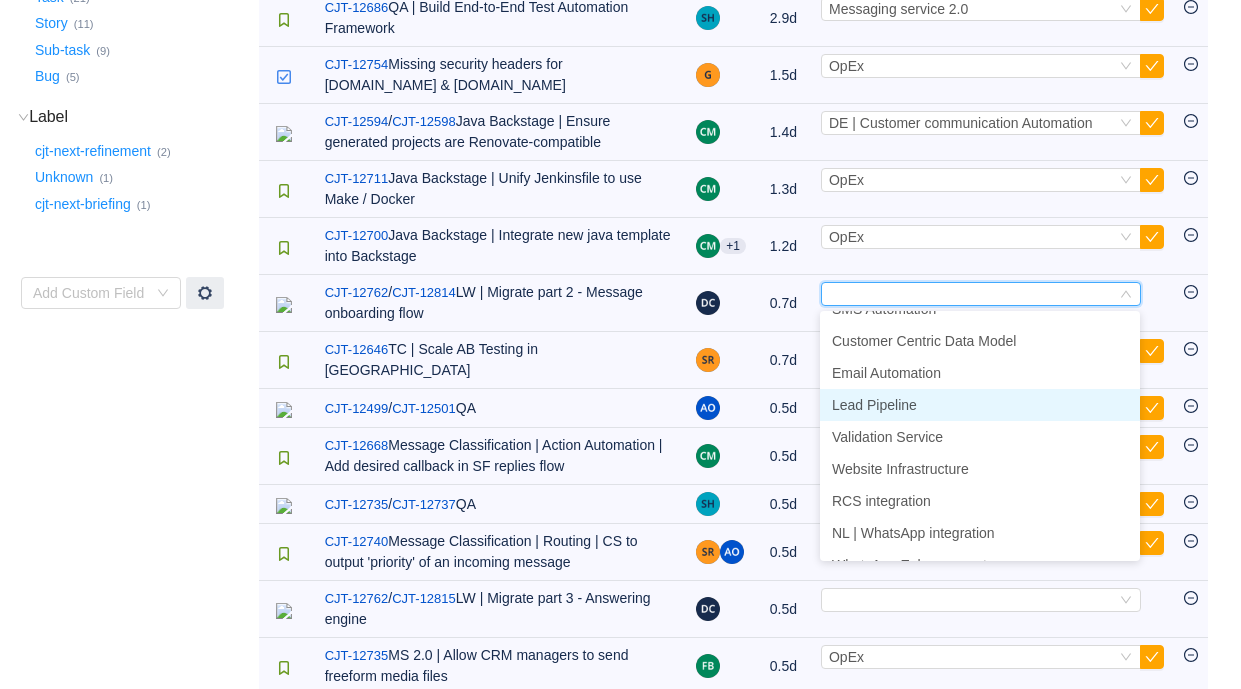 scroll, scrollTop: 190, scrollLeft: 0, axis: vertical 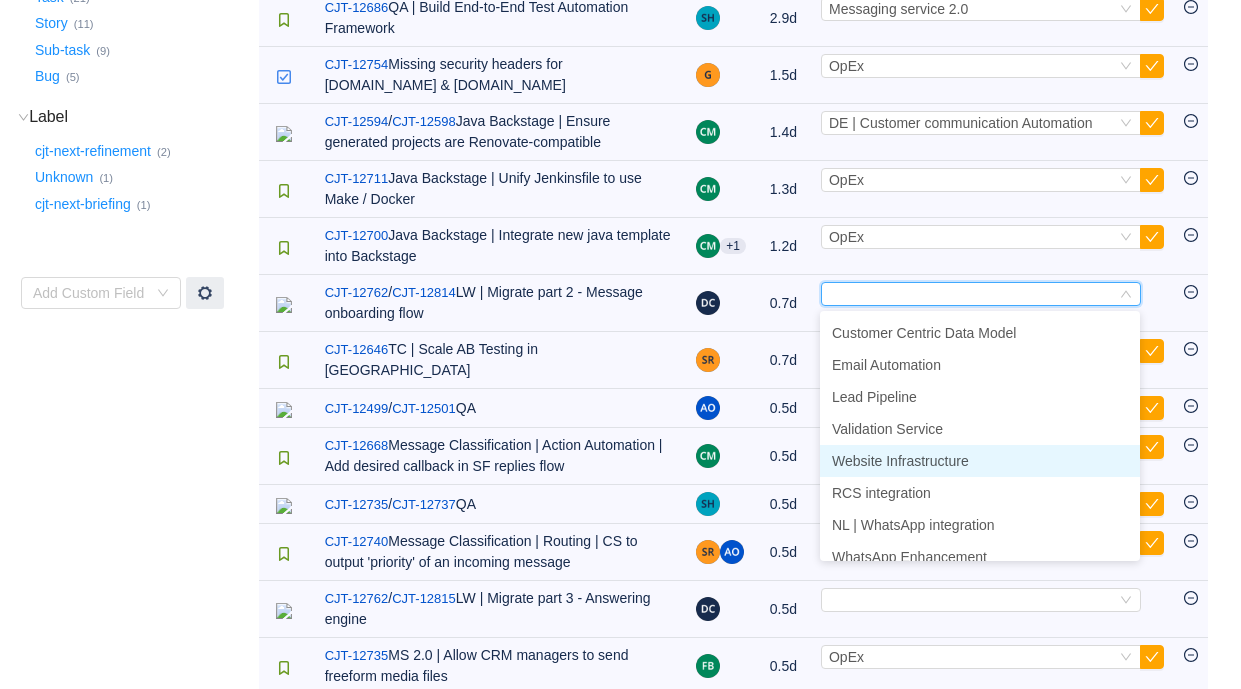 click on "Website Infrastructure" at bounding box center [900, 461] 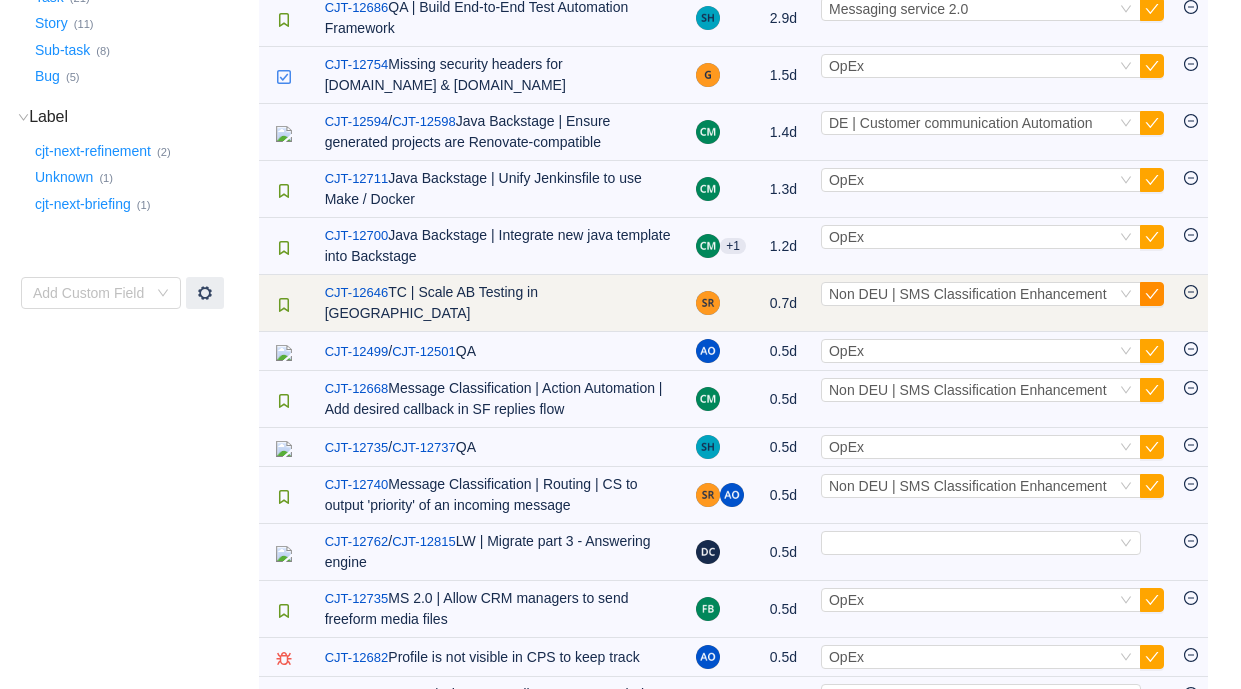click at bounding box center [1152, 294] 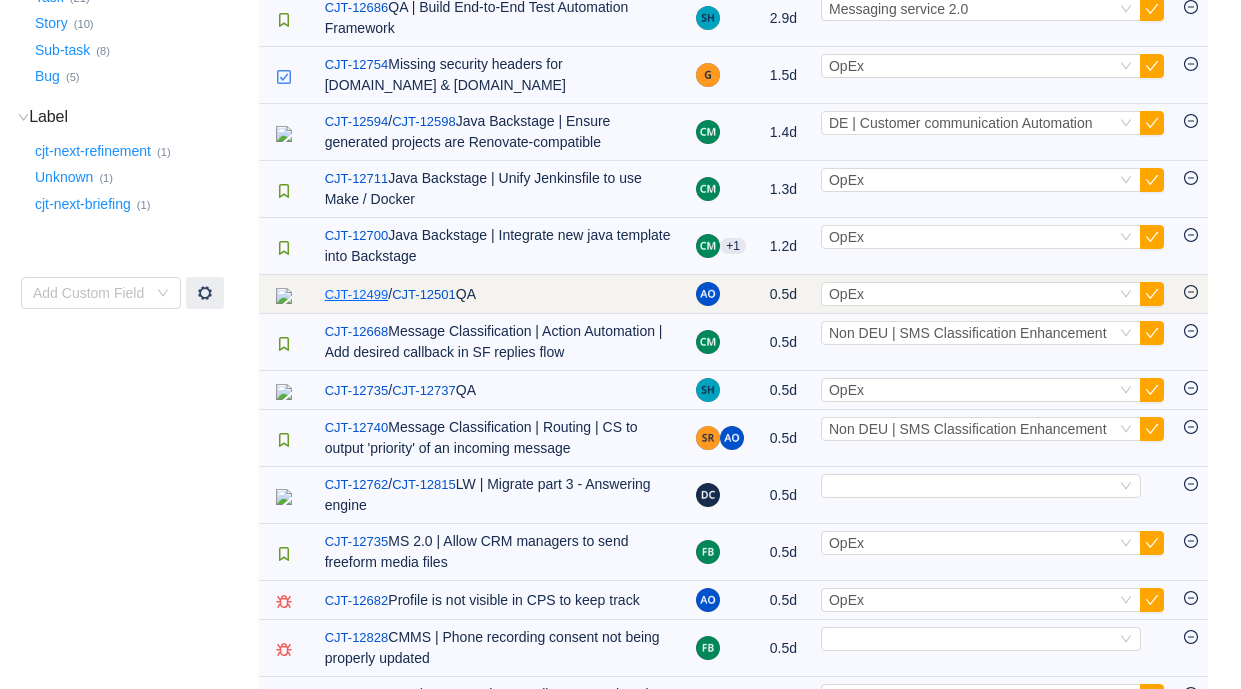 click on "CJT-12499" at bounding box center [357, 295] 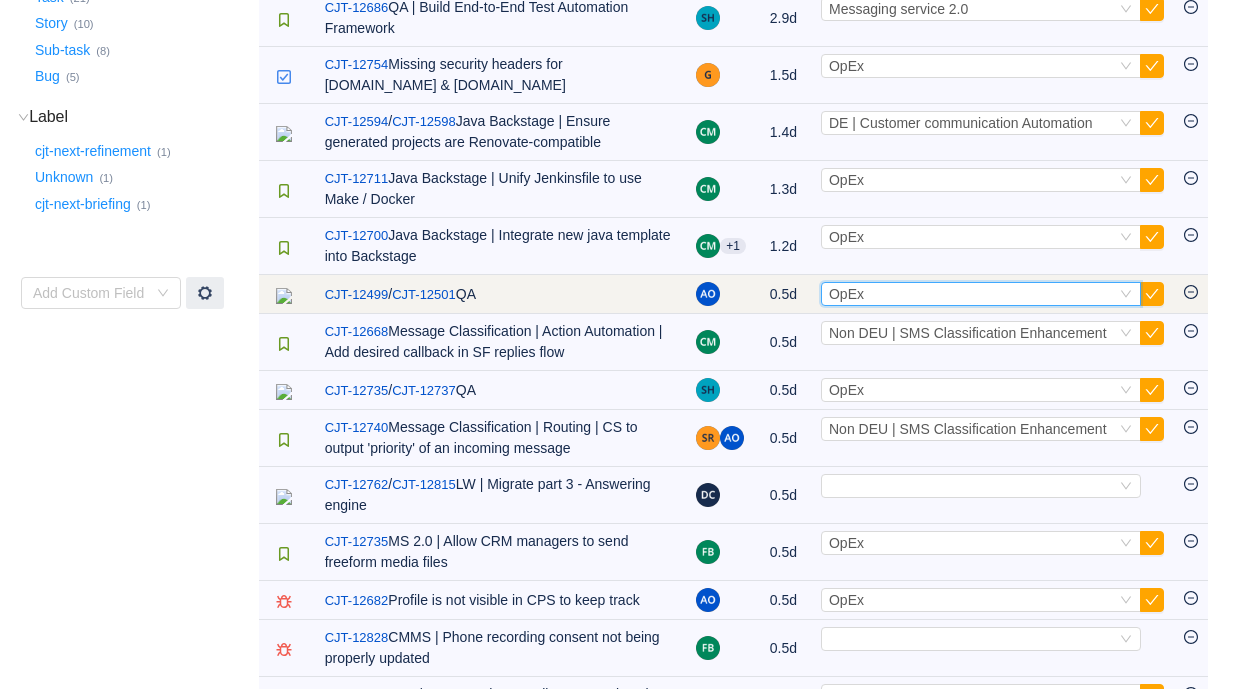 click on "Select  OpEx" at bounding box center [972, 294] 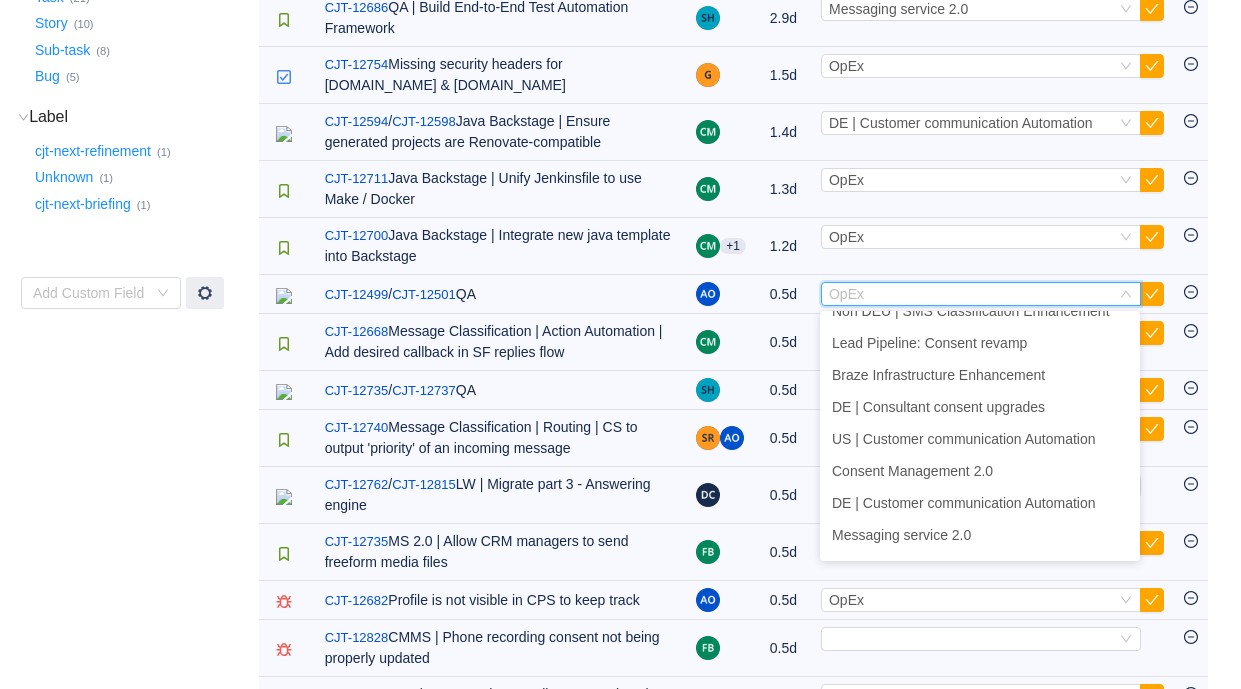scroll, scrollTop: 622, scrollLeft: 0, axis: vertical 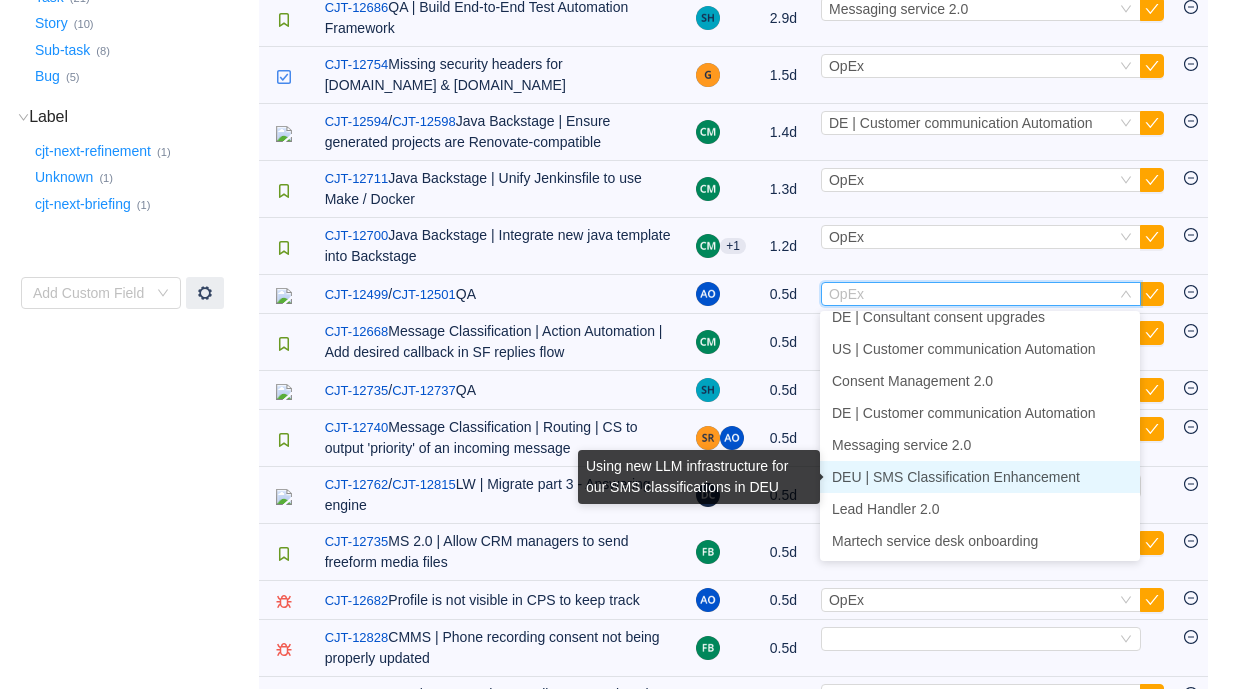 click on "DEU | SMS Classification Enhancement" at bounding box center [956, 477] 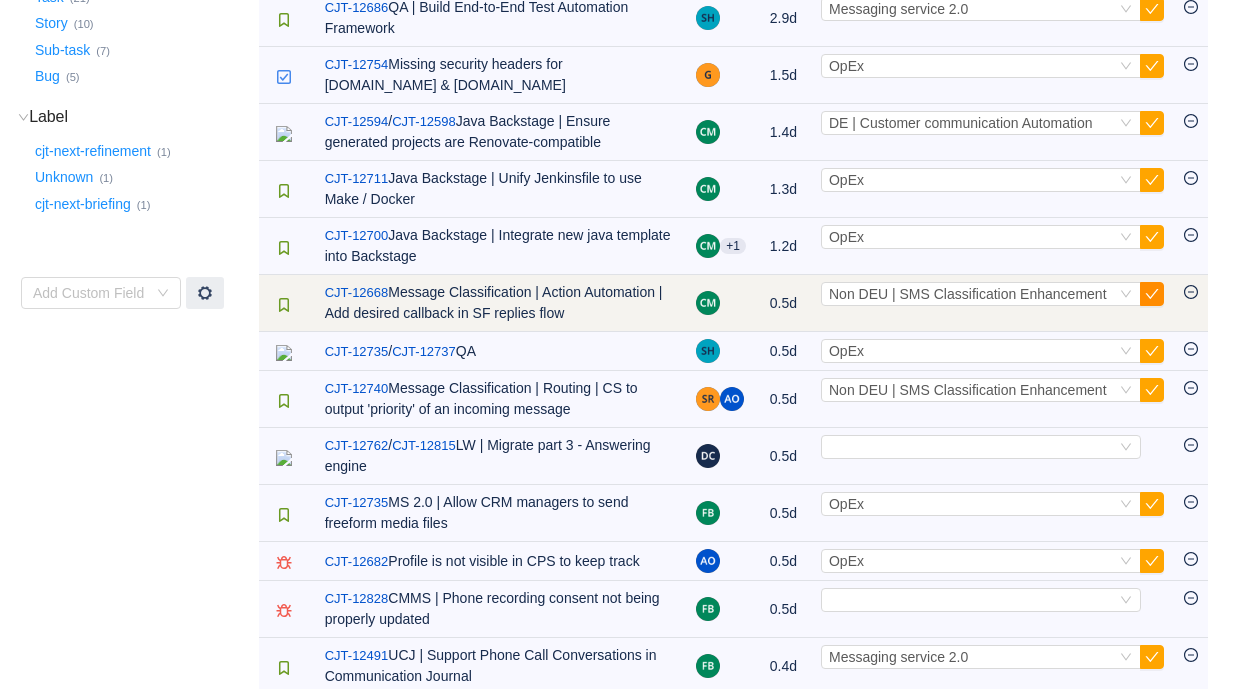 click at bounding box center [1152, 294] 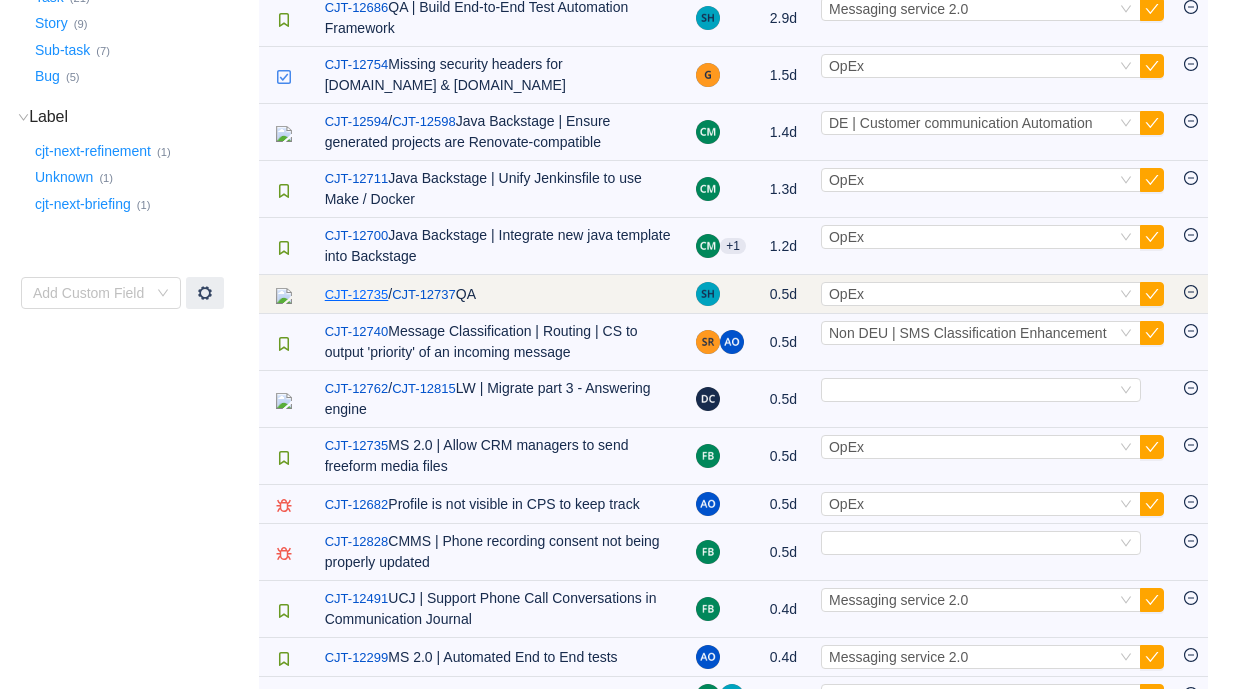 click on "CJT-12735" at bounding box center (357, 295) 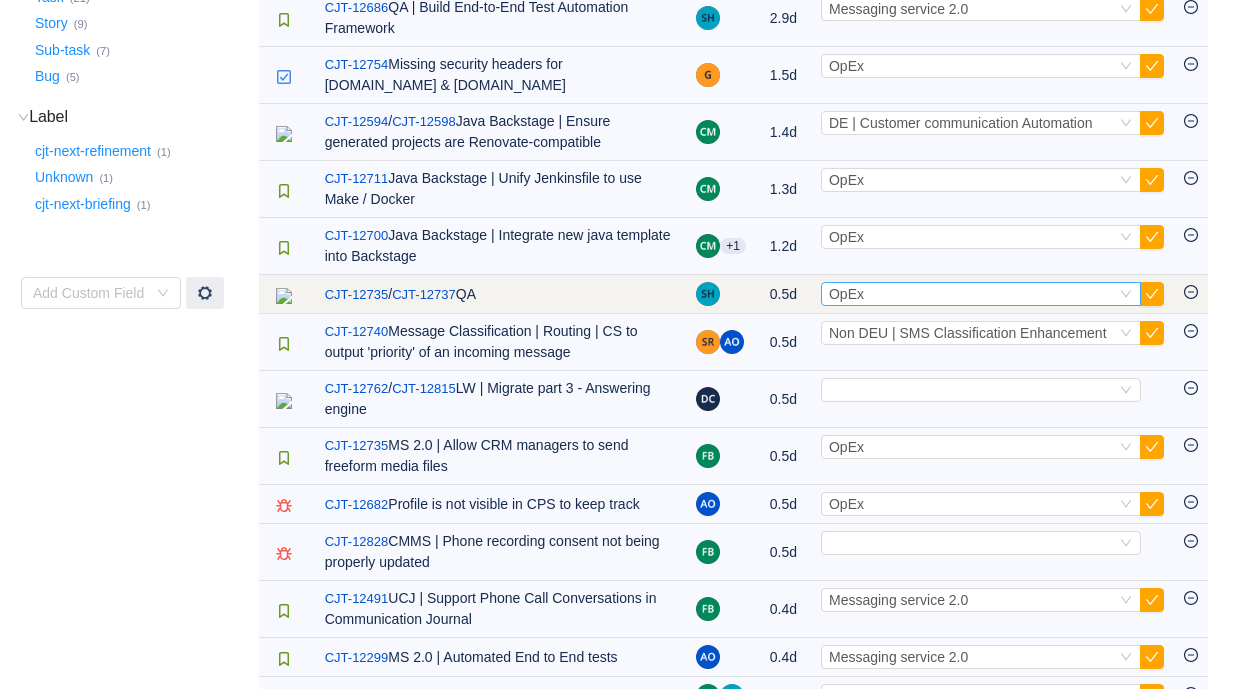 click on "Select  OpEx" at bounding box center (972, 294) 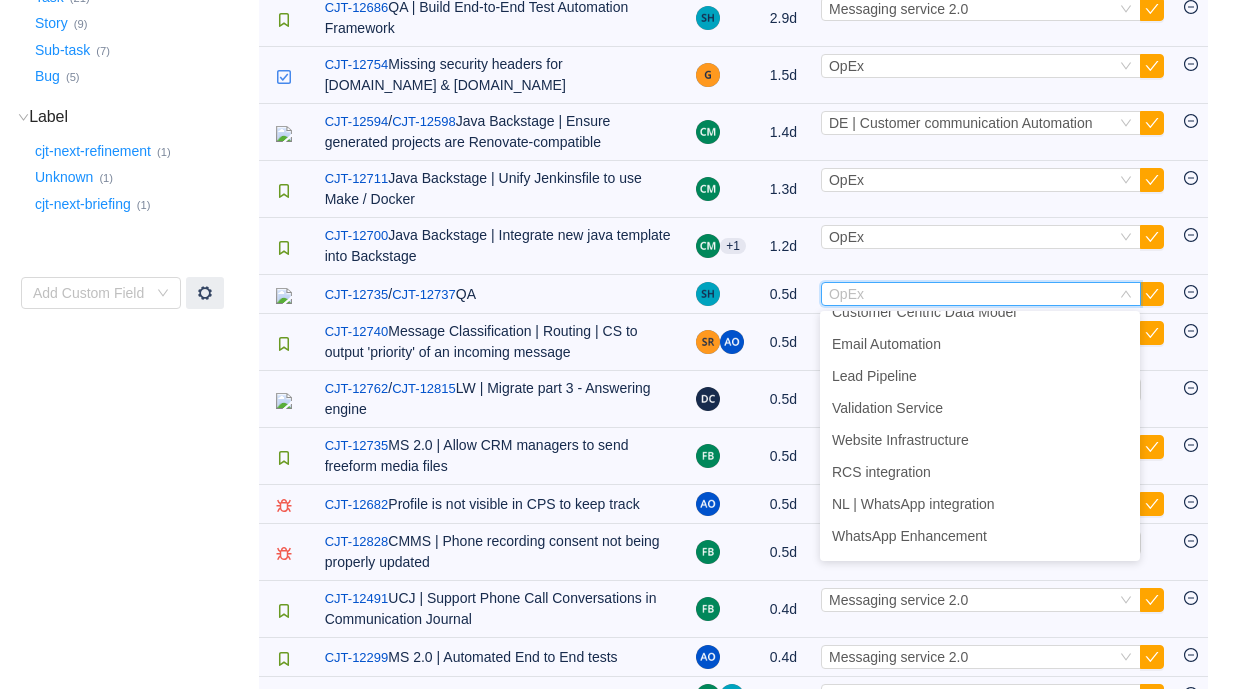 scroll, scrollTop: 218, scrollLeft: 0, axis: vertical 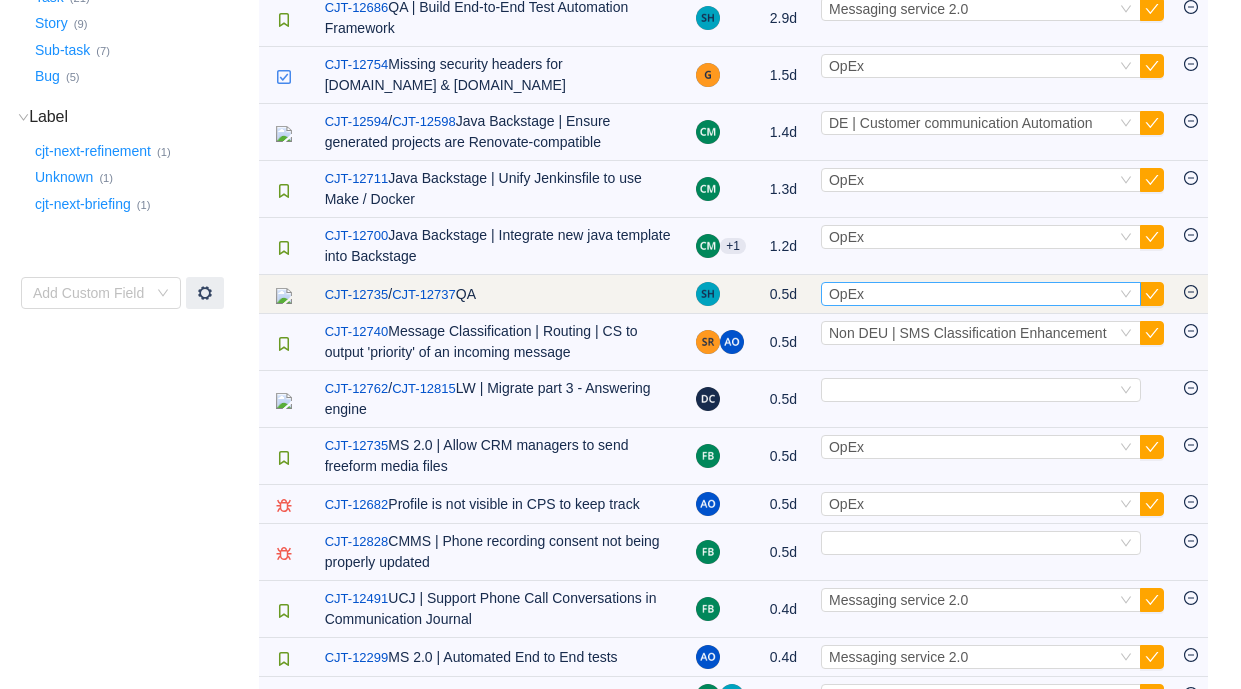 click on "Select  OpEx" at bounding box center [972, 294] 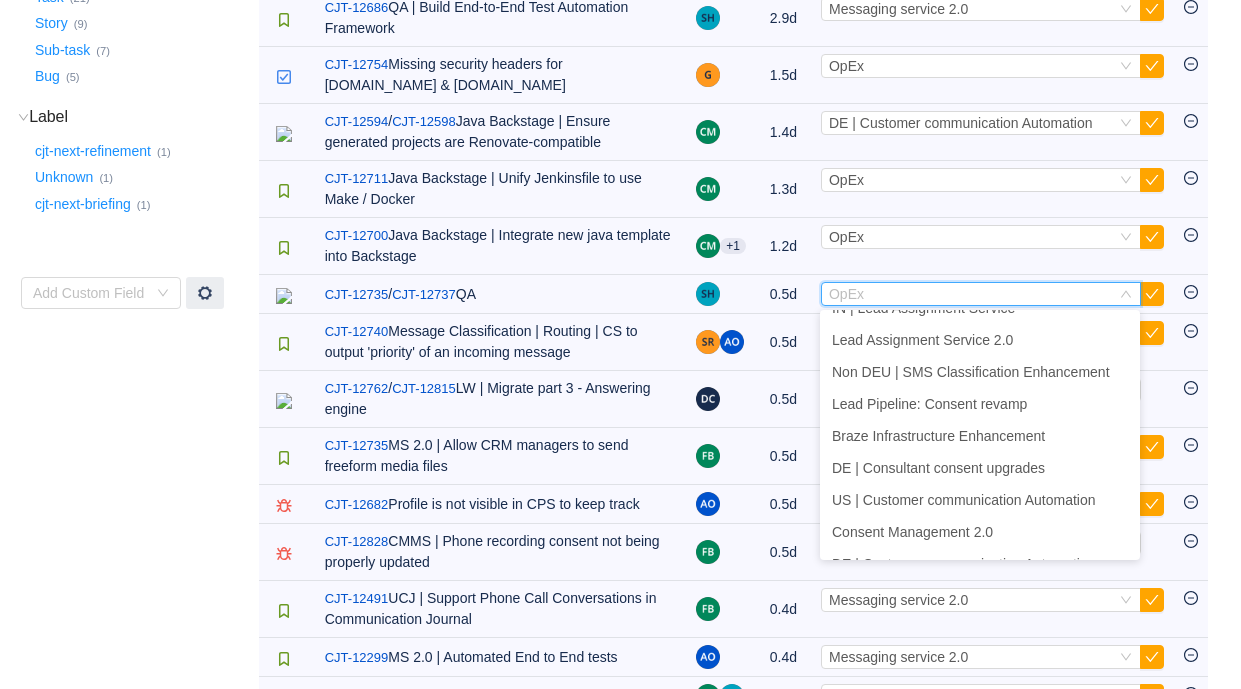 scroll, scrollTop: 622, scrollLeft: 0, axis: vertical 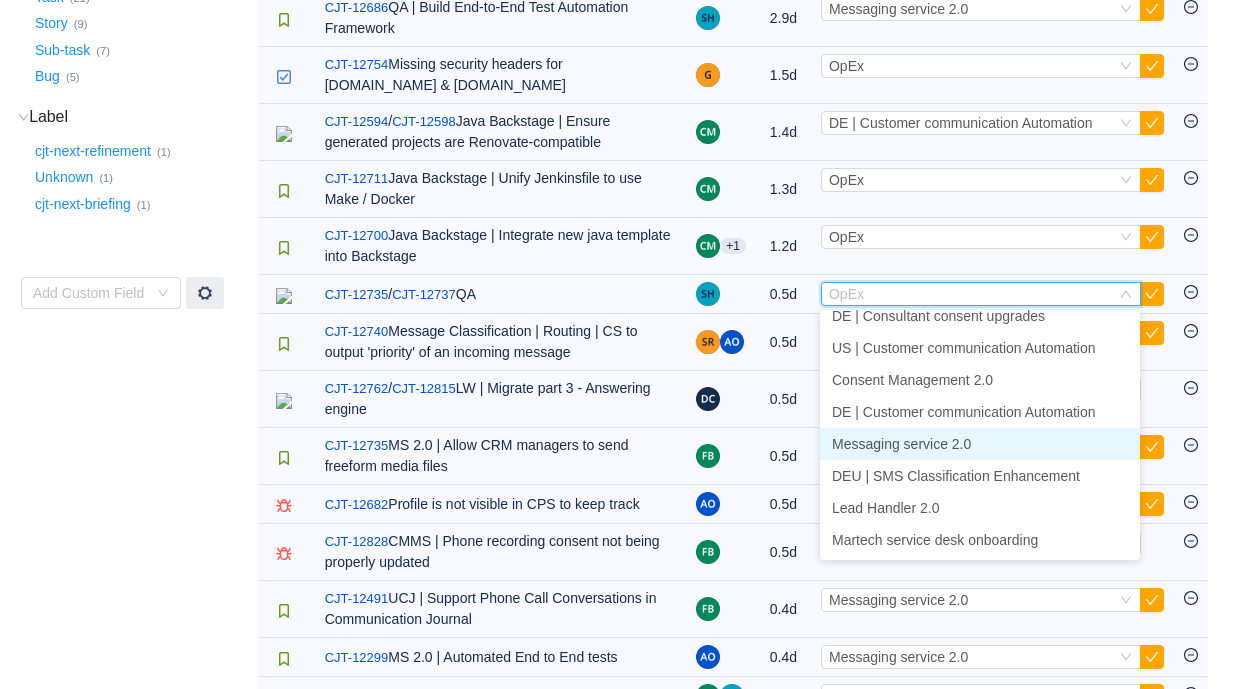 click on "Messaging service 2.0" at bounding box center (980, 444) 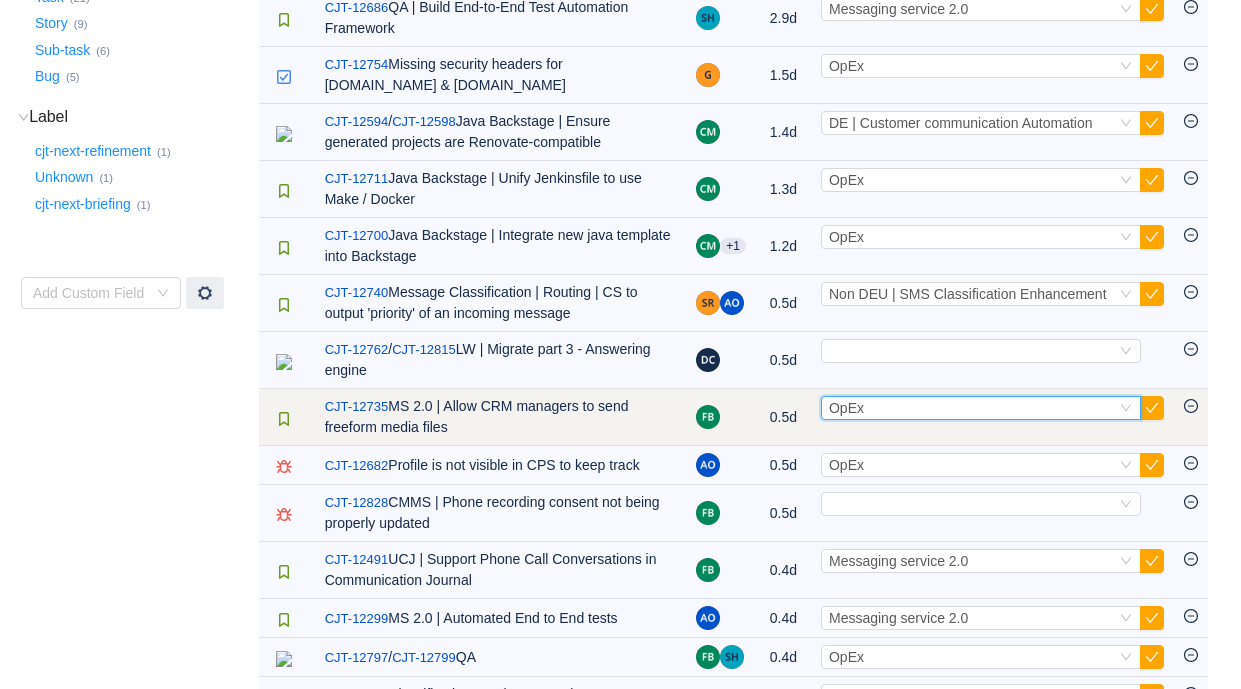 click on "Select  OpEx" at bounding box center (972, 408) 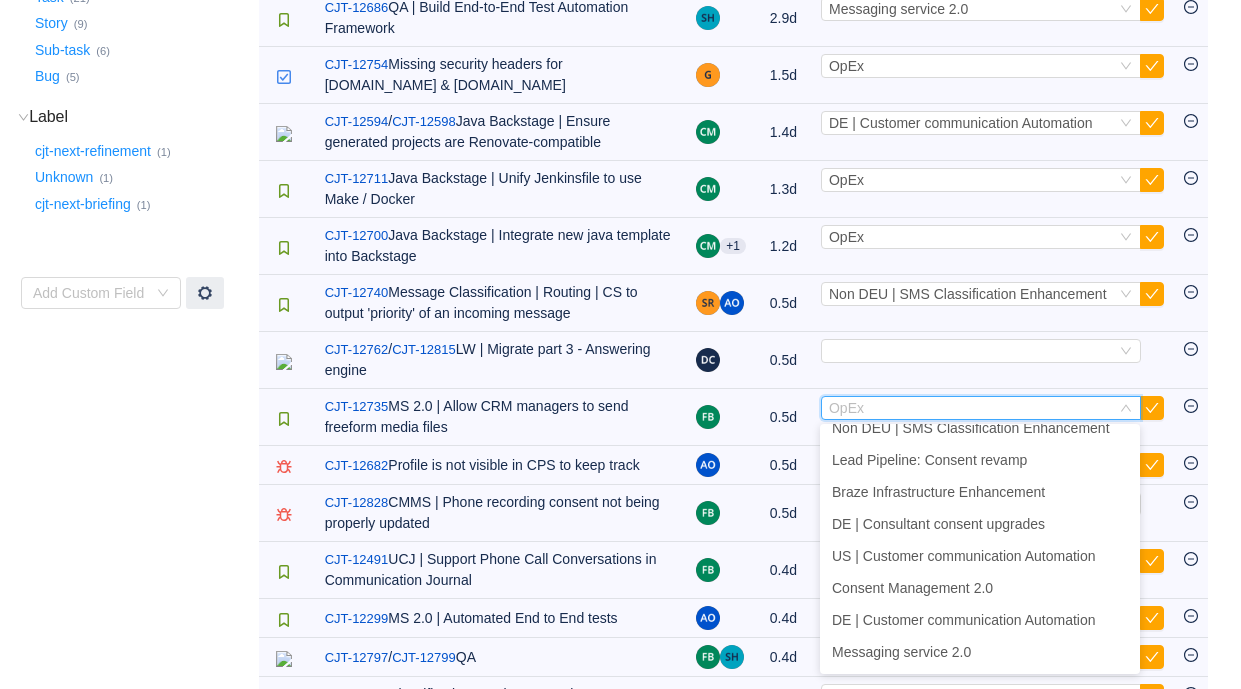 scroll, scrollTop: 622, scrollLeft: 0, axis: vertical 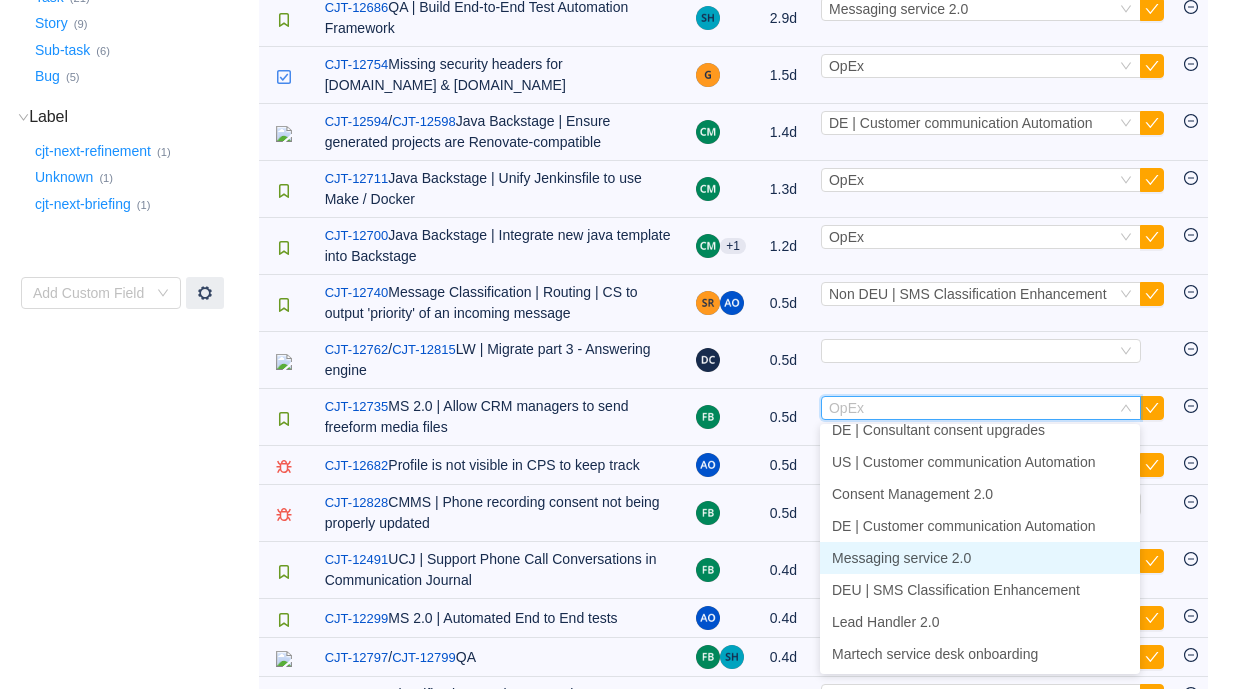 click on "Messaging service 2.0" at bounding box center [901, 558] 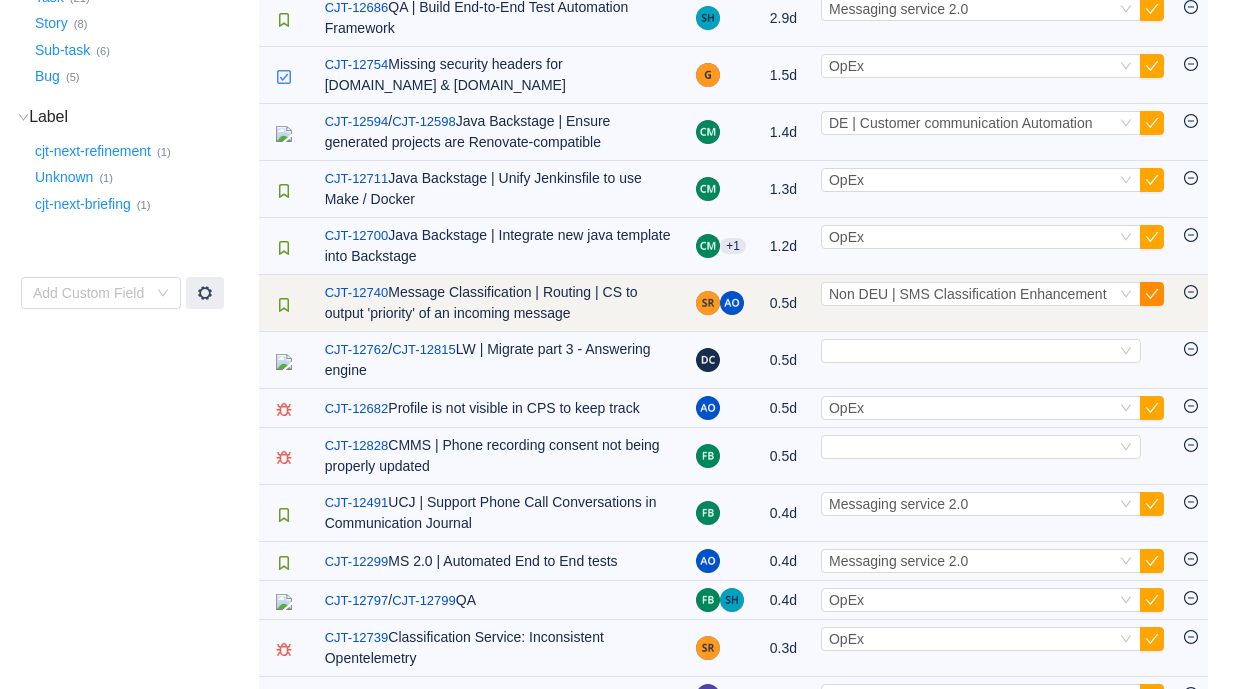 click at bounding box center (1152, 294) 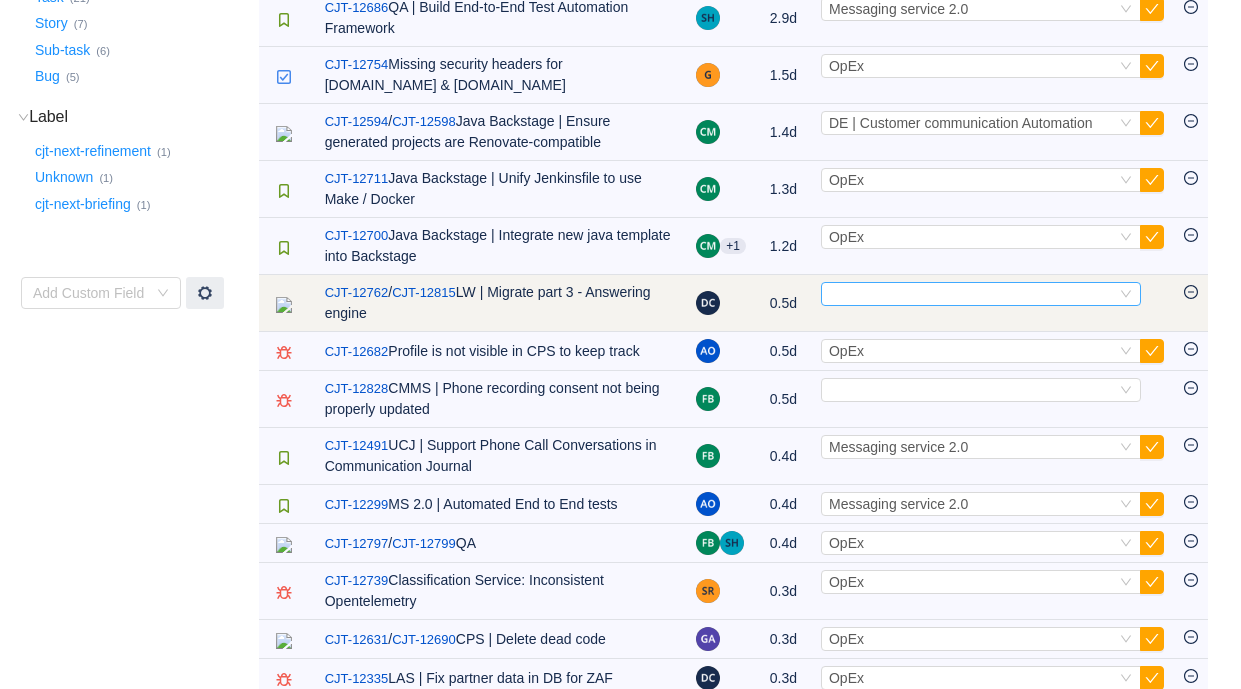 click on "Select" at bounding box center [972, 294] 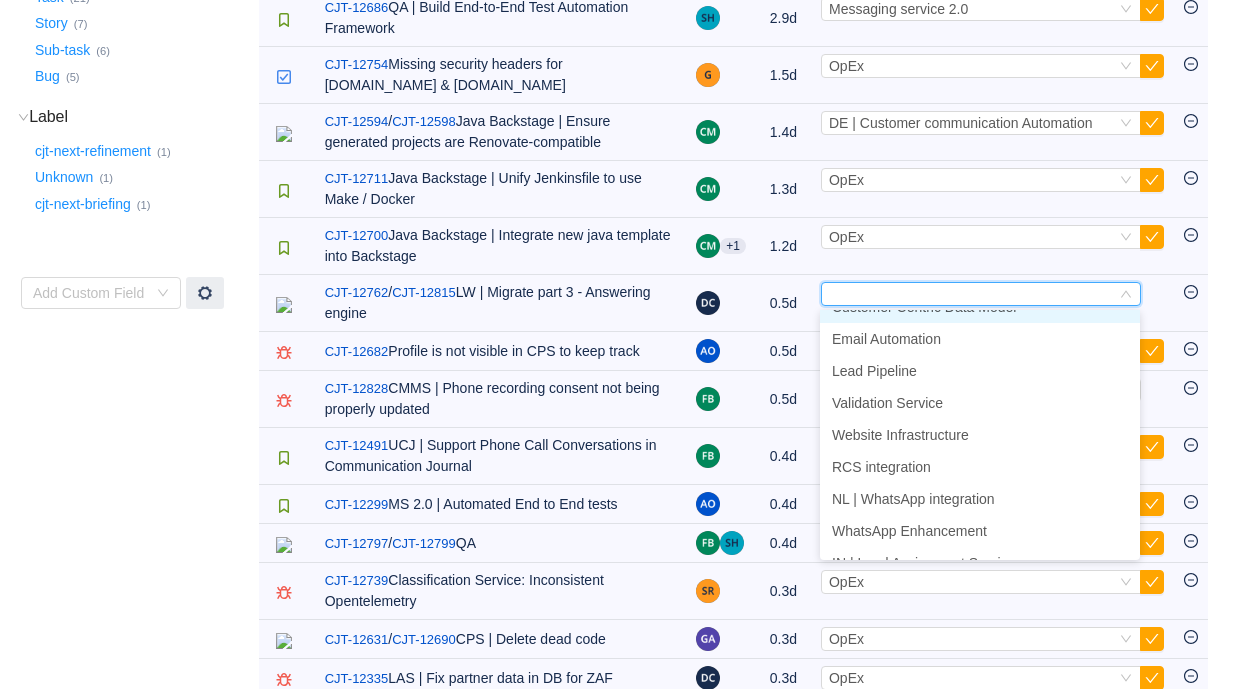 scroll, scrollTop: 238, scrollLeft: 0, axis: vertical 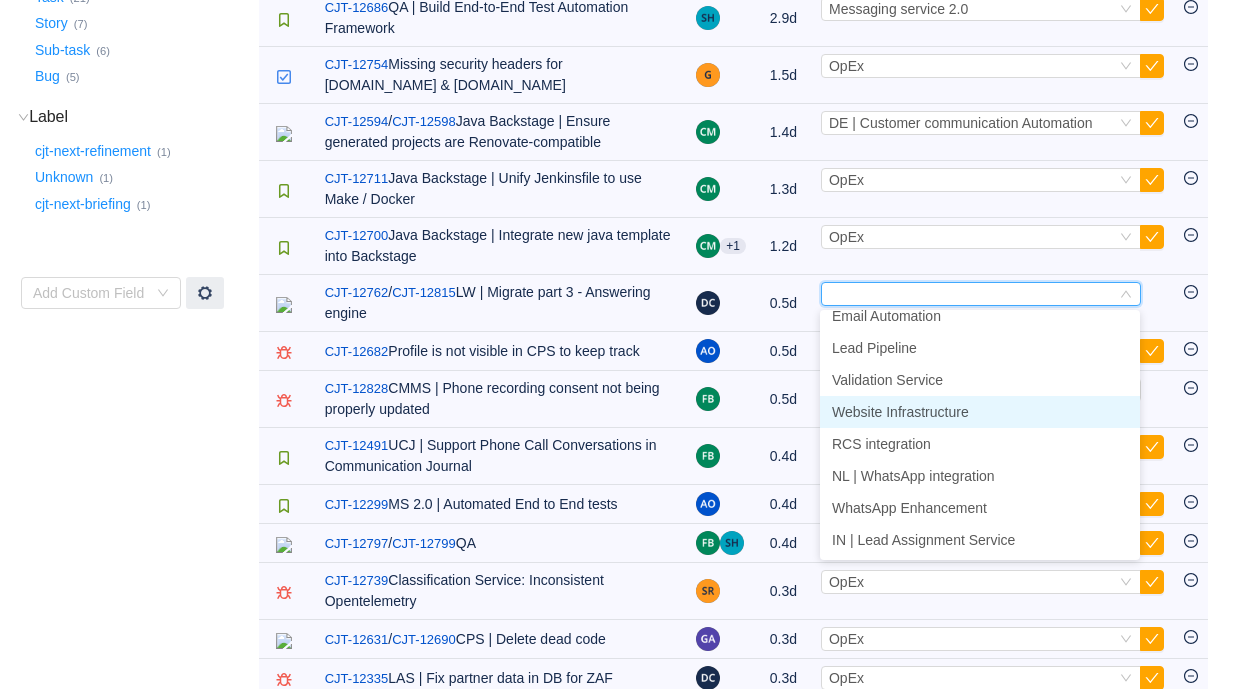 click on "Website Infrastructure" at bounding box center (900, 412) 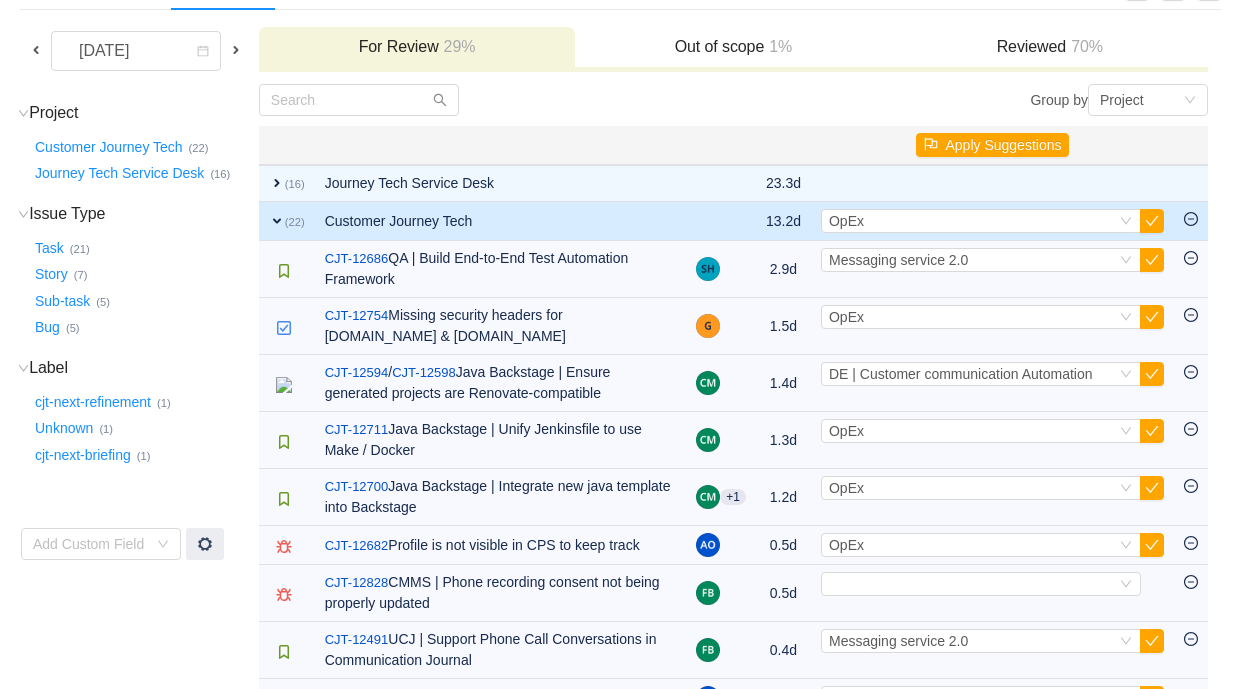 scroll, scrollTop: 196, scrollLeft: 0, axis: vertical 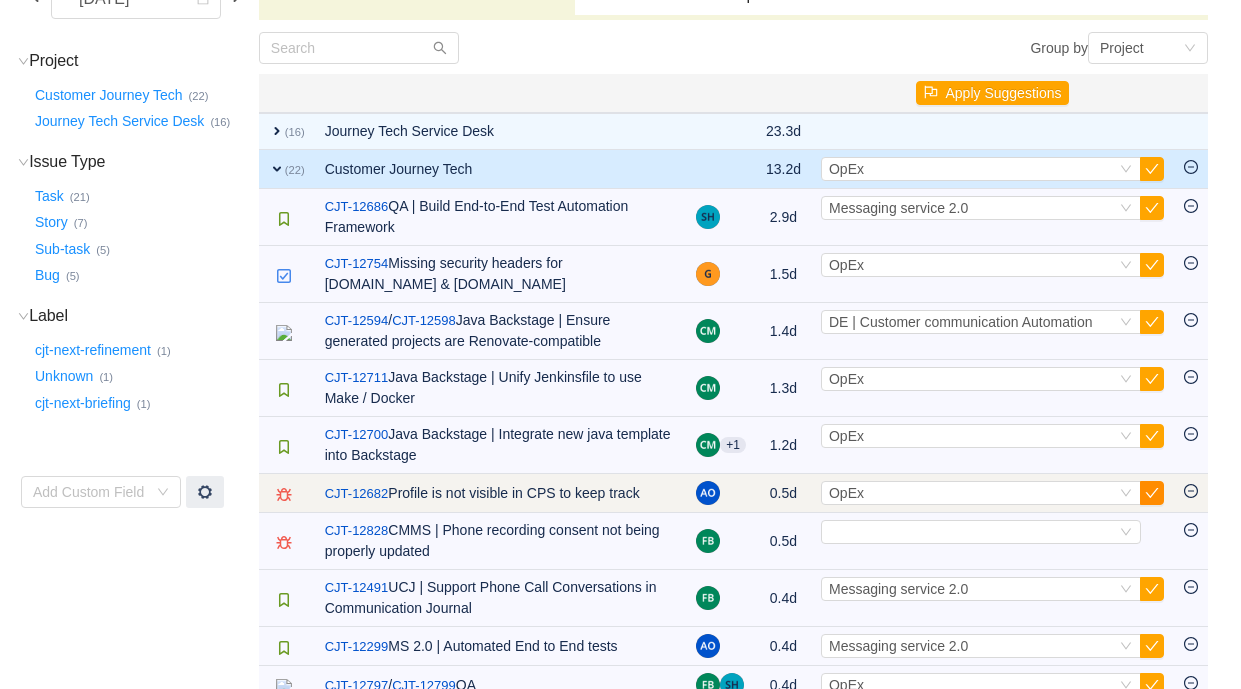 click at bounding box center [1152, 493] 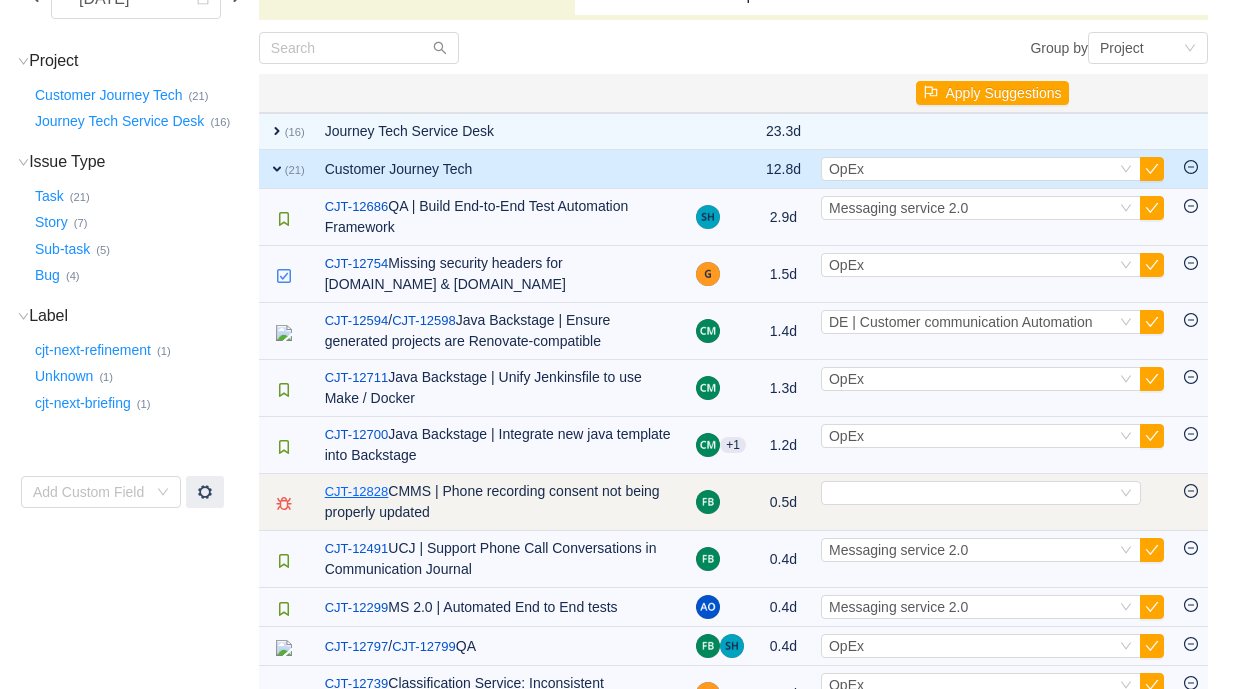 click on "CJT-12828" at bounding box center (357, 492) 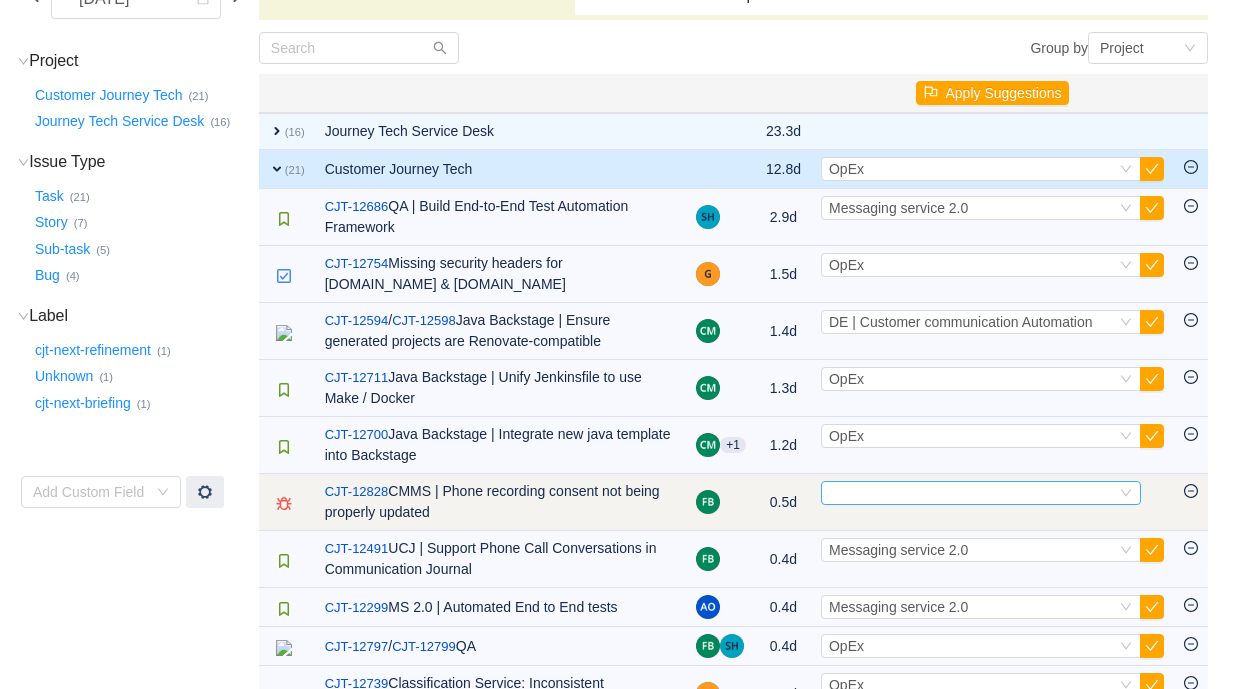 click on "Select" at bounding box center (972, 493) 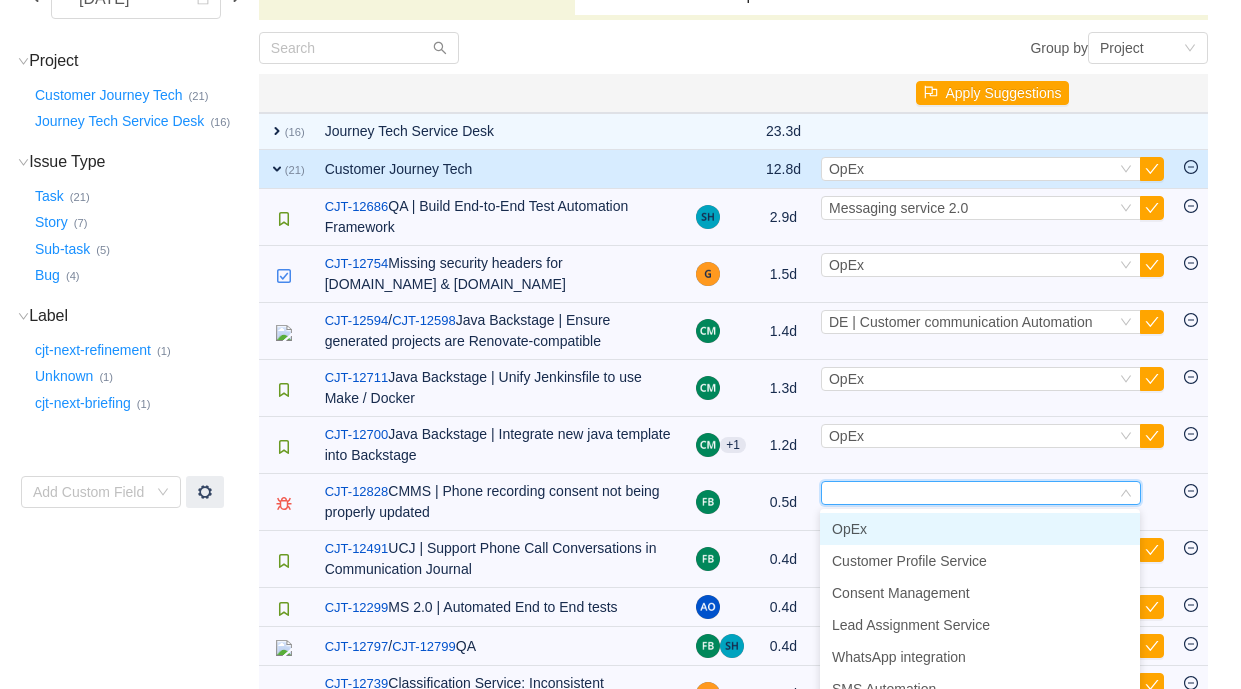 click on "OpEx" at bounding box center [980, 529] 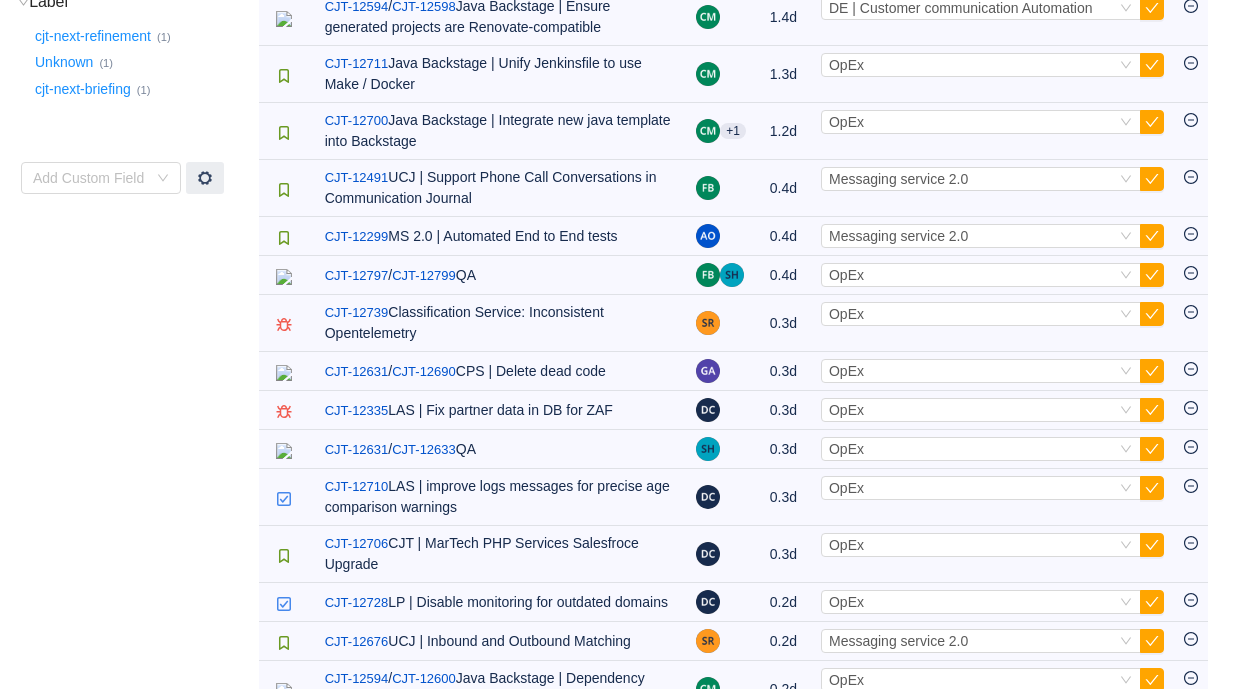 scroll, scrollTop: 512, scrollLeft: 0, axis: vertical 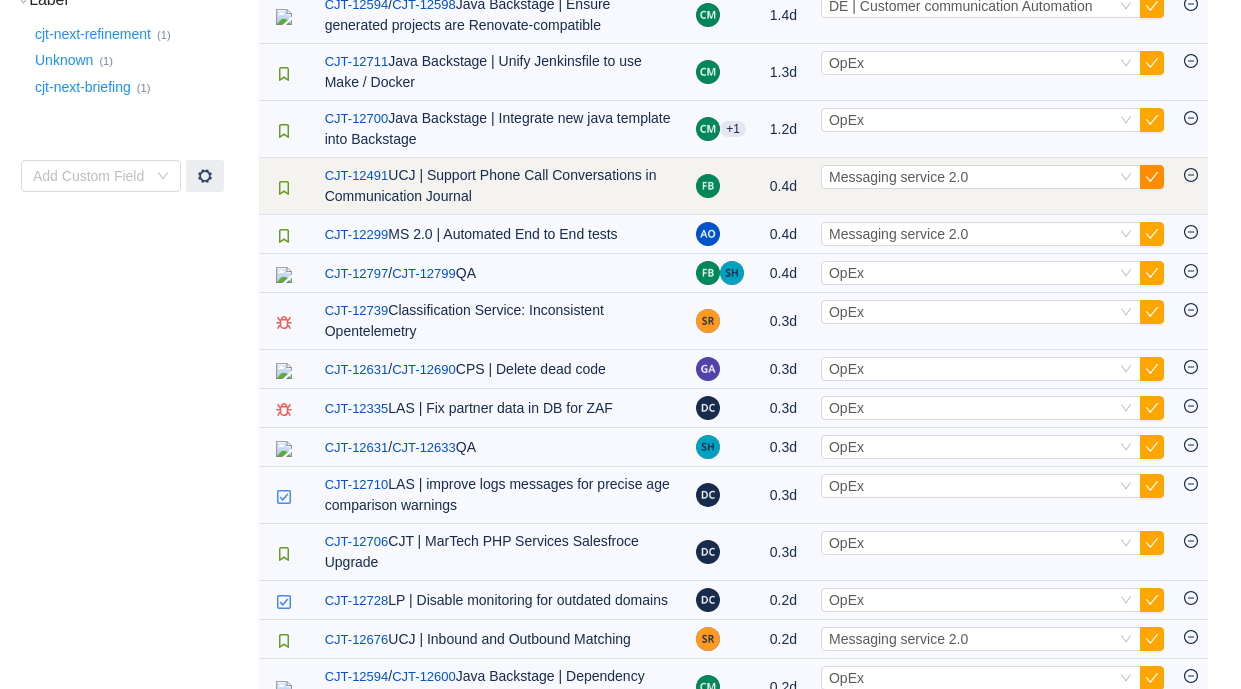 click at bounding box center (1152, 177) 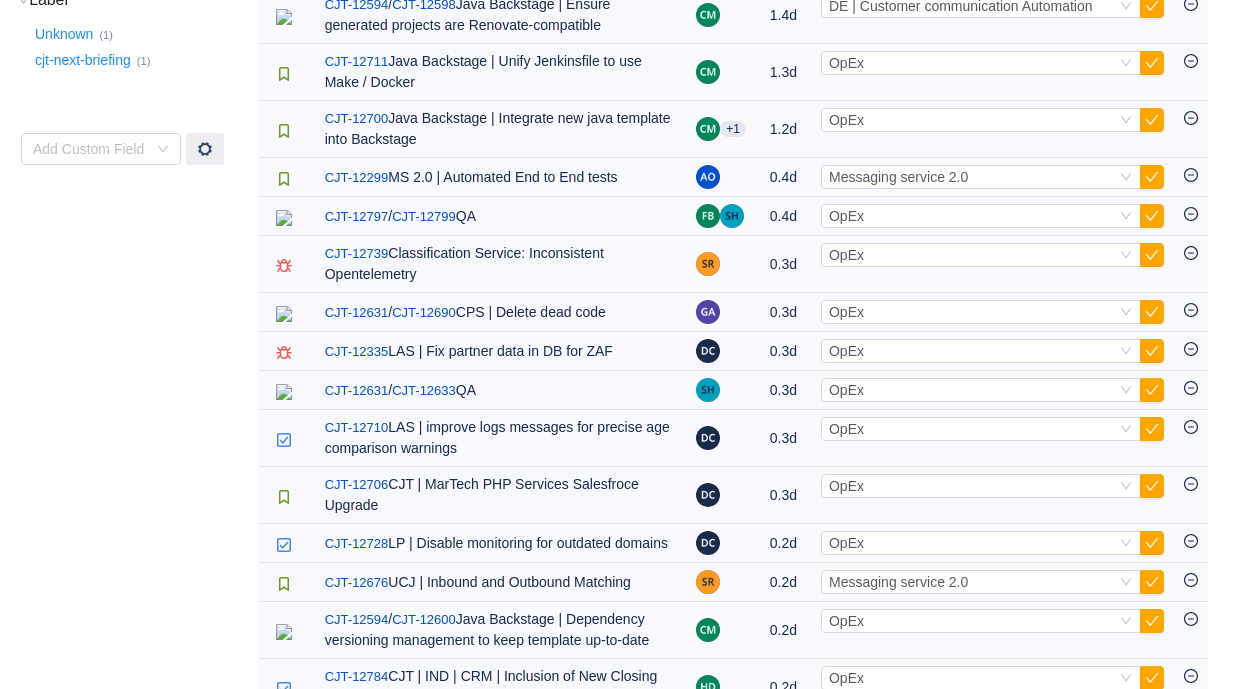click at bounding box center [1152, 177] 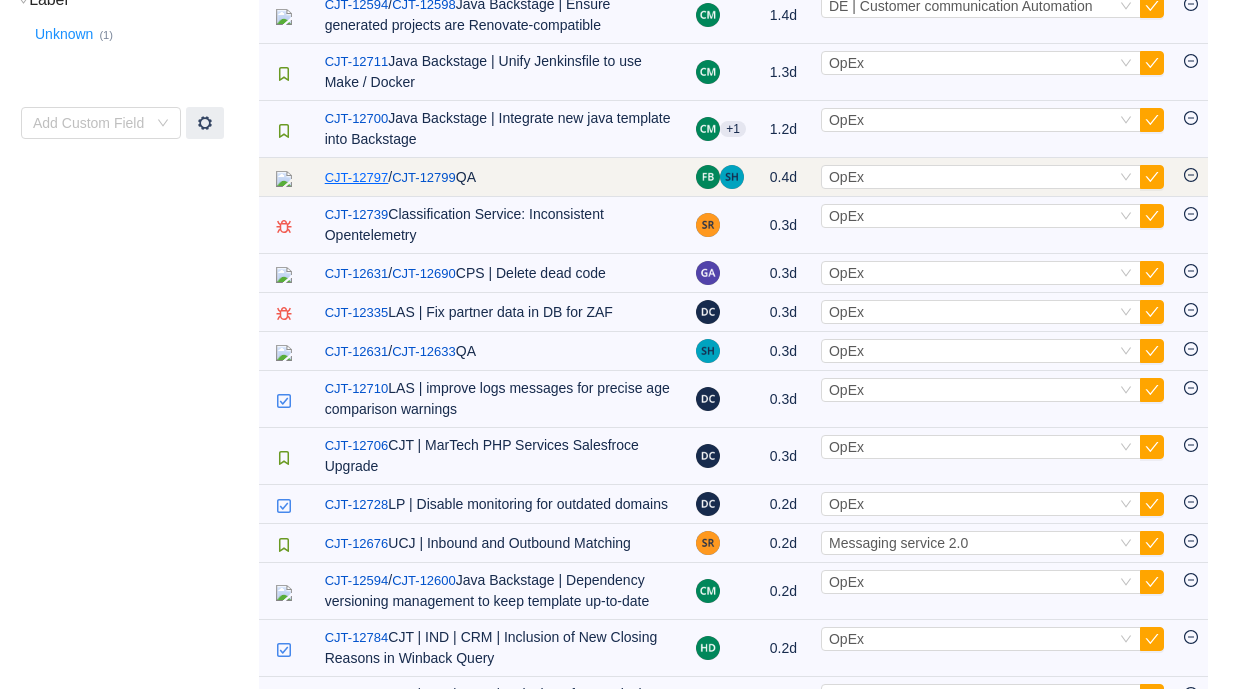 click on "CJT-12797" at bounding box center [357, 178] 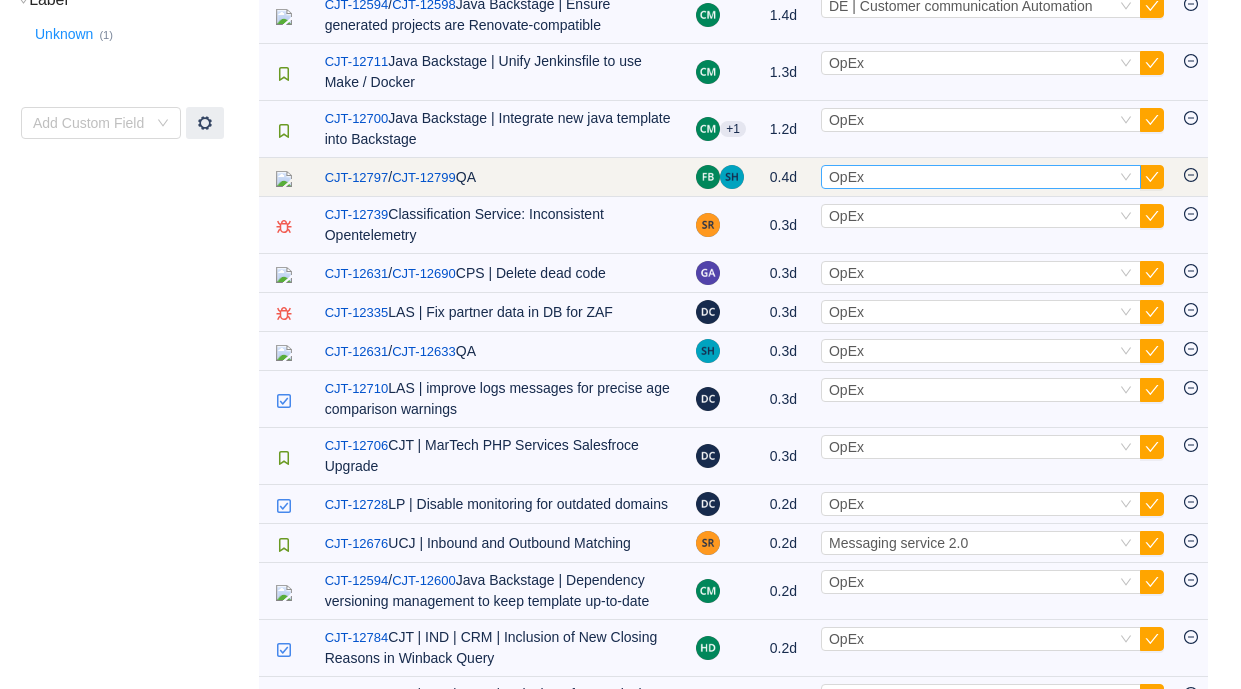 click on "Select  OpEx" at bounding box center [972, 177] 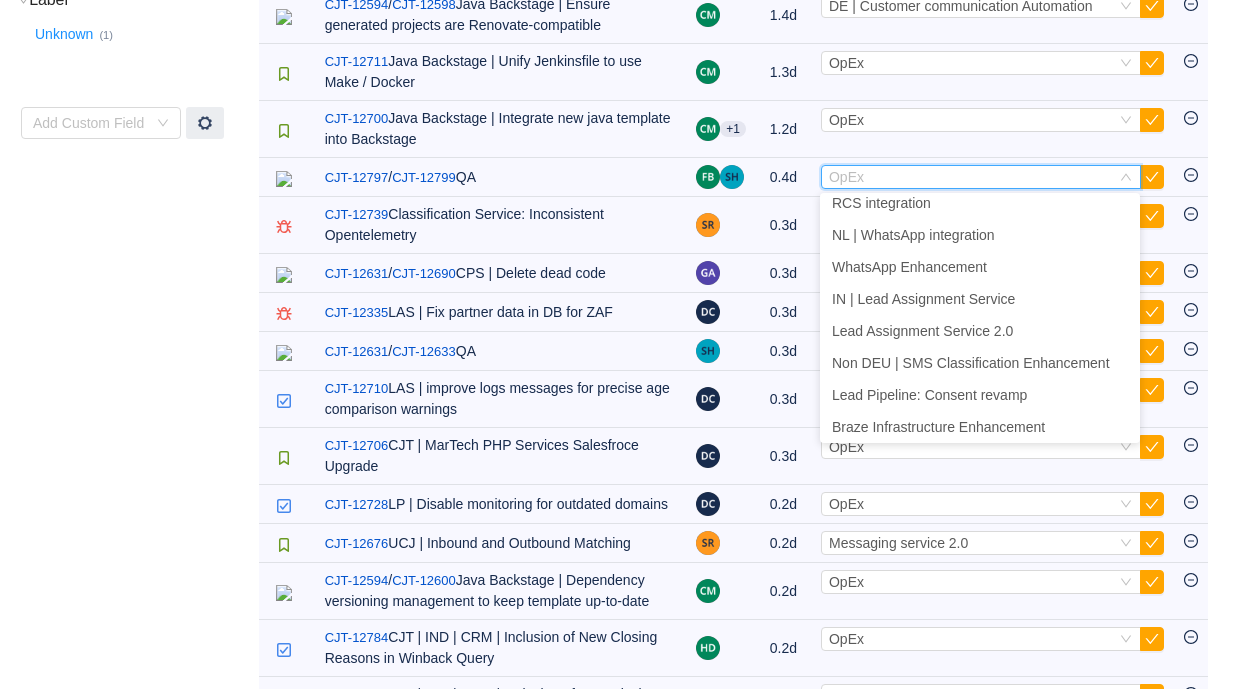 scroll, scrollTop: 622, scrollLeft: 0, axis: vertical 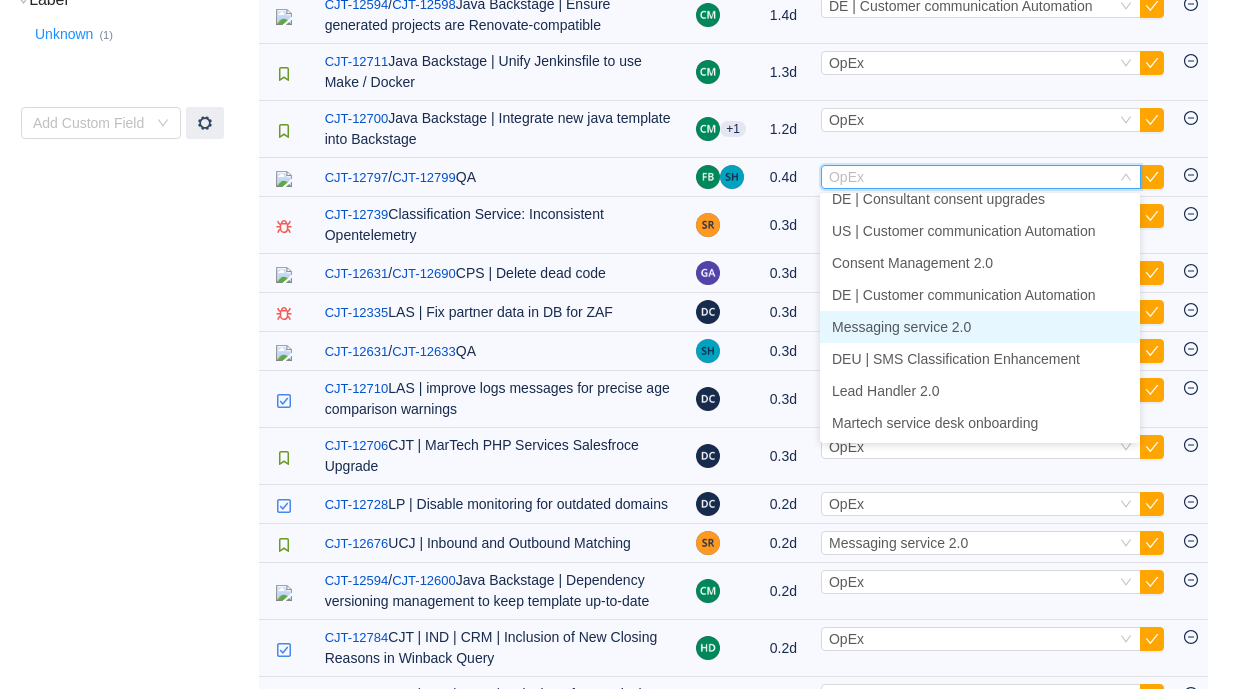 click on "Messaging service 2.0" at bounding box center (980, 327) 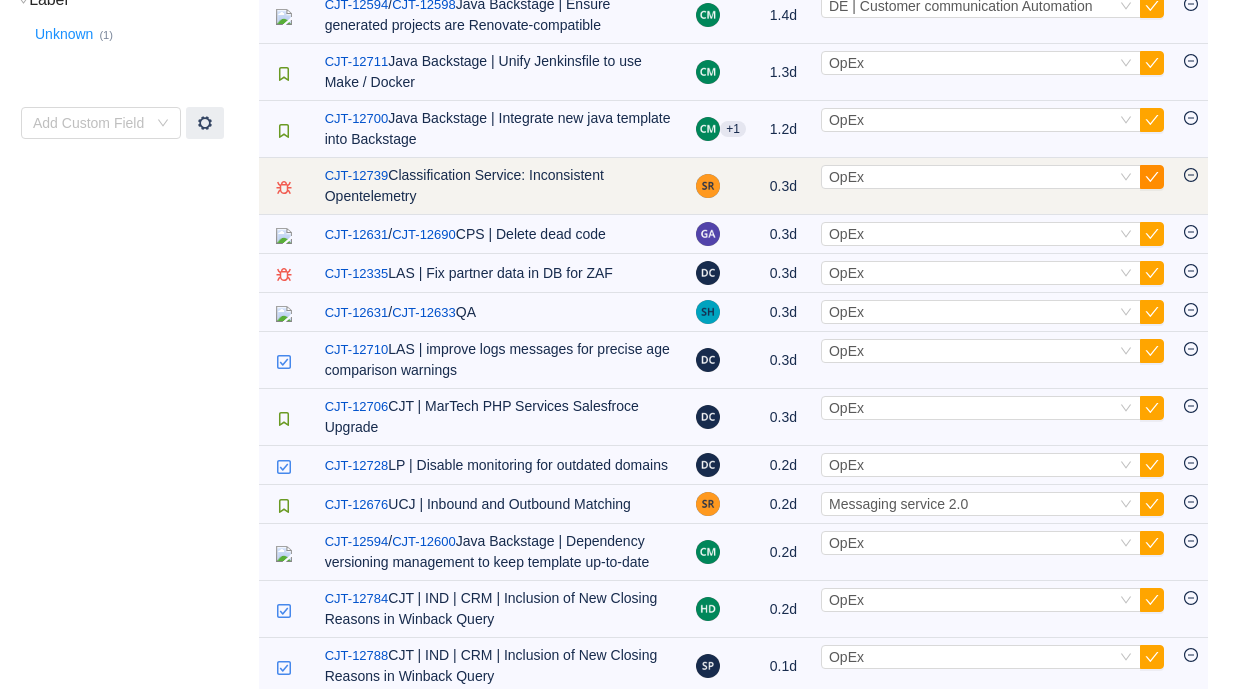 click at bounding box center [1152, 177] 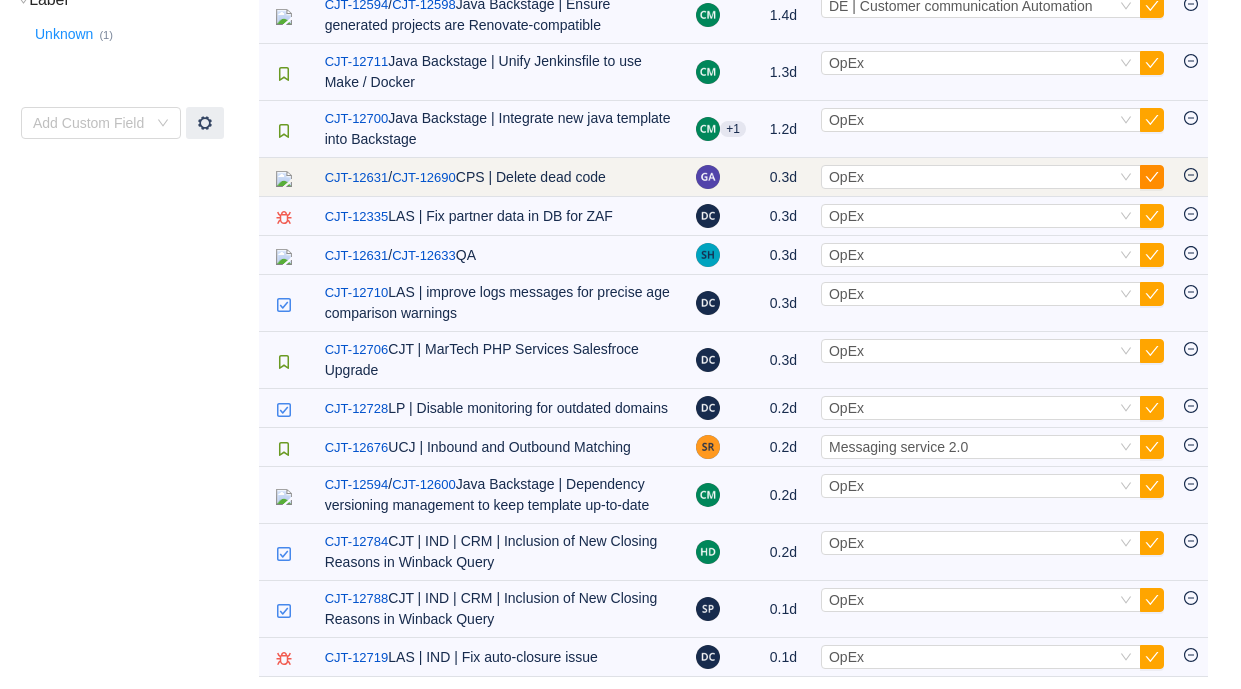 click at bounding box center (1152, 177) 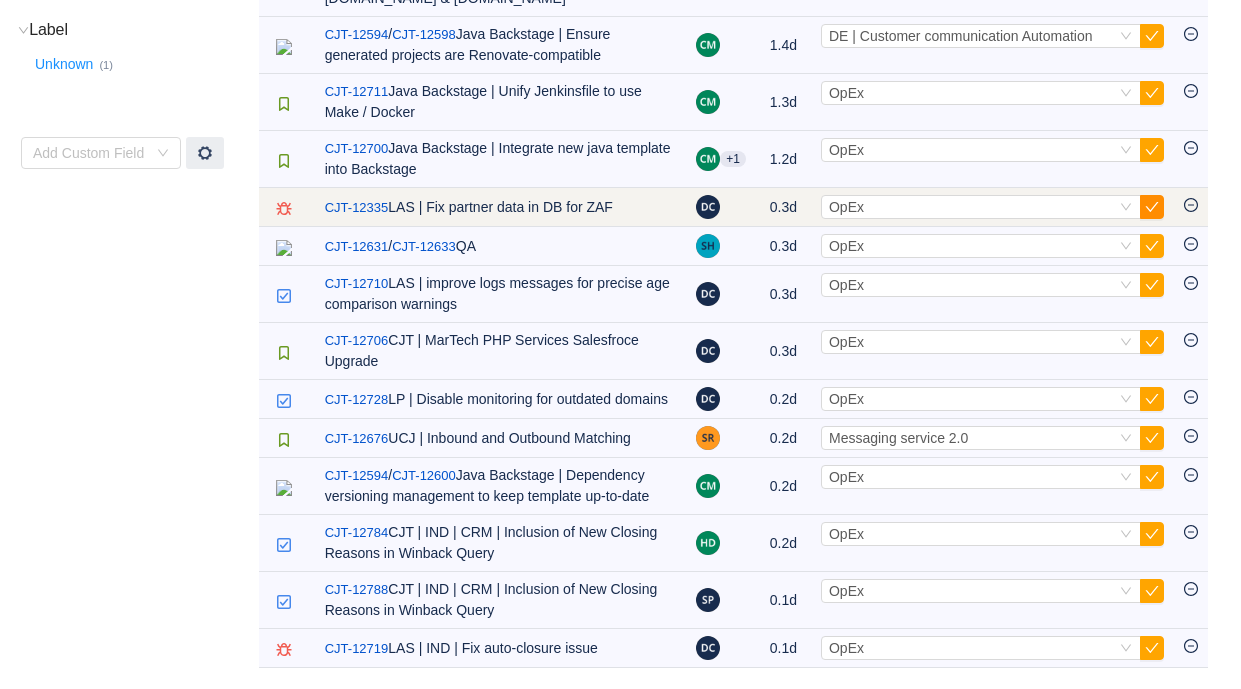 click at bounding box center [1152, 207] 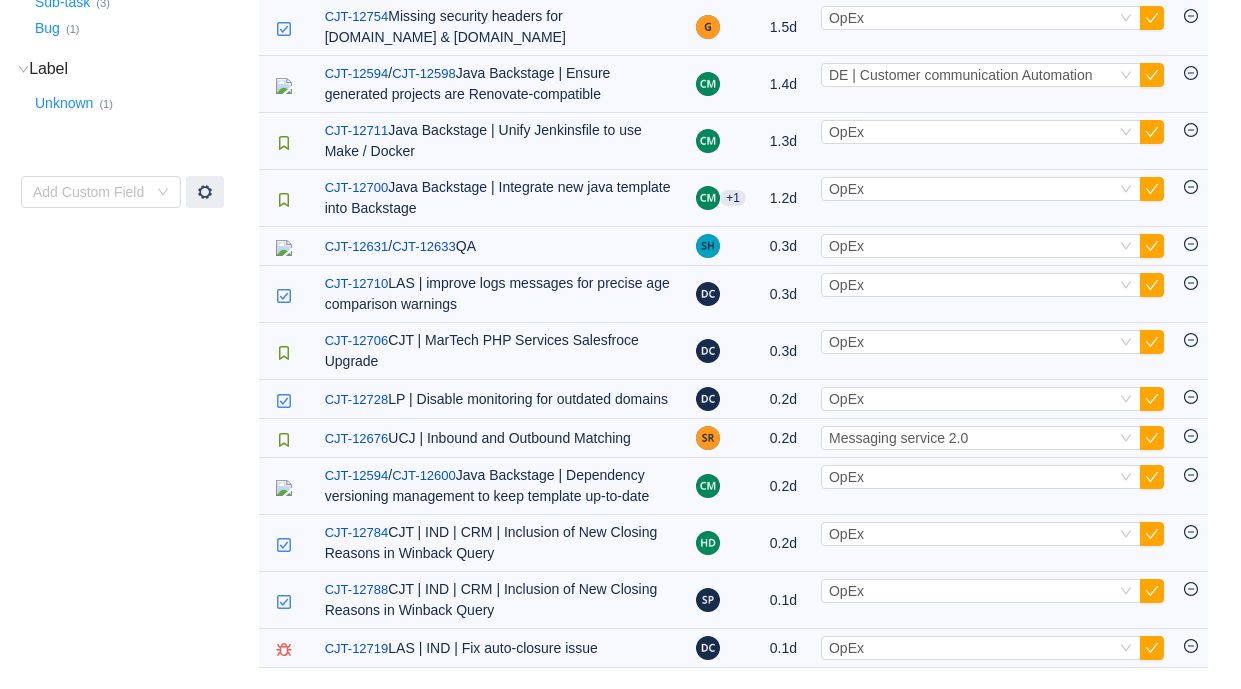scroll, scrollTop: 481, scrollLeft: 0, axis: vertical 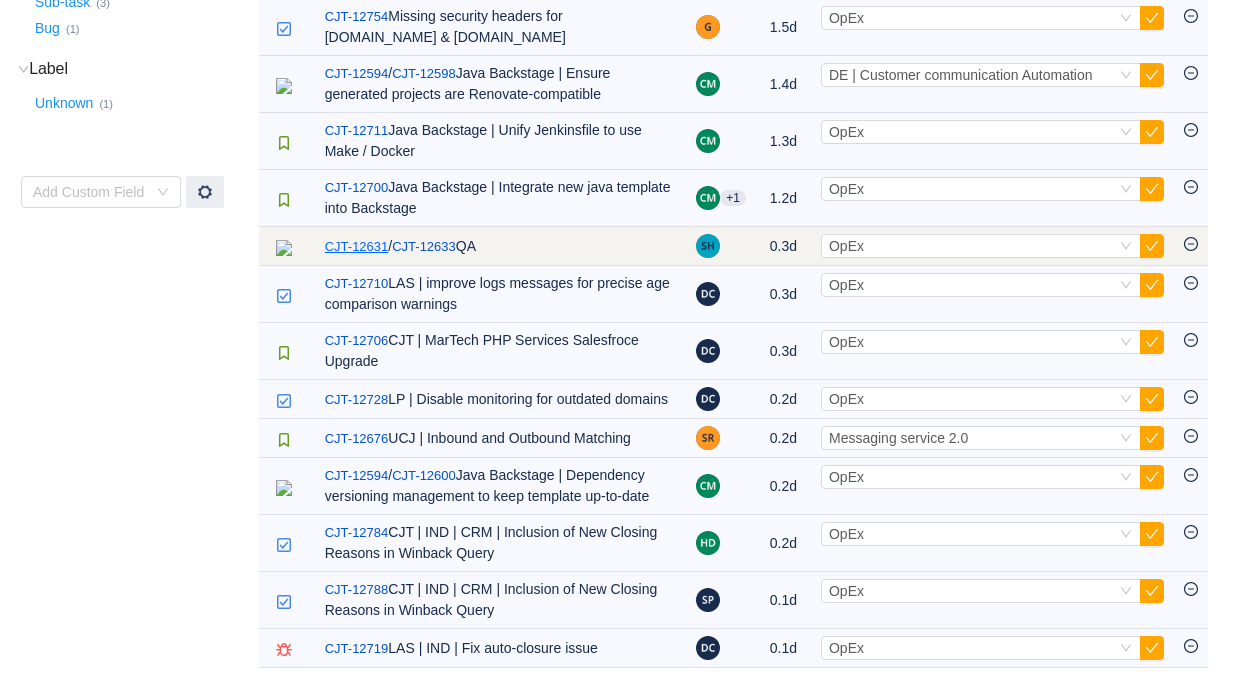 click on "CJT-12631" at bounding box center (357, 247) 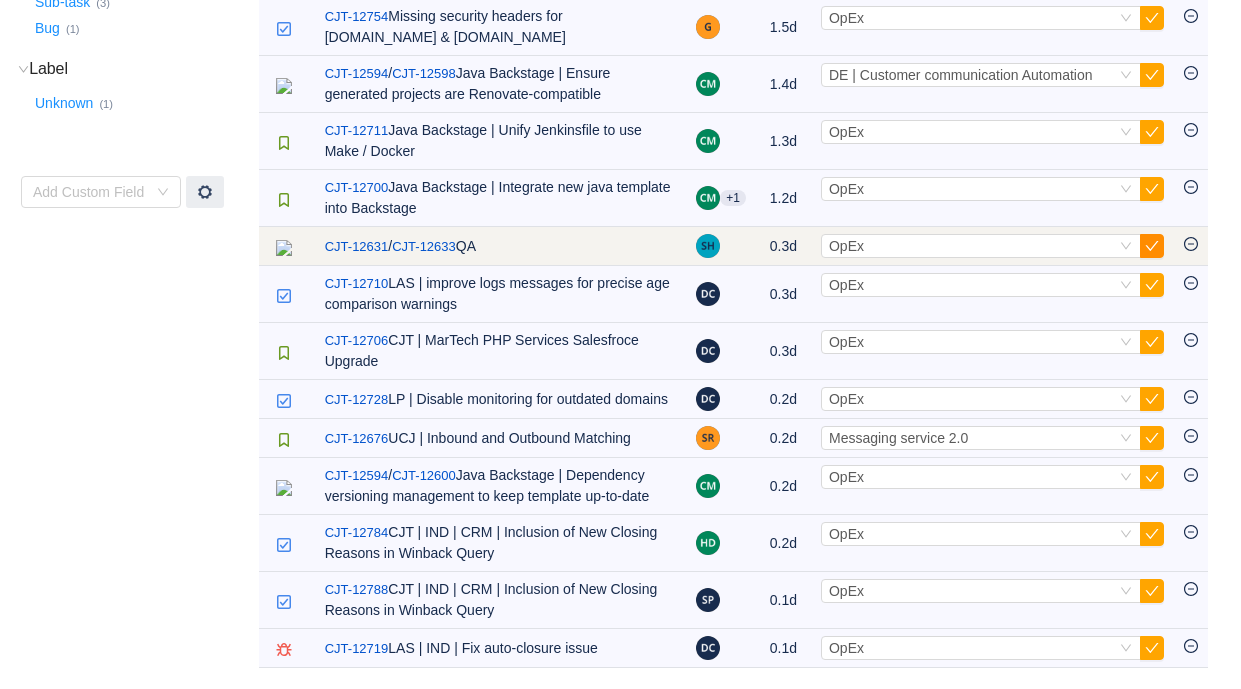click at bounding box center [1152, 246] 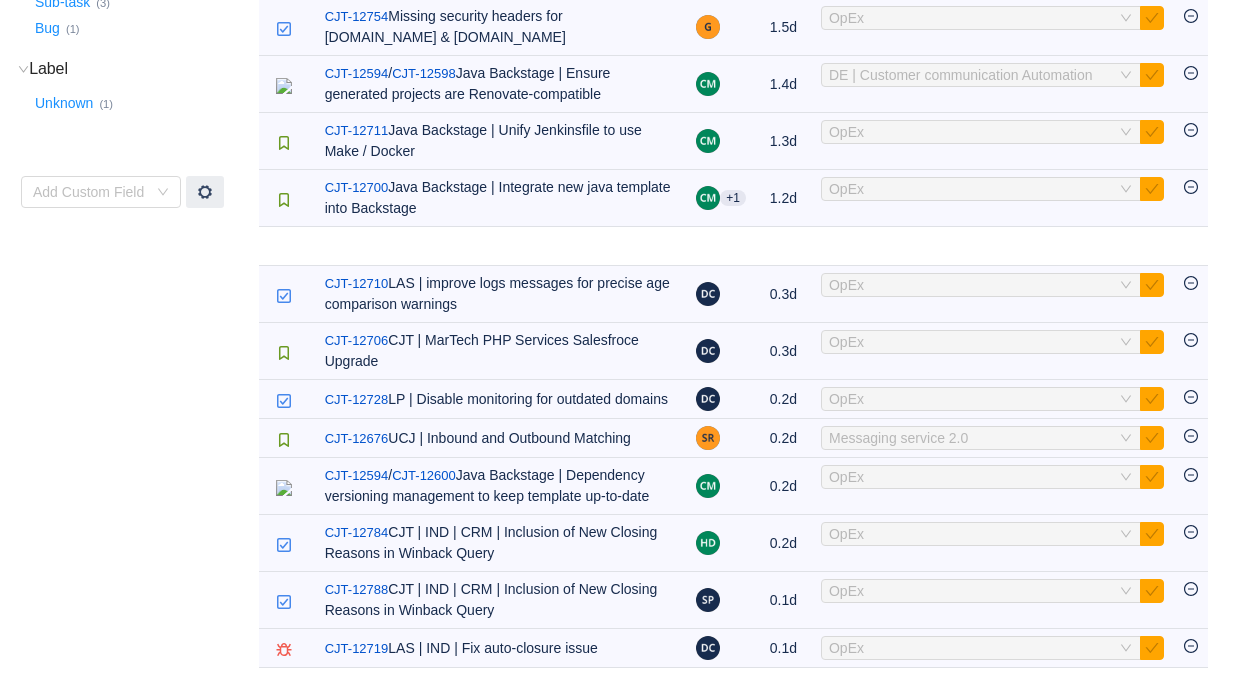 scroll, scrollTop: 442, scrollLeft: 0, axis: vertical 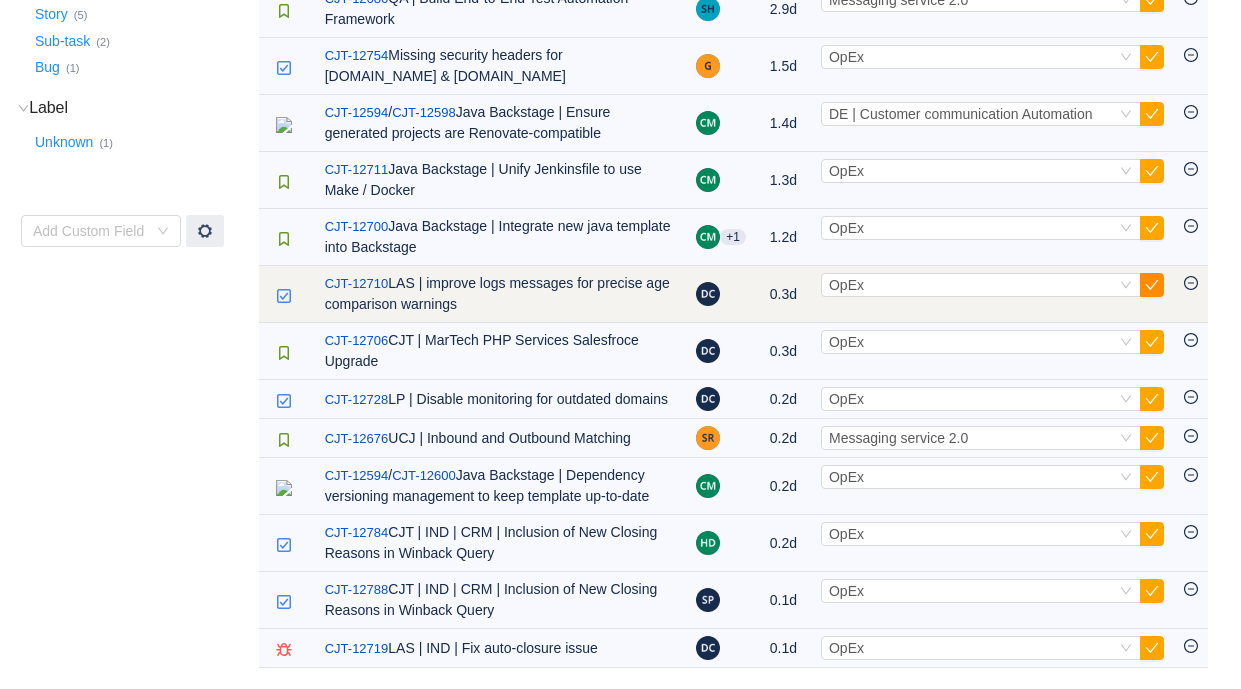 click at bounding box center [1152, 285] 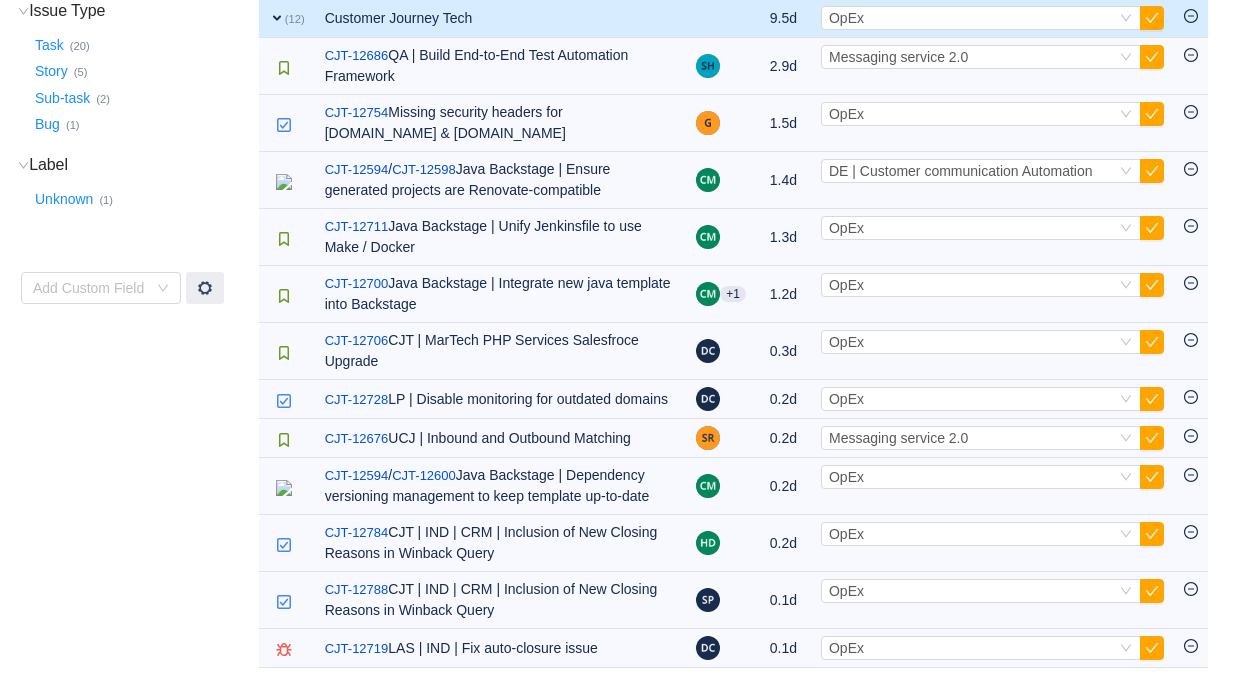 scroll, scrollTop: 385, scrollLeft: 0, axis: vertical 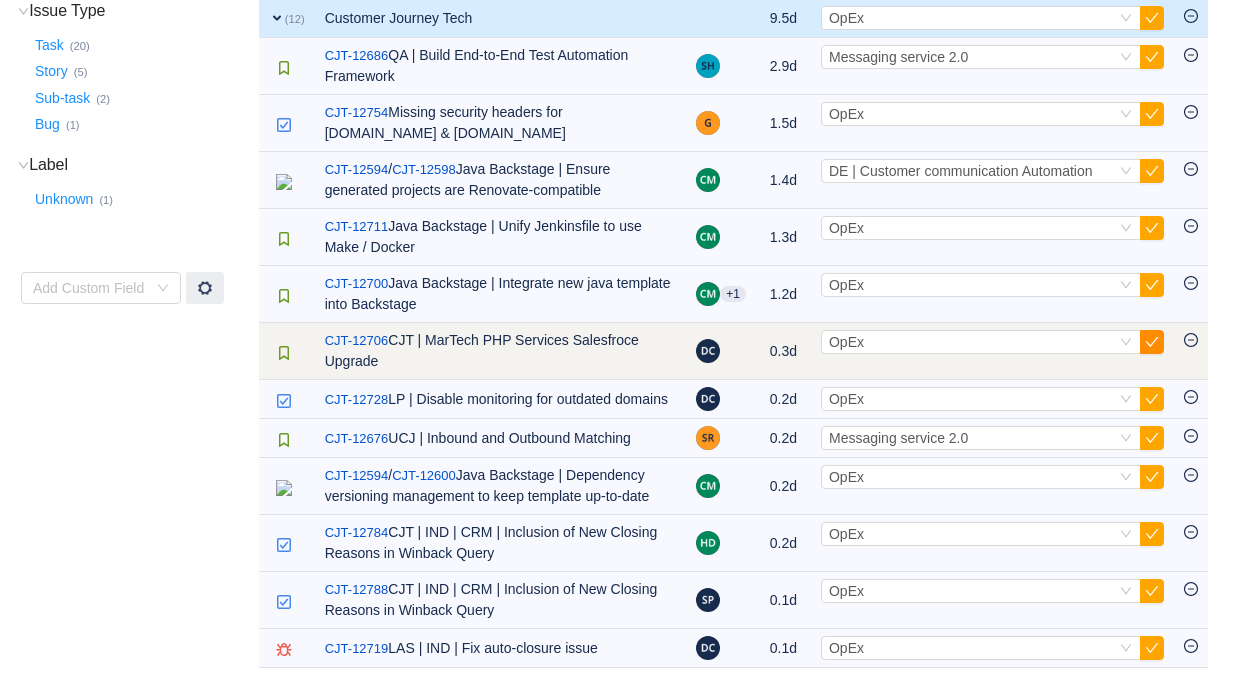 click at bounding box center [1152, 342] 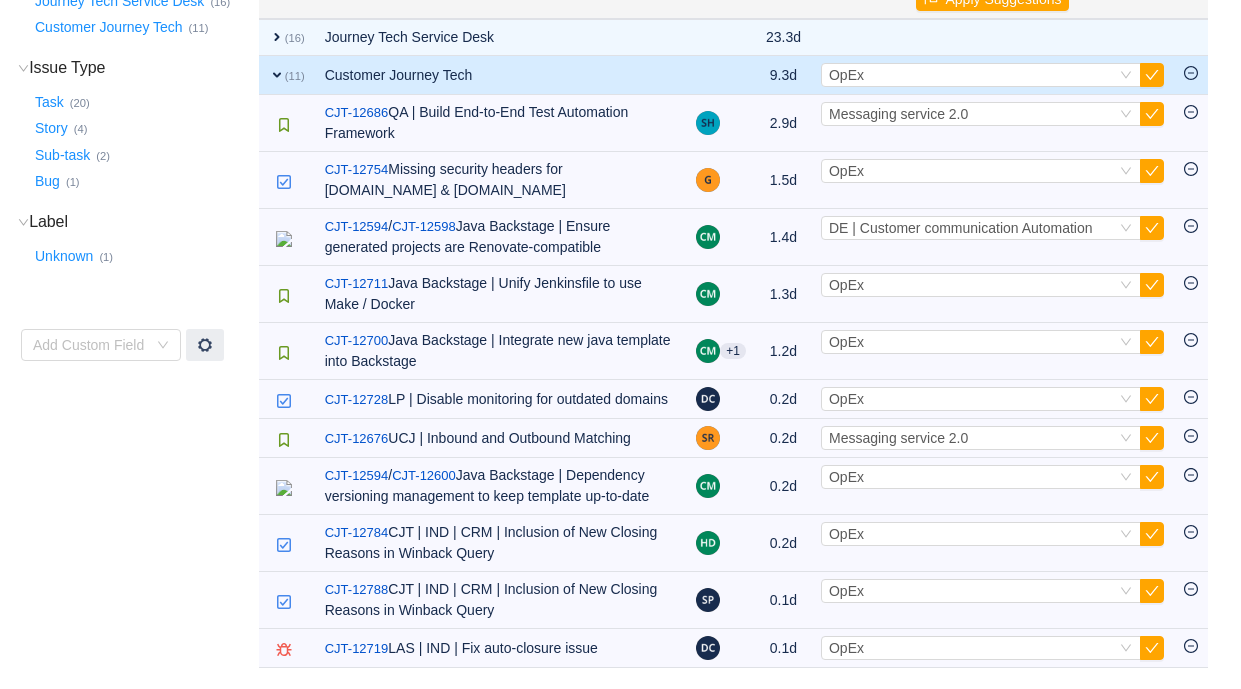 scroll, scrollTop: 328, scrollLeft: 0, axis: vertical 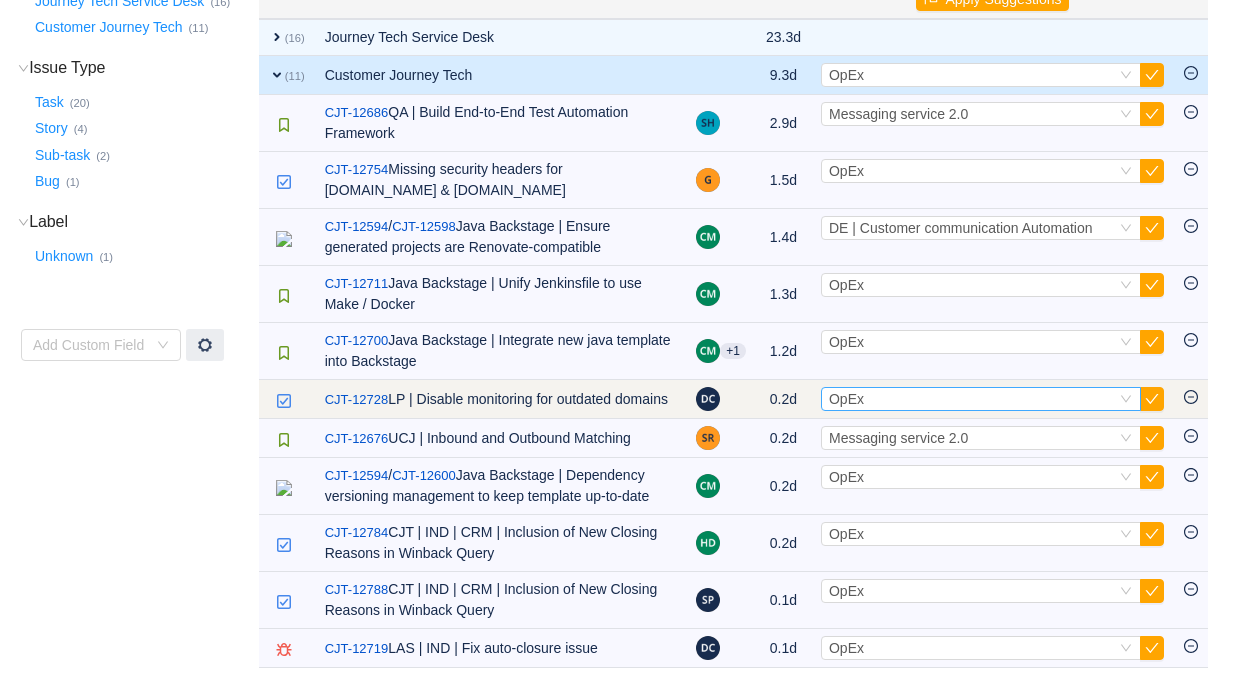click on "Select  OpEx" at bounding box center (972, 399) 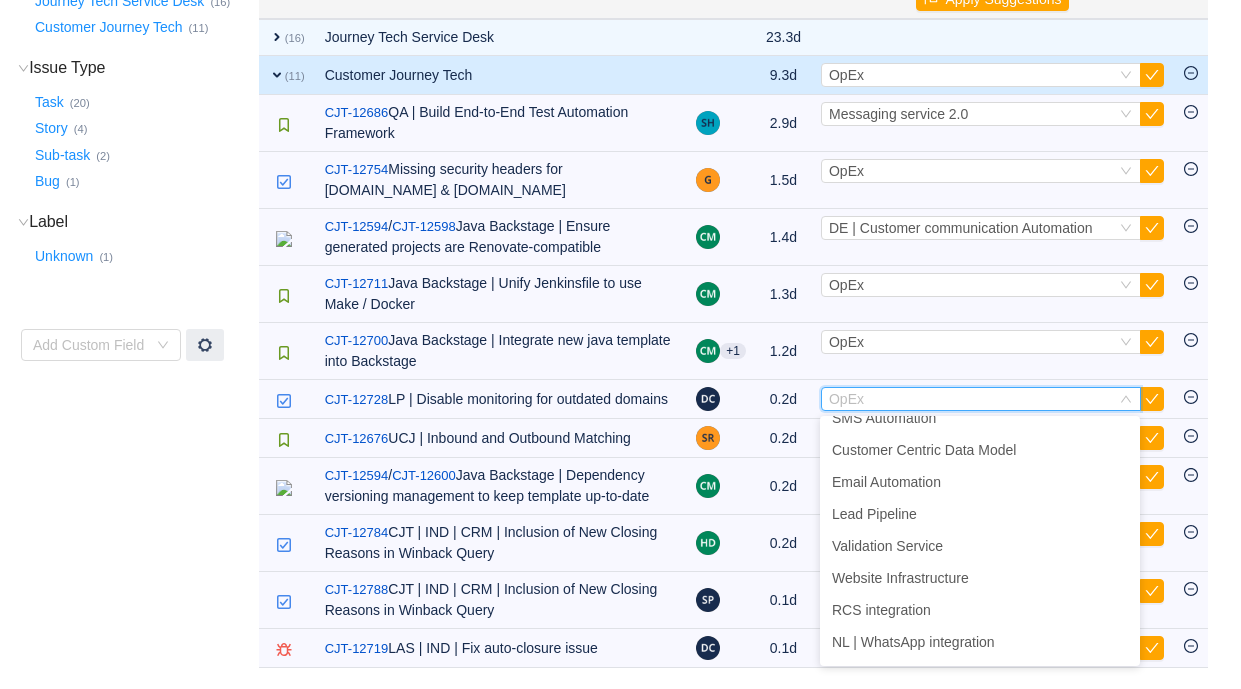 scroll, scrollTop: 187, scrollLeft: 0, axis: vertical 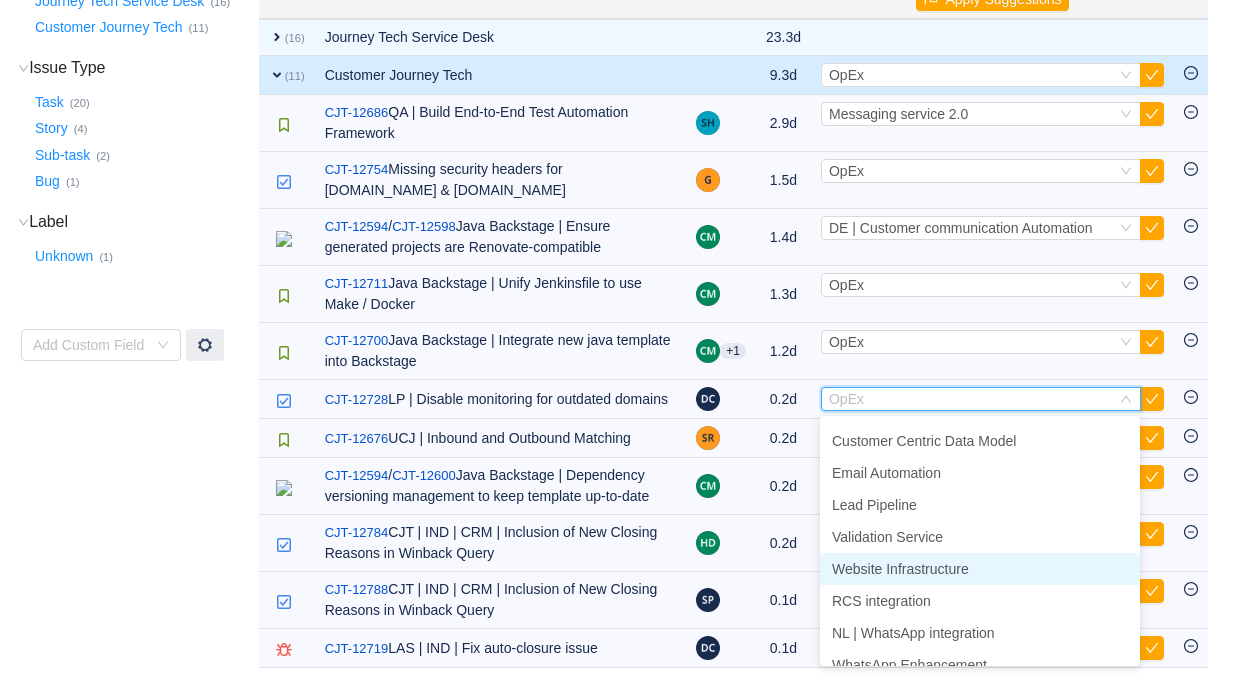 click on "Website Infrastructure" at bounding box center [900, 569] 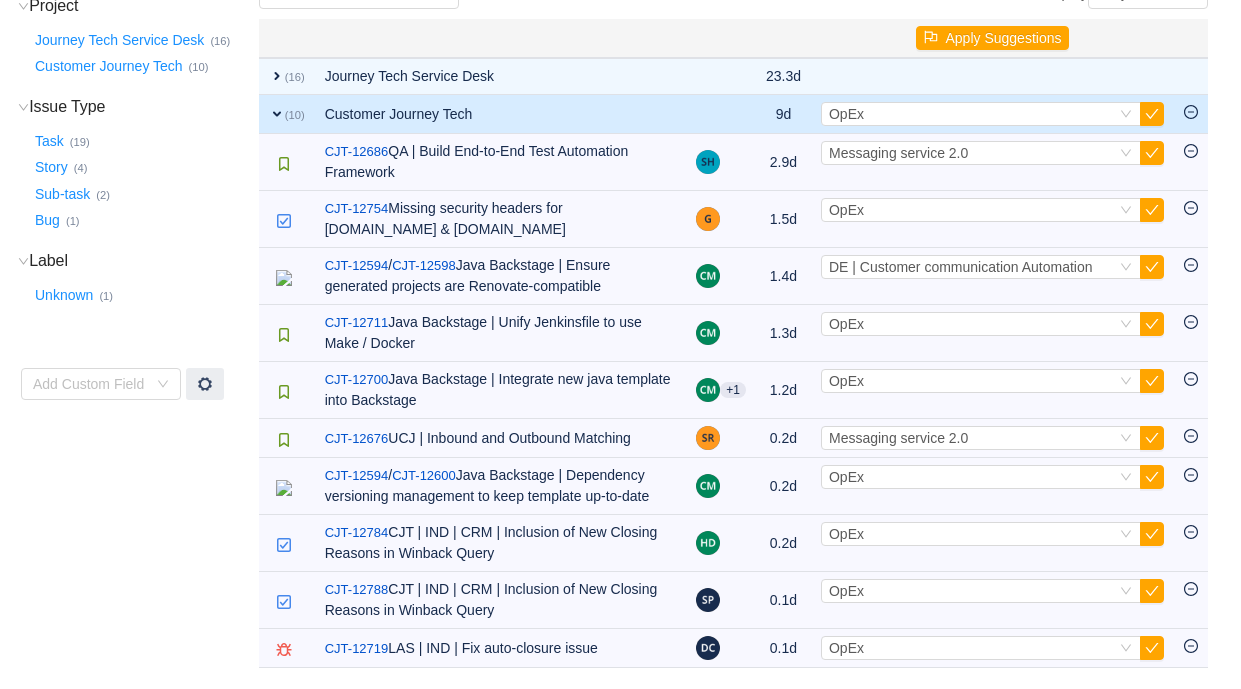 scroll, scrollTop: 271, scrollLeft: 0, axis: vertical 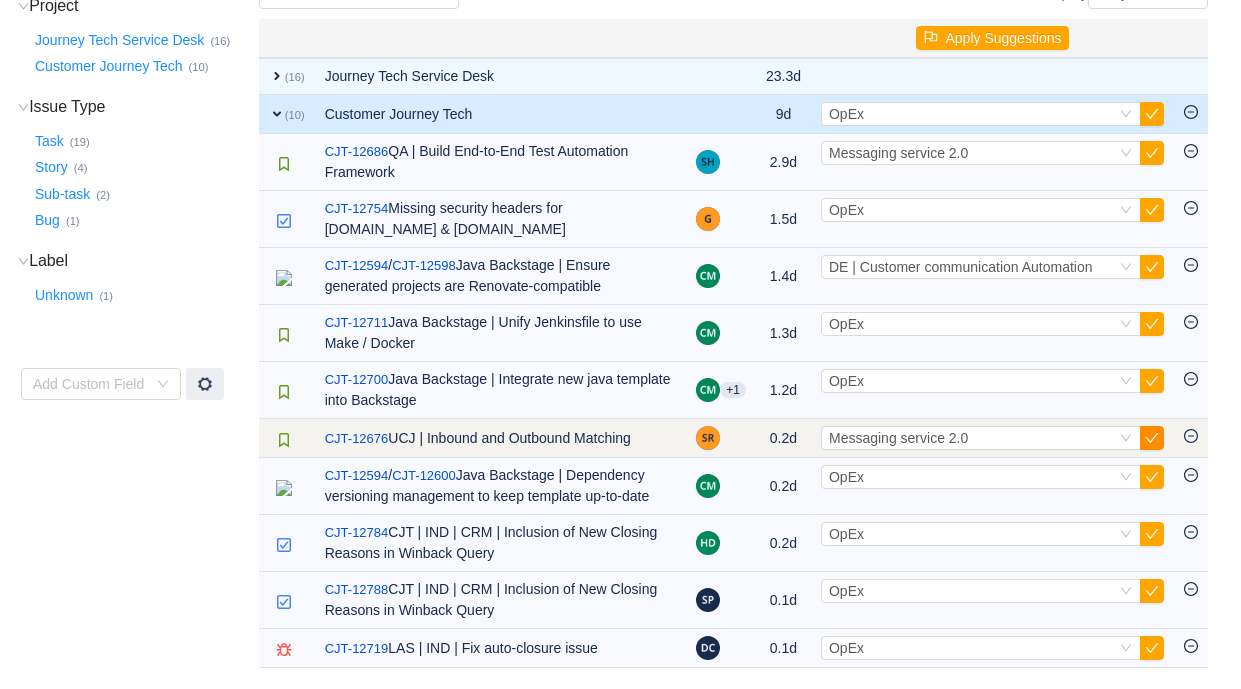 click at bounding box center [1152, 438] 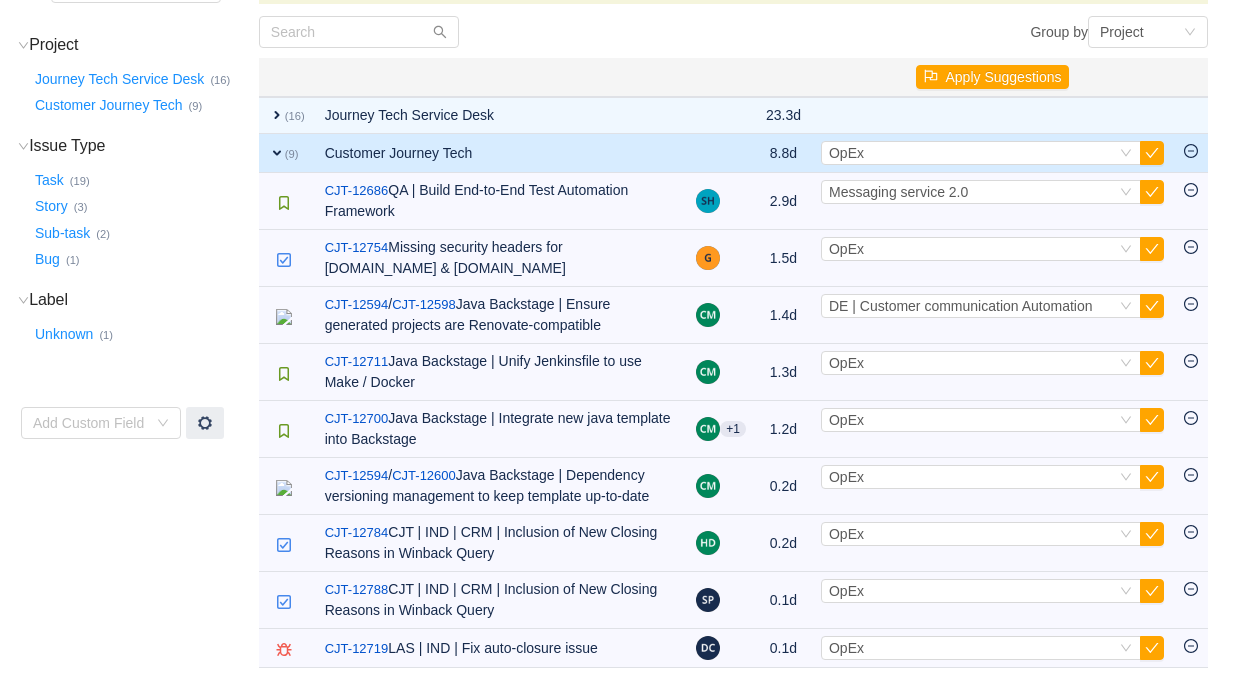 scroll, scrollTop: 232, scrollLeft: 0, axis: vertical 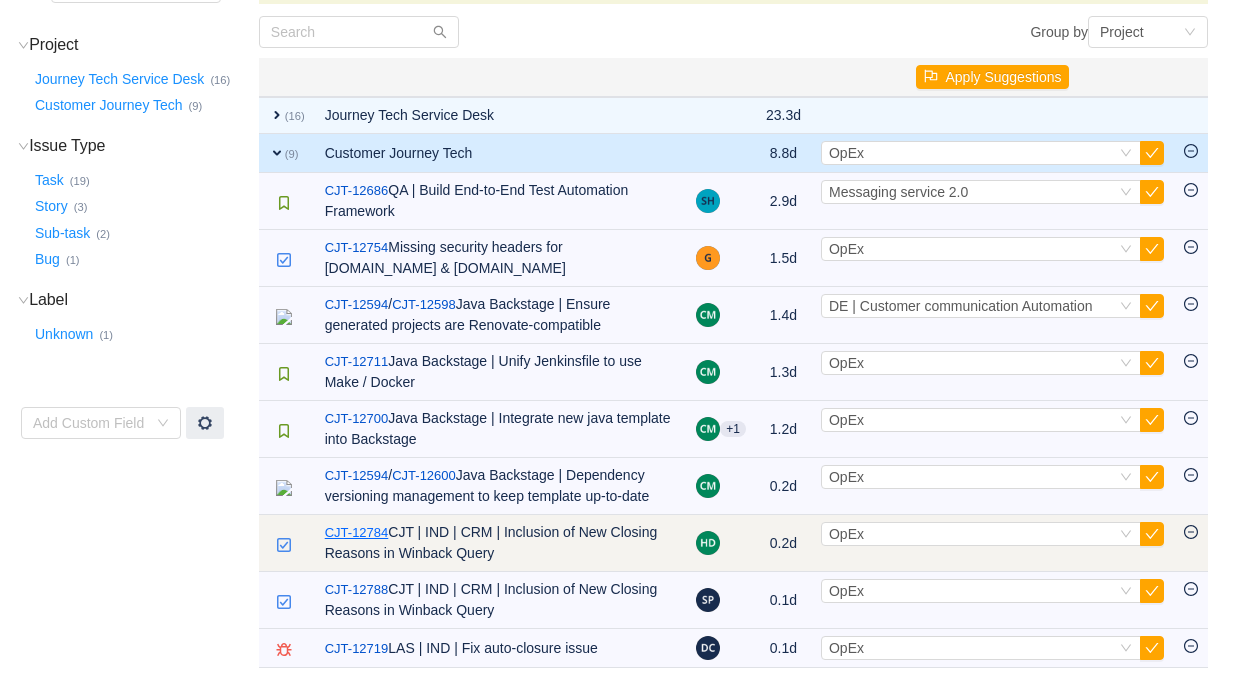 click on "CJT-12784" at bounding box center (357, 533) 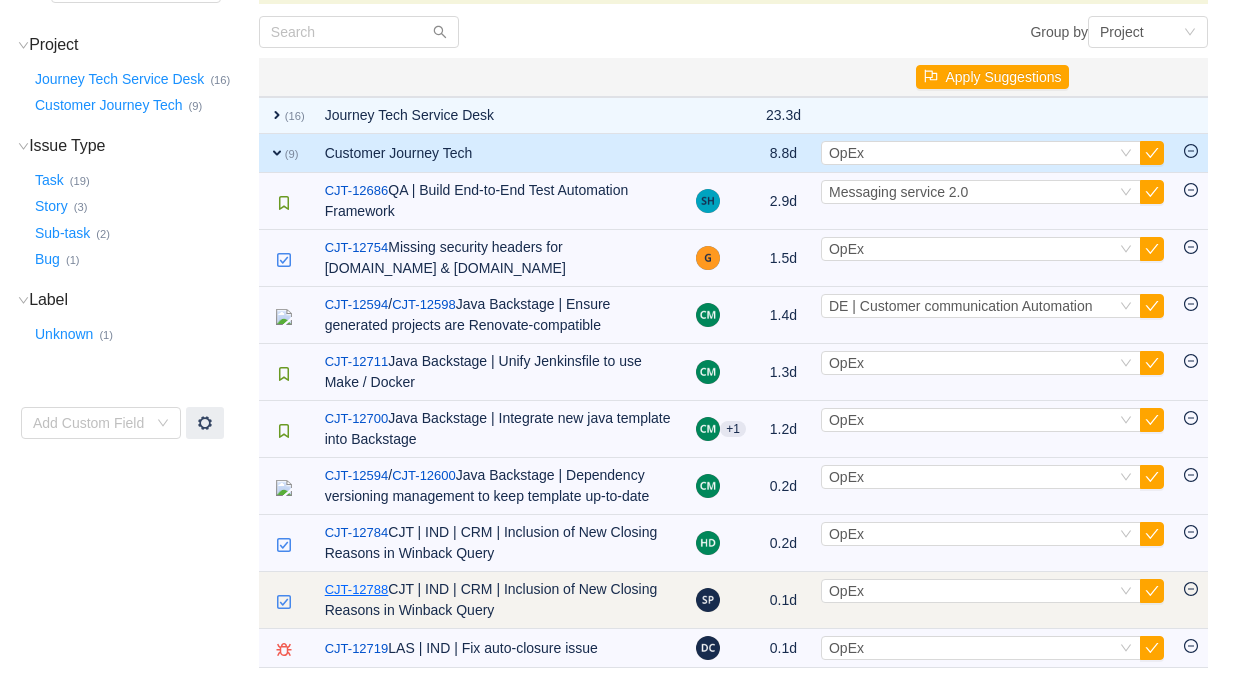 click on "CJT-12788" at bounding box center (357, 590) 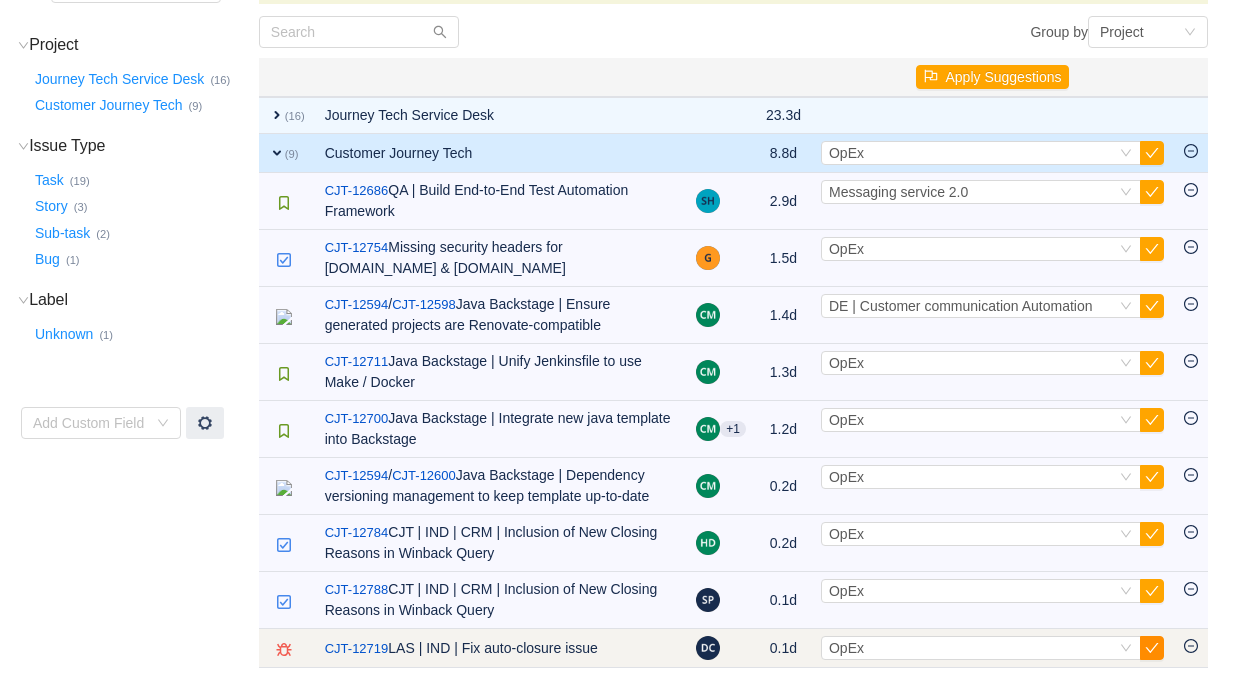 click at bounding box center (1152, 648) 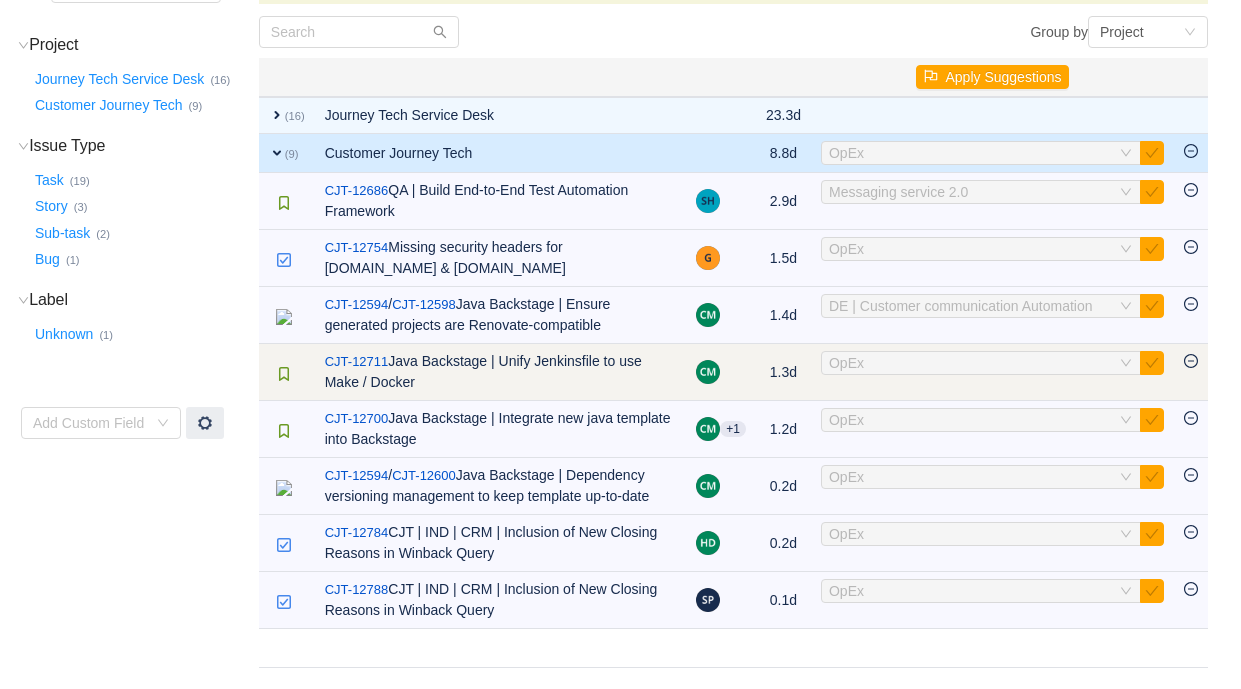 scroll, scrollTop: 193, scrollLeft: 0, axis: vertical 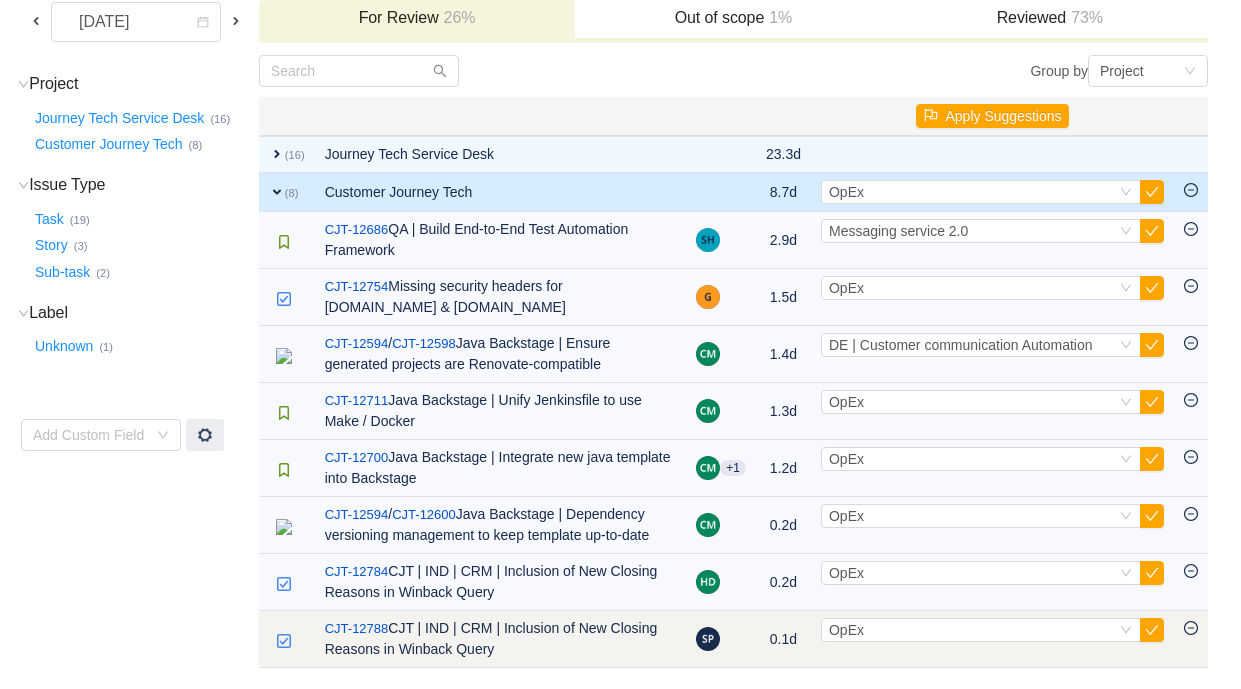 click 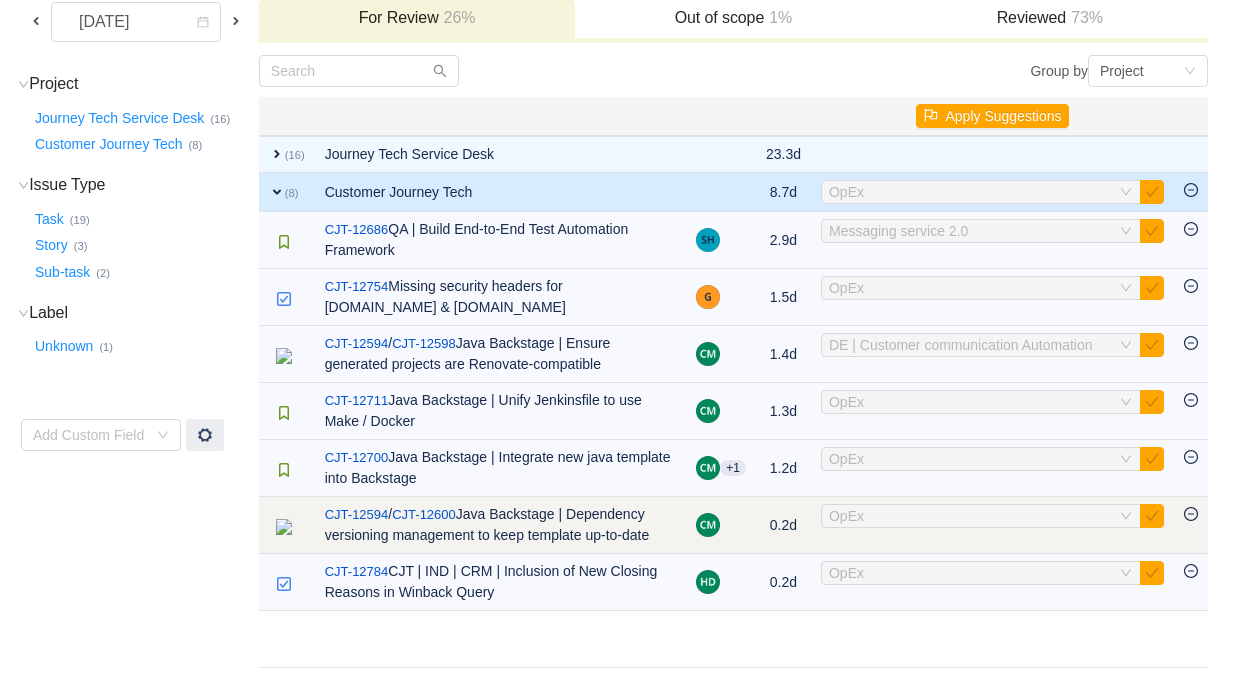 scroll, scrollTop: 136, scrollLeft: 0, axis: vertical 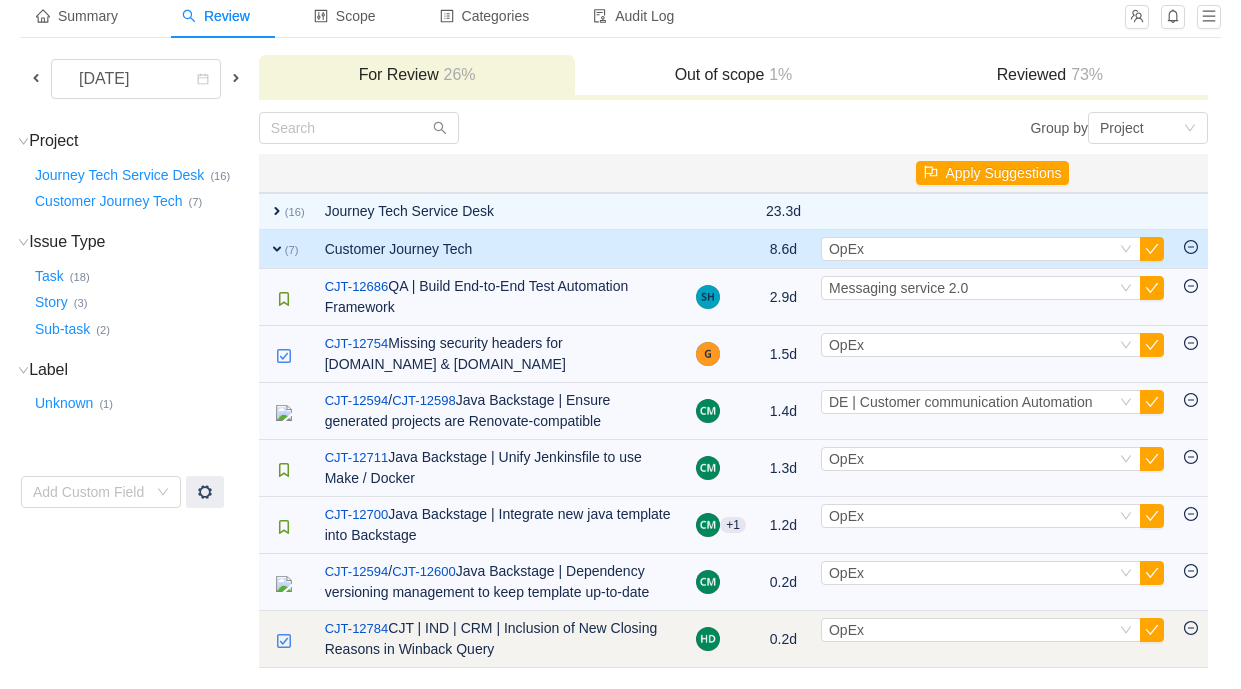 click 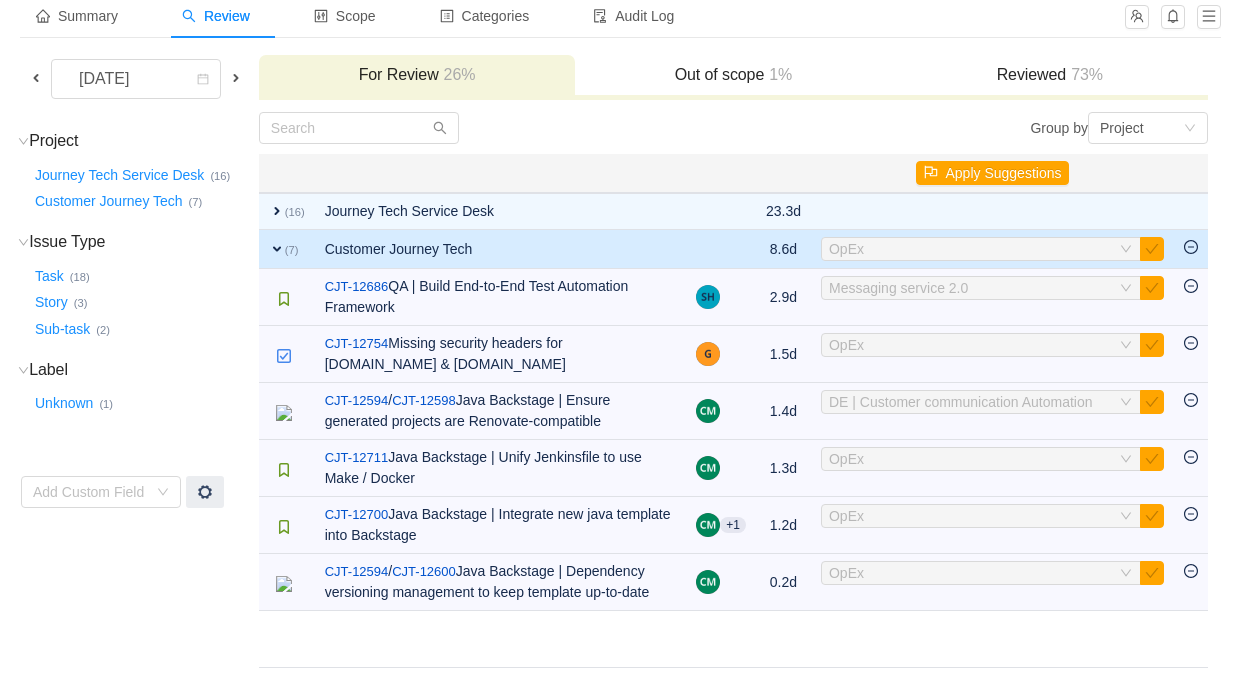 scroll, scrollTop: 79, scrollLeft: 0, axis: vertical 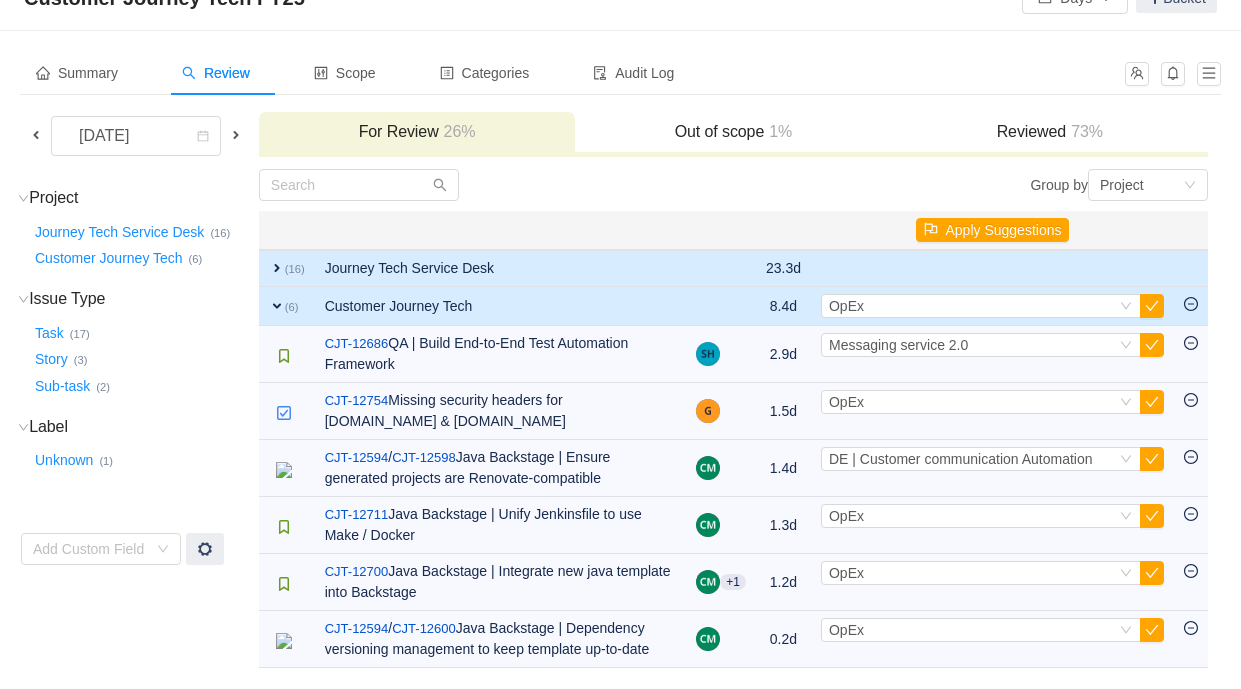 click on "Journey Tech Service Desk" at bounding box center [501, 268] 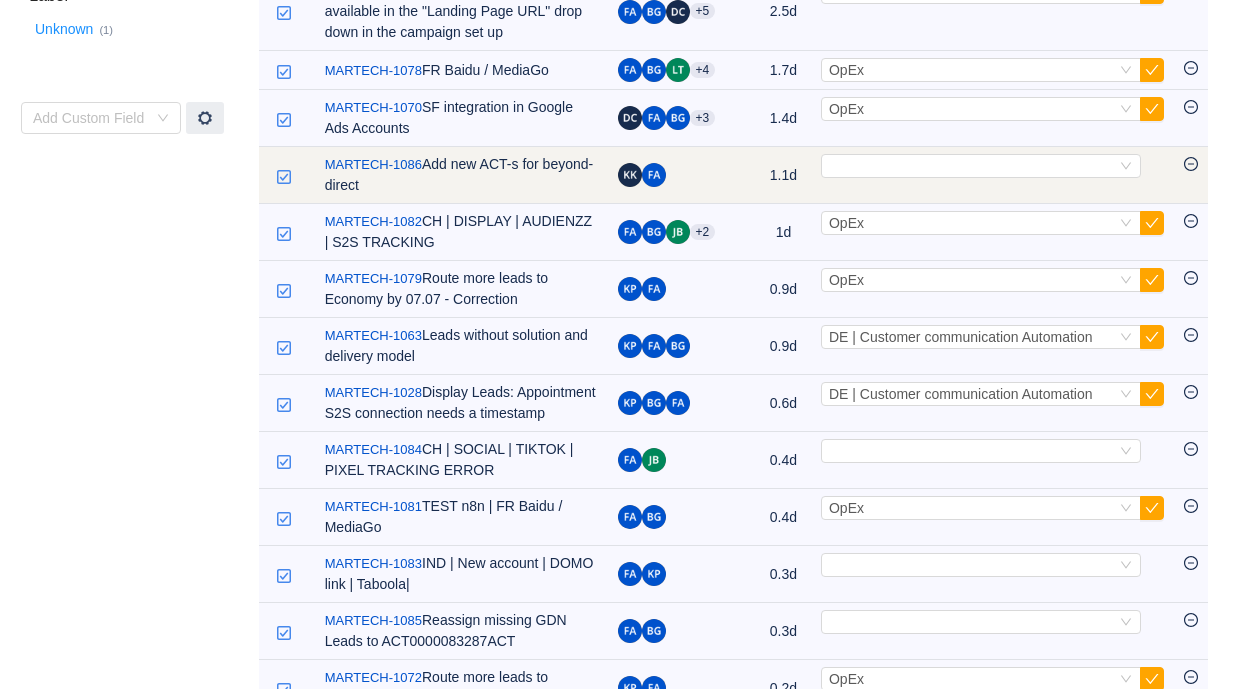 scroll, scrollTop: 497, scrollLeft: 0, axis: vertical 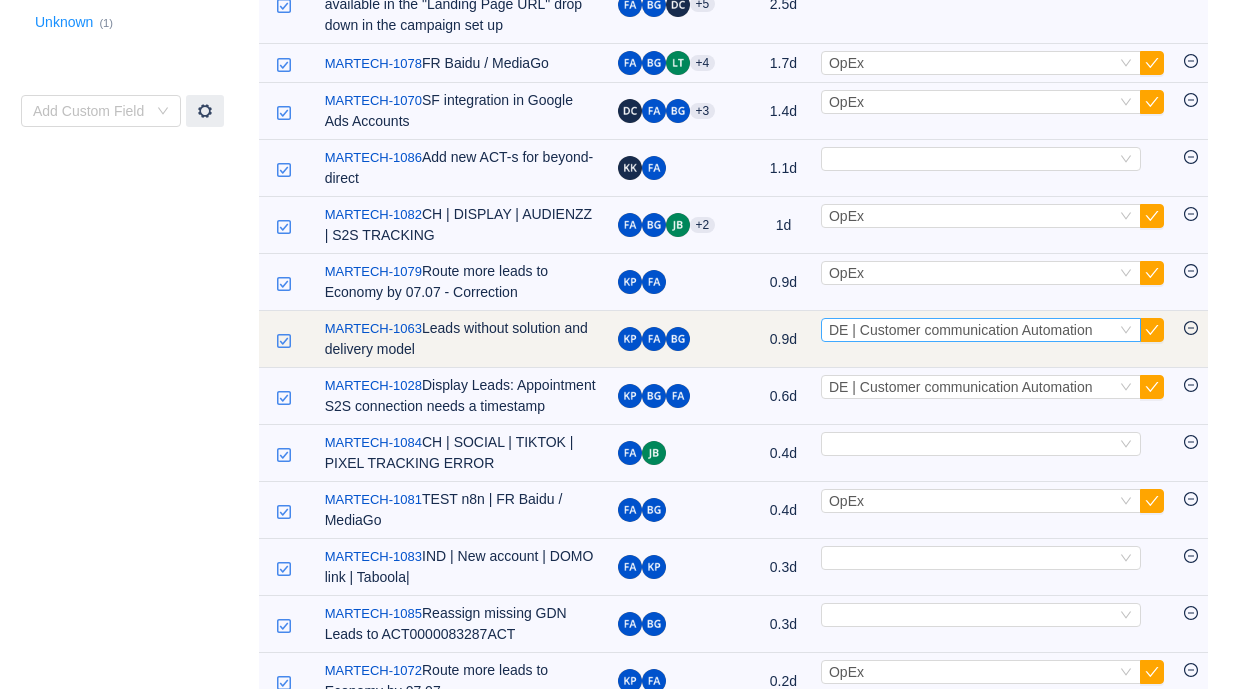 click on "DE | Customer communication Automation" at bounding box center [961, 330] 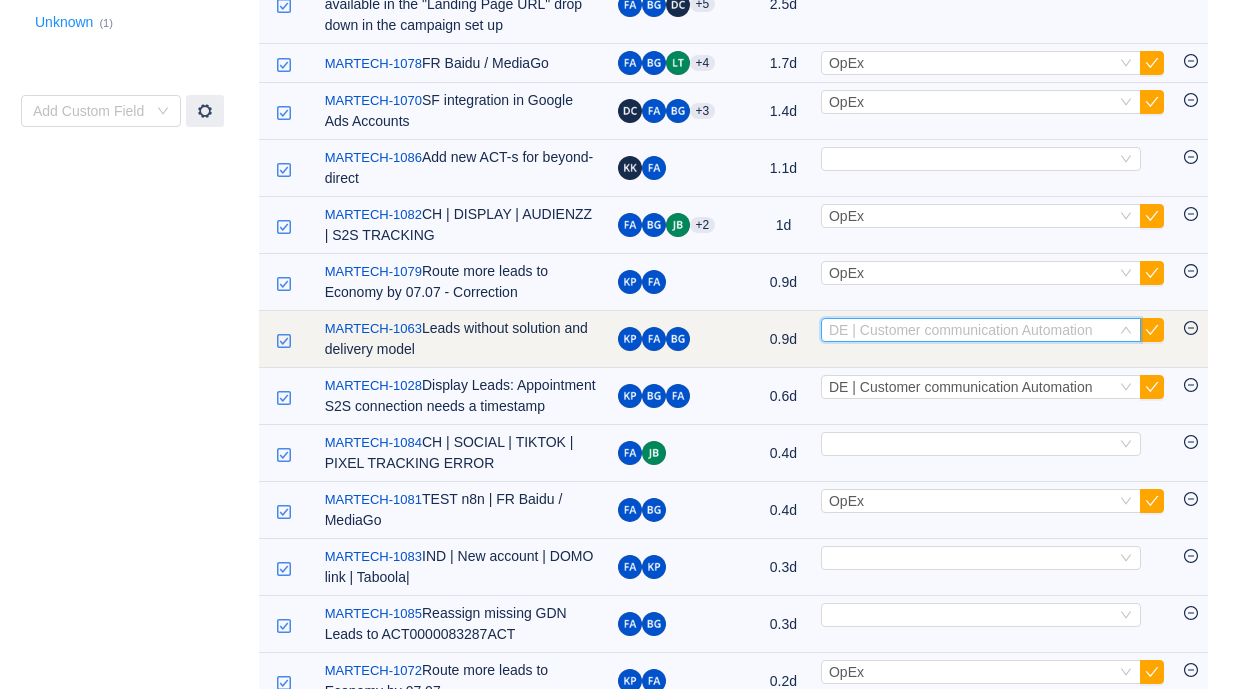 scroll, scrollTop: 490, scrollLeft: 0, axis: vertical 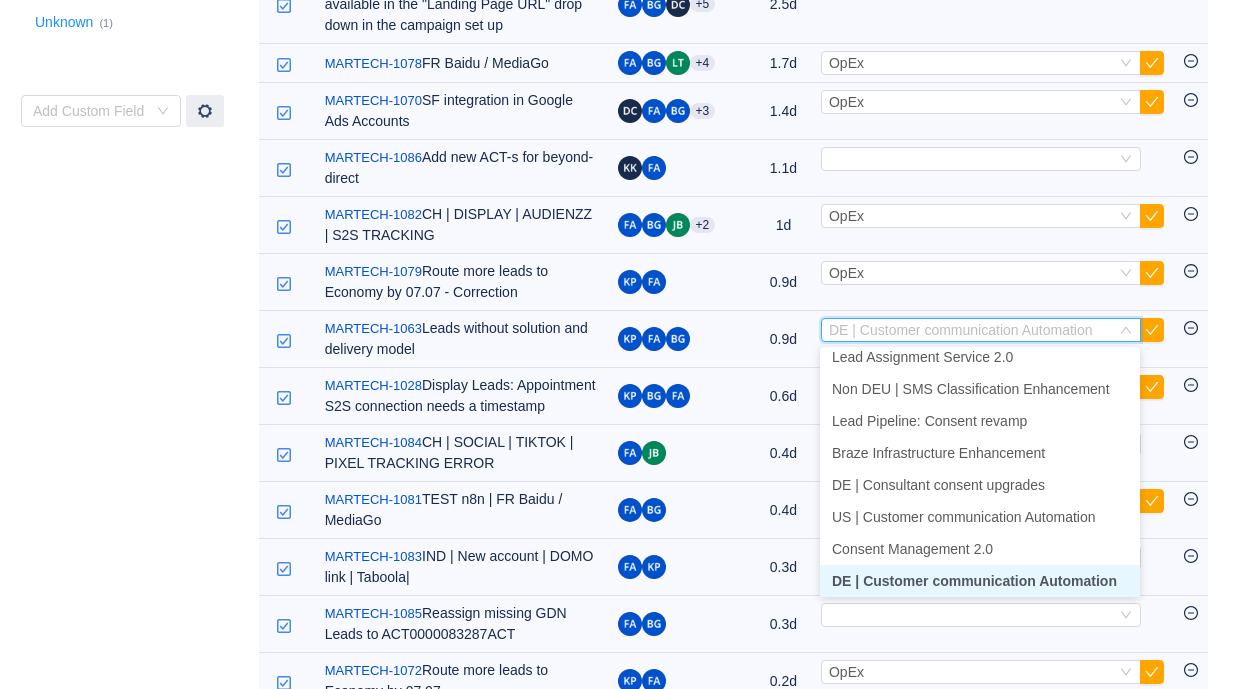 click on "Summary   Review   Scope   Categories   Audit Log   [DATE]   For Review  26%  Out of scope  1%  Reviewed  73%  Project   (2)  hide Journey Tech Service Desk … (16) Customer Journey Tech … (6) expand  Issue Type   (3)  hide Task … (17) Story … (3) Sub-task … (2) expand  Label   (1)  hide Unknown … (1) expand Add Custom Field    Group by   Project  You will see tickets here after they were marked as out of scope  You will see tickets here after they were categorized  Well done, nothing left for review! Check the summary or select another period for review Close Open Summary Apply Suggestions expand (16)  Journey Tech Service Desk   23.3d  Select  OpEx    Out of scope  /  MARTECH-1073  Tracking for new Taboola account for [DOMAIN_NAME]   +18   5.9d  Select  OpEx    Out of scope  /  MARTECH-1074  Tracking for new Outbrain account for [DOMAIN_NAME]   +19   5.8d  Select  OpEx    Out of scope  /  MARTECH-1075  +5   2.5d  Select  OpEx    Out of scope  /  MARTECH-1078  FR Baidu / MediaGo" at bounding box center (620, 423) 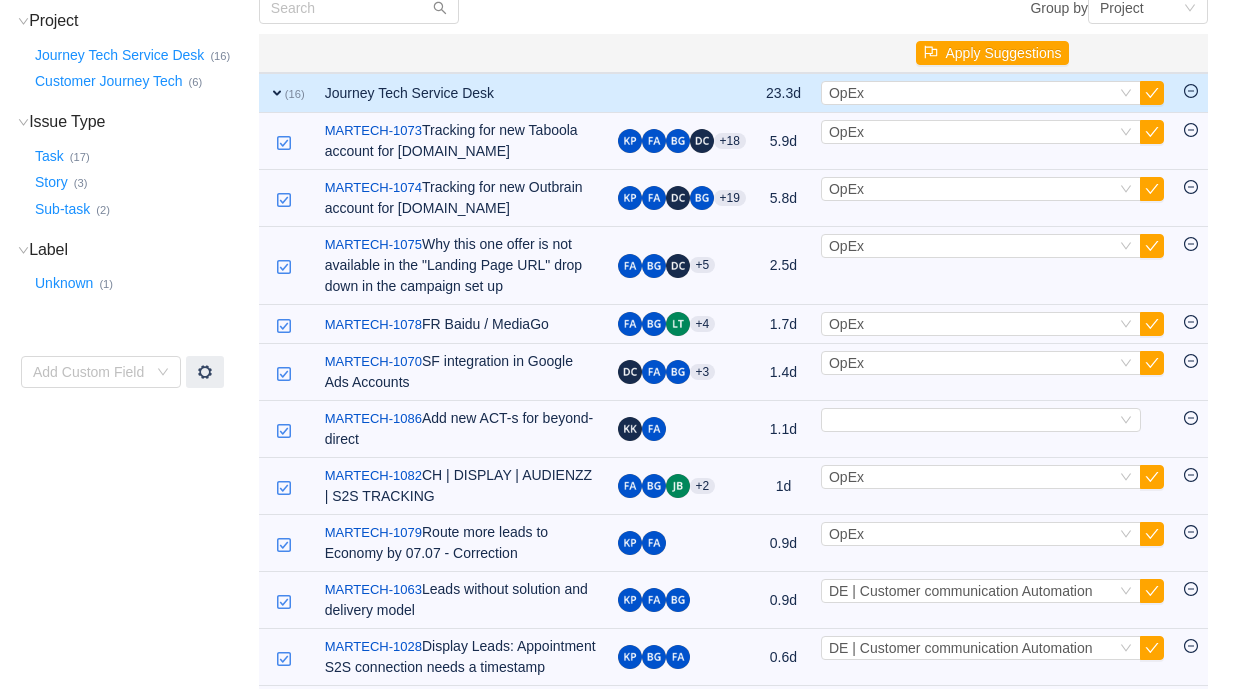 scroll, scrollTop: 0, scrollLeft: 0, axis: both 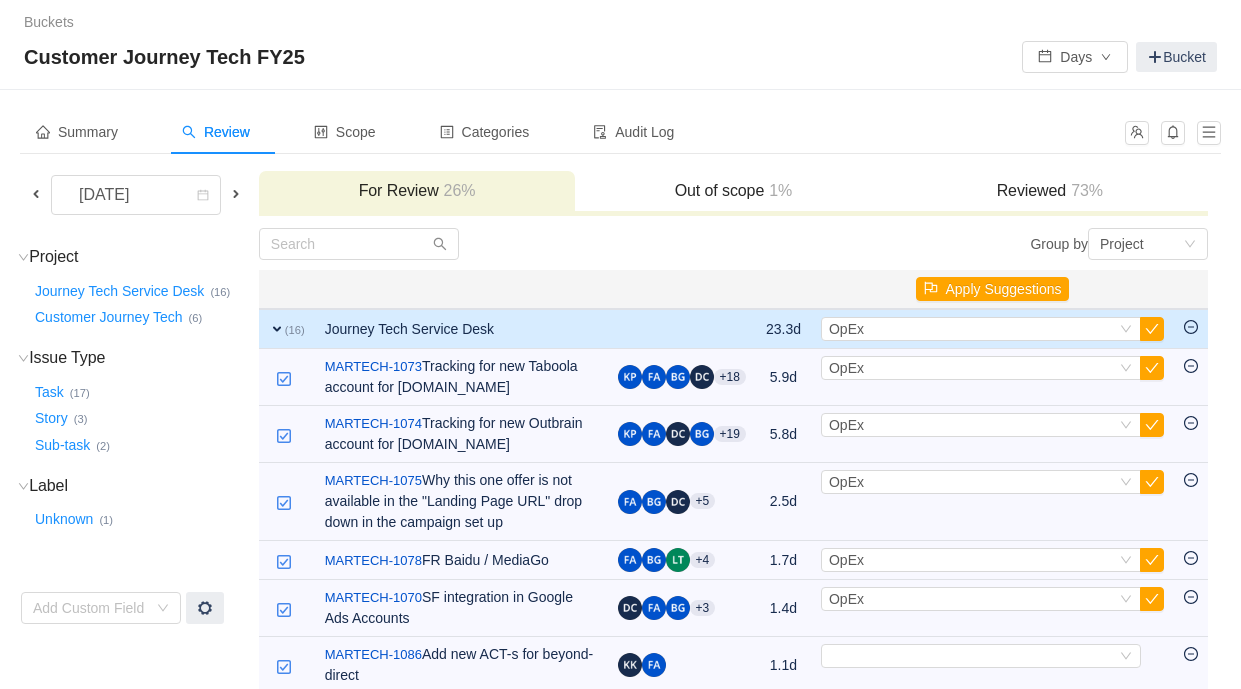 click on "Select  OpEx    Out of scope" at bounding box center [992, 329] 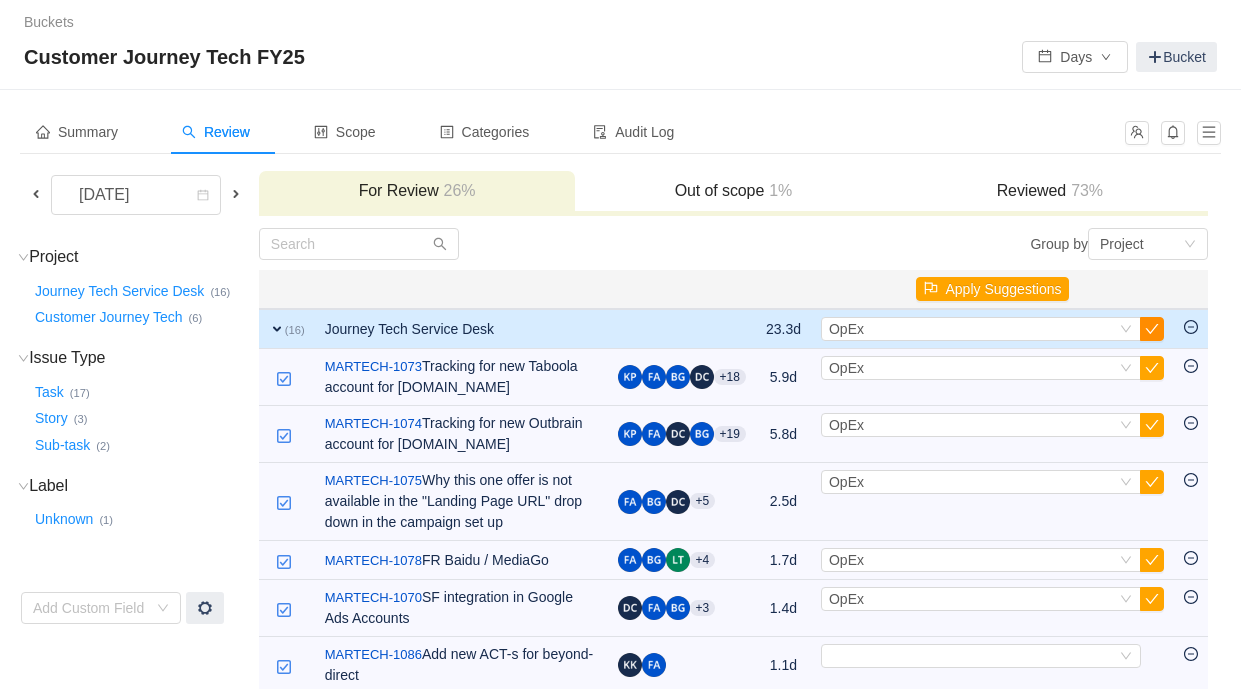 click at bounding box center [1152, 329] 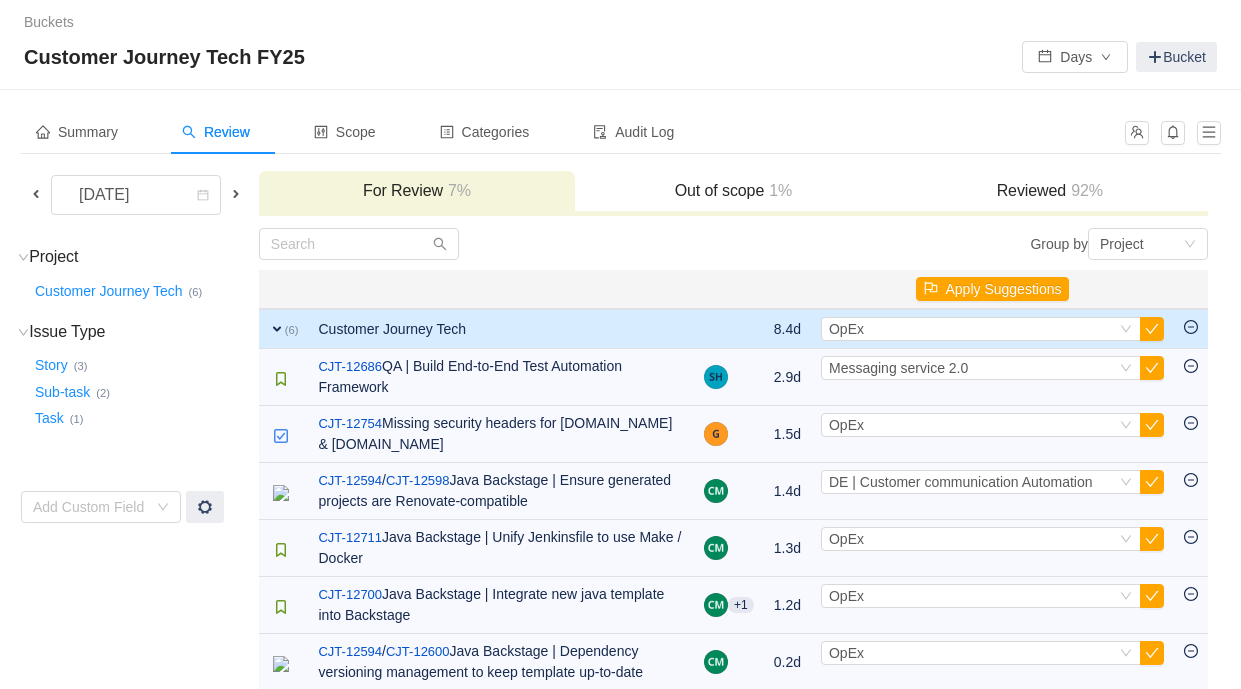click on "expand" at bounding box center [277, 329] 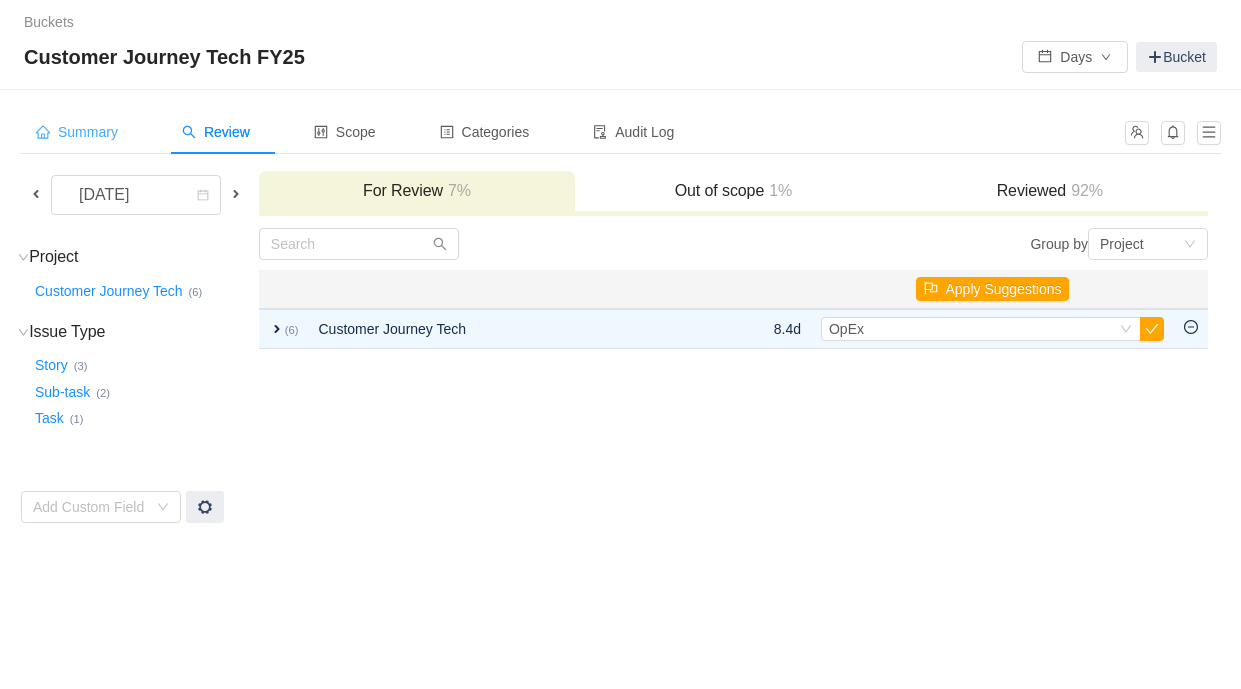click on "Summary" at bounding box center [77, 132] 